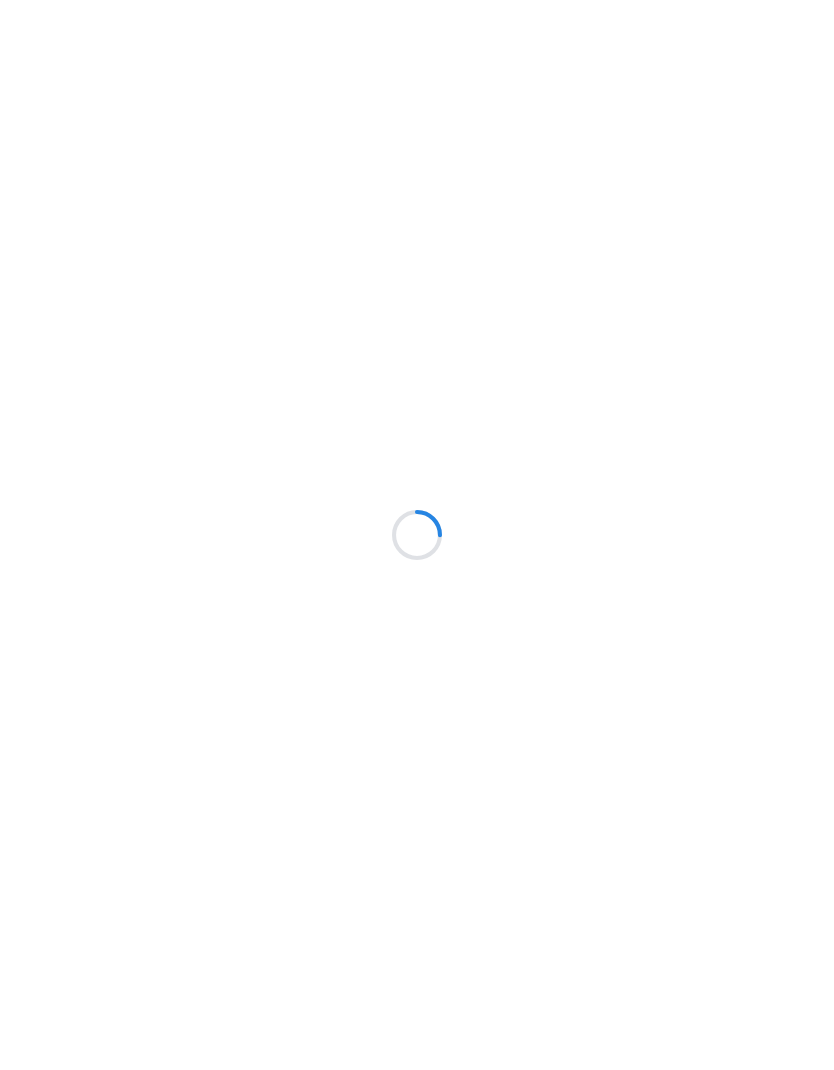 scroll, scrollTop: 0, scrollLeft: 0, axis: both 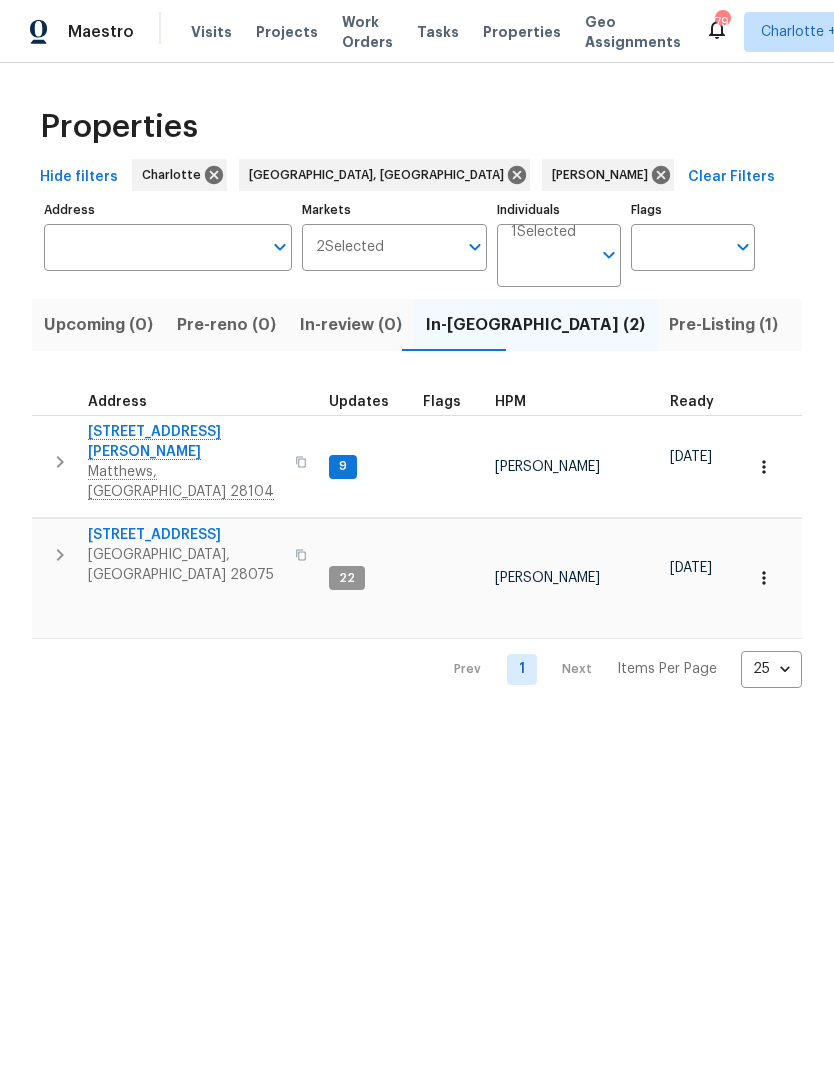 click at bounding box center (60, 462) 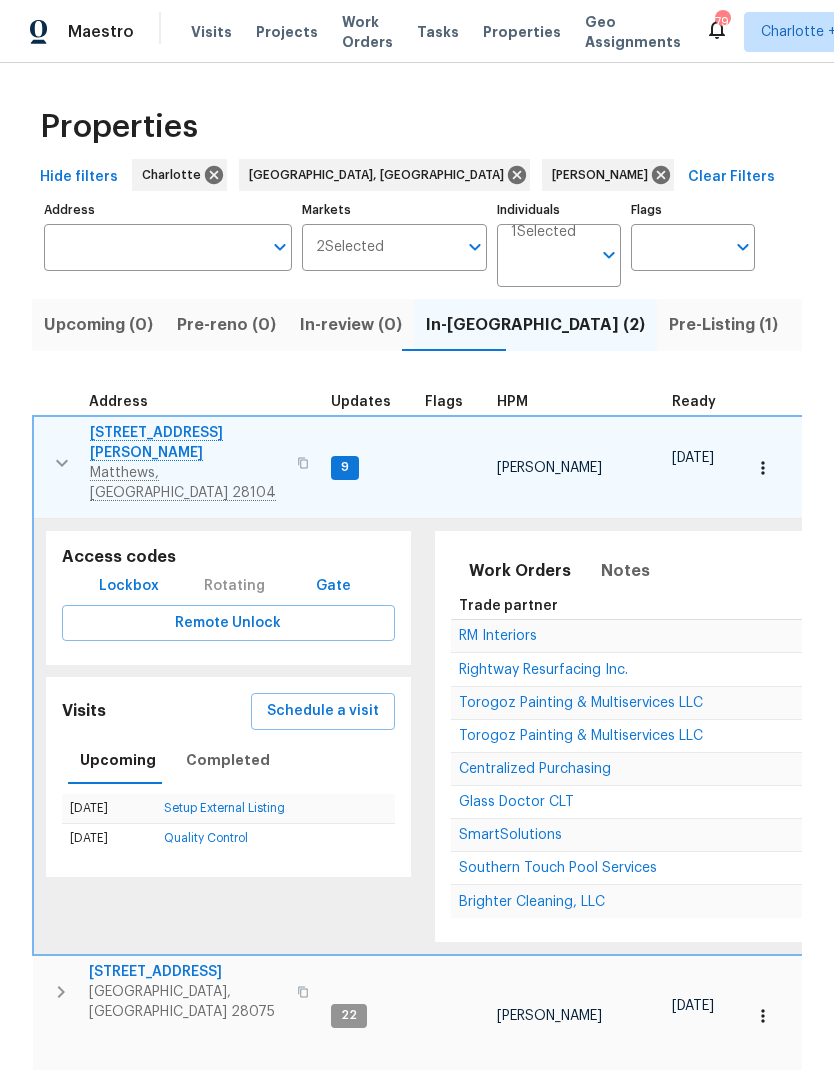 scroll, scrollTop: 10, scrollLeft: 0, axis: vertical 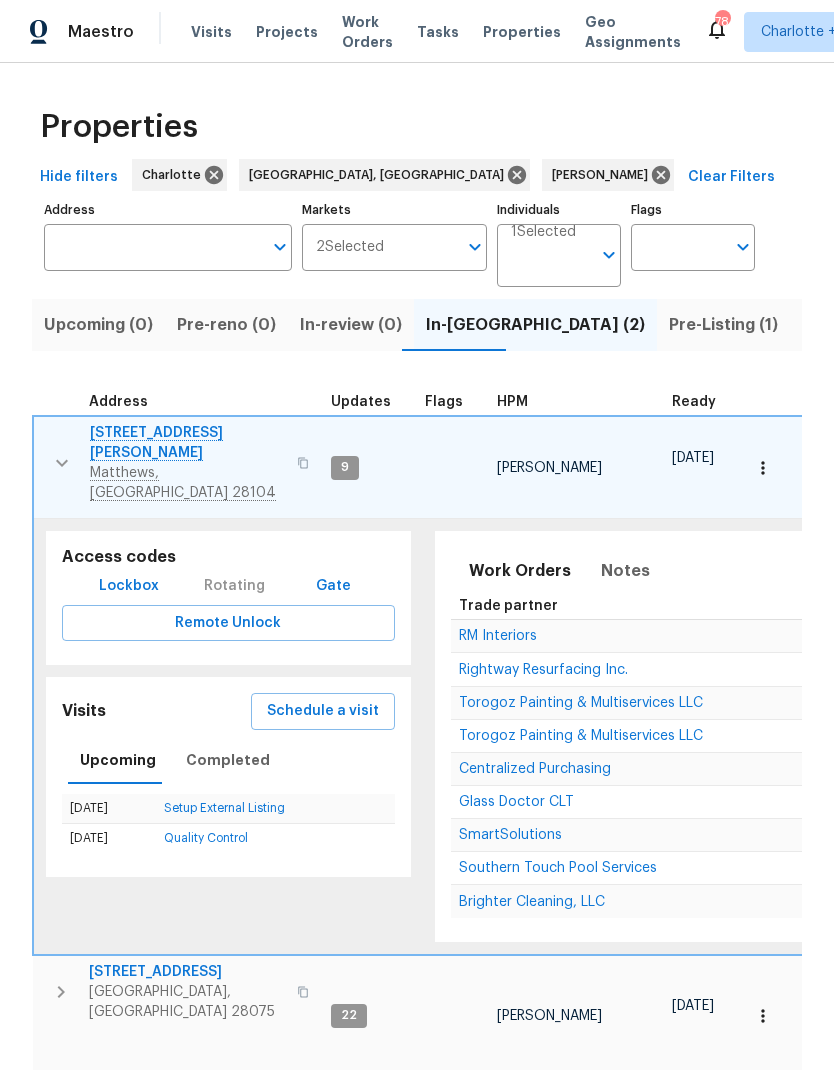 click at bounding box center (62, 463) 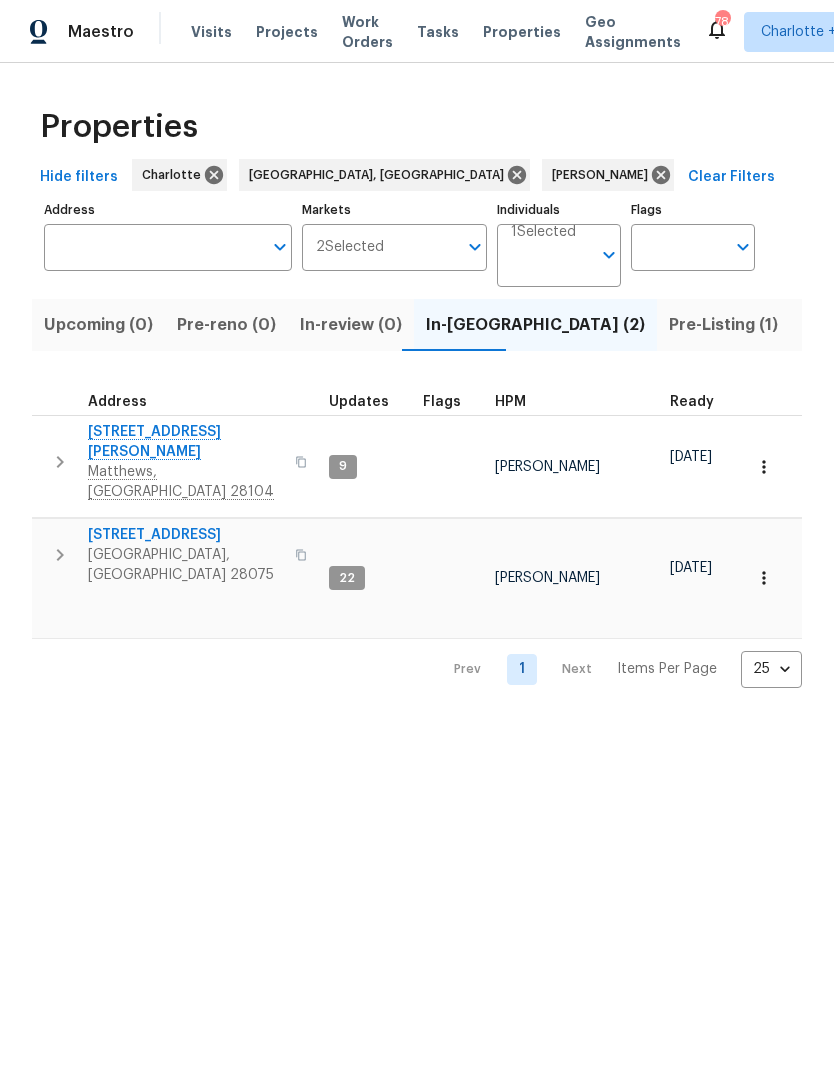 click on "Upcoming (0)" at bounding box center (98, 325) 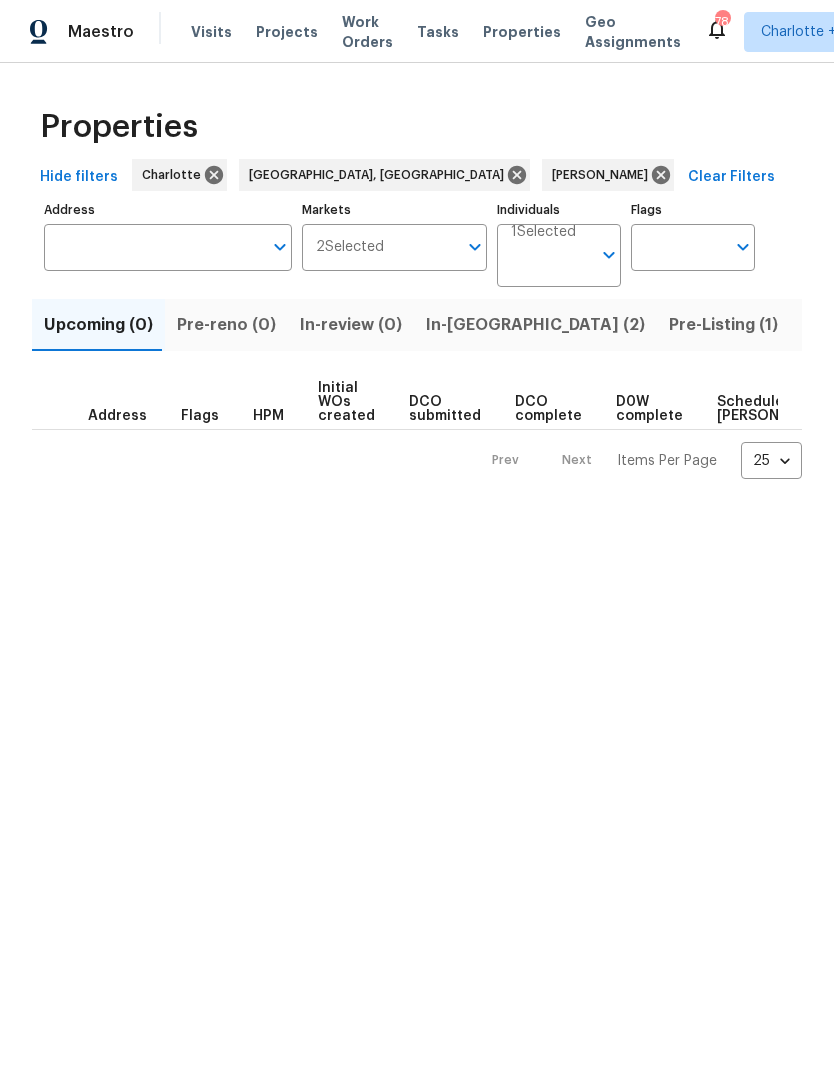 click on "In-reno (2)" at bounding box center (535, 325) 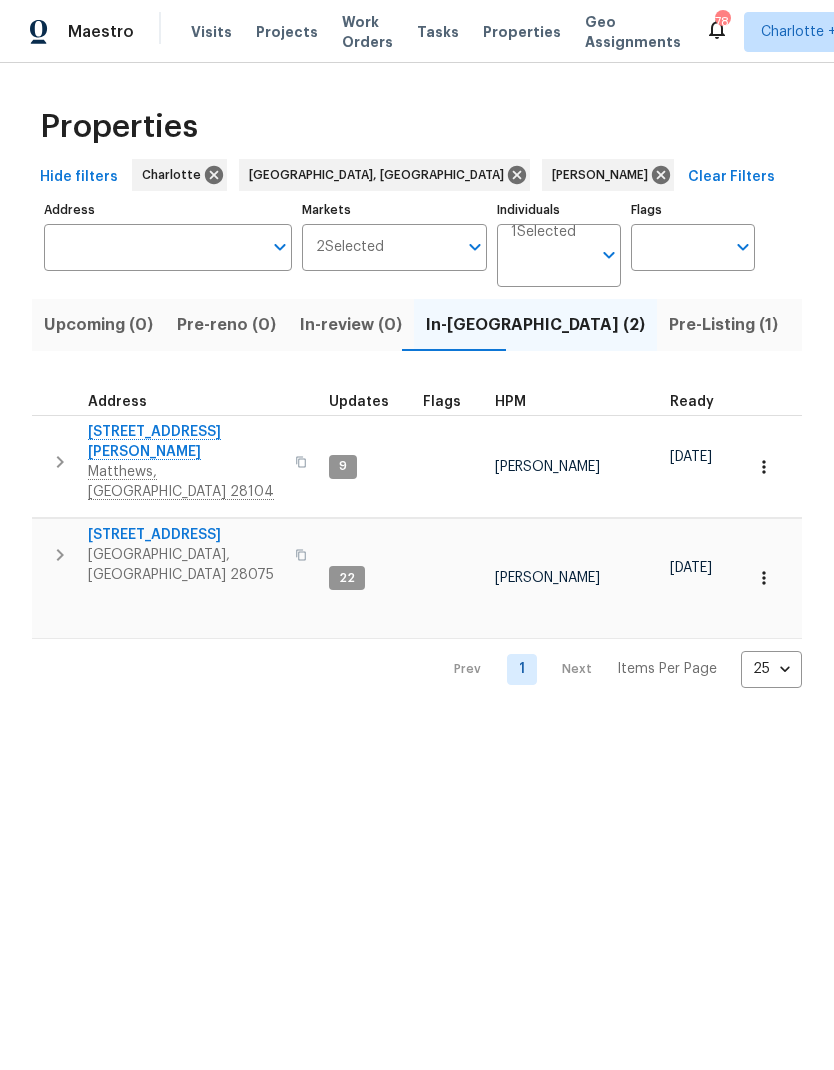 click on "Resale (6)" at bounding box center [948, 325] 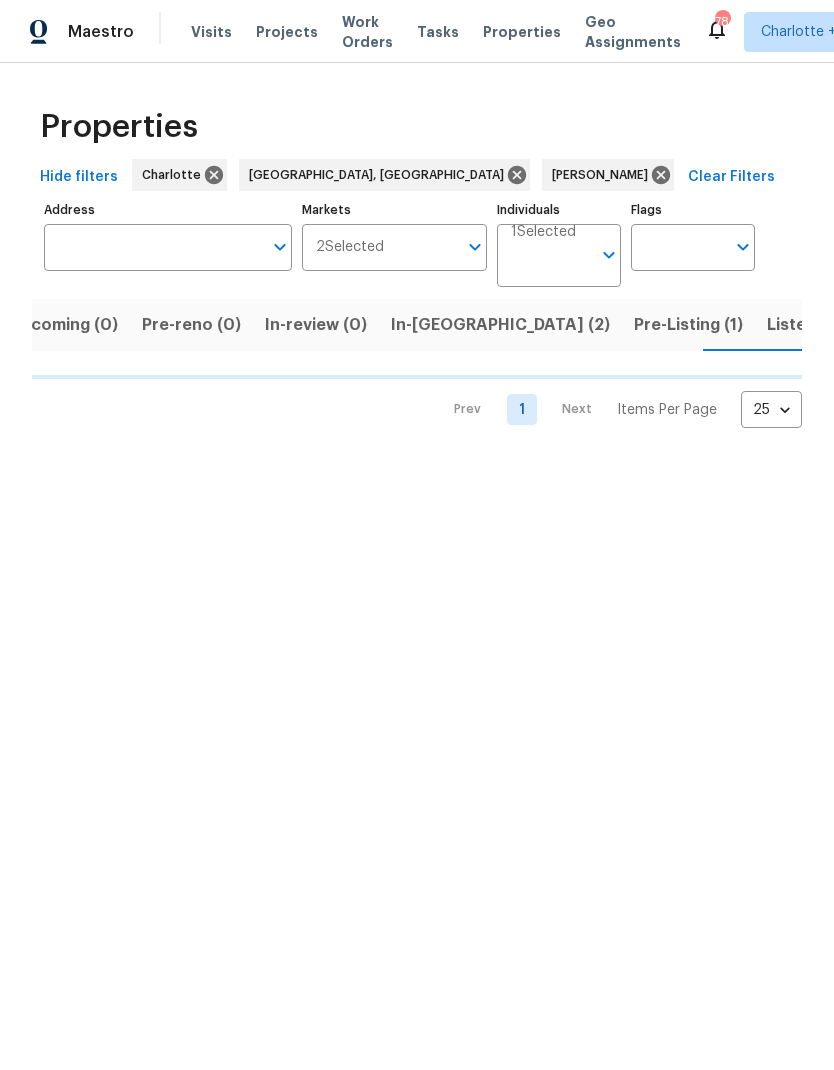 scroll, scrollTop: 0, scrollLeft: 35, axis: horizontal 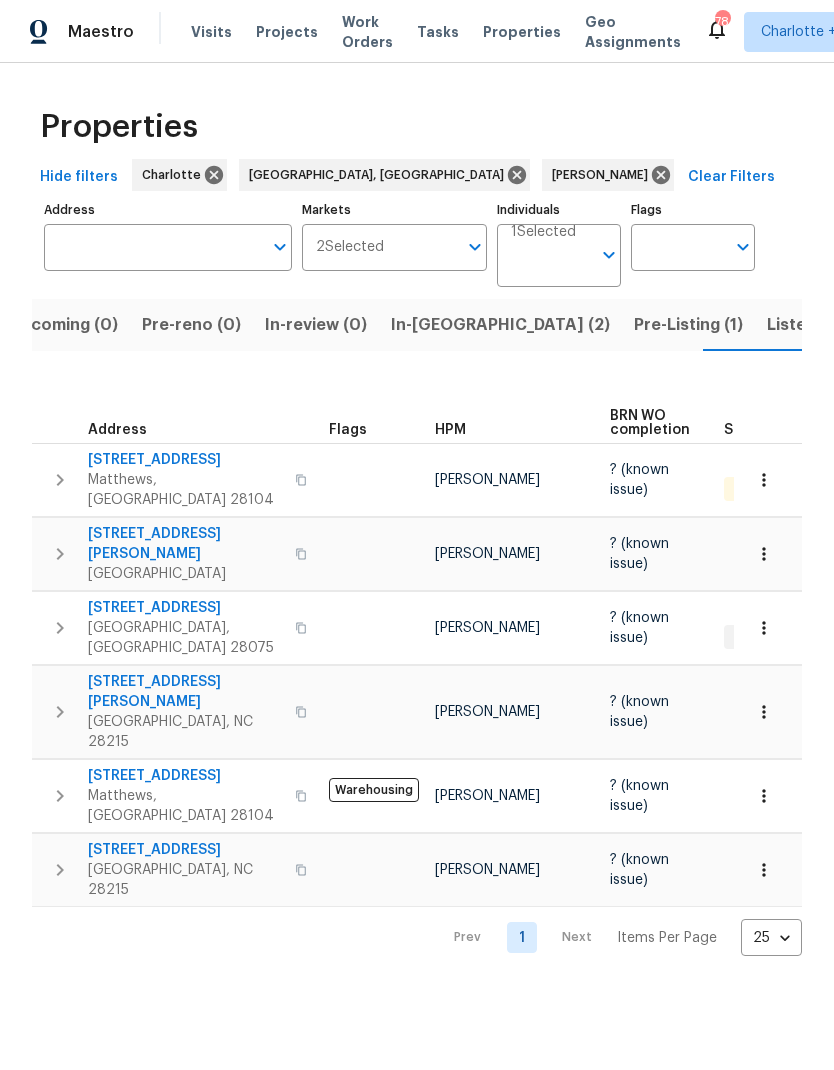 click on "Pre-Listing (1)" at bounding box center (688, 325) 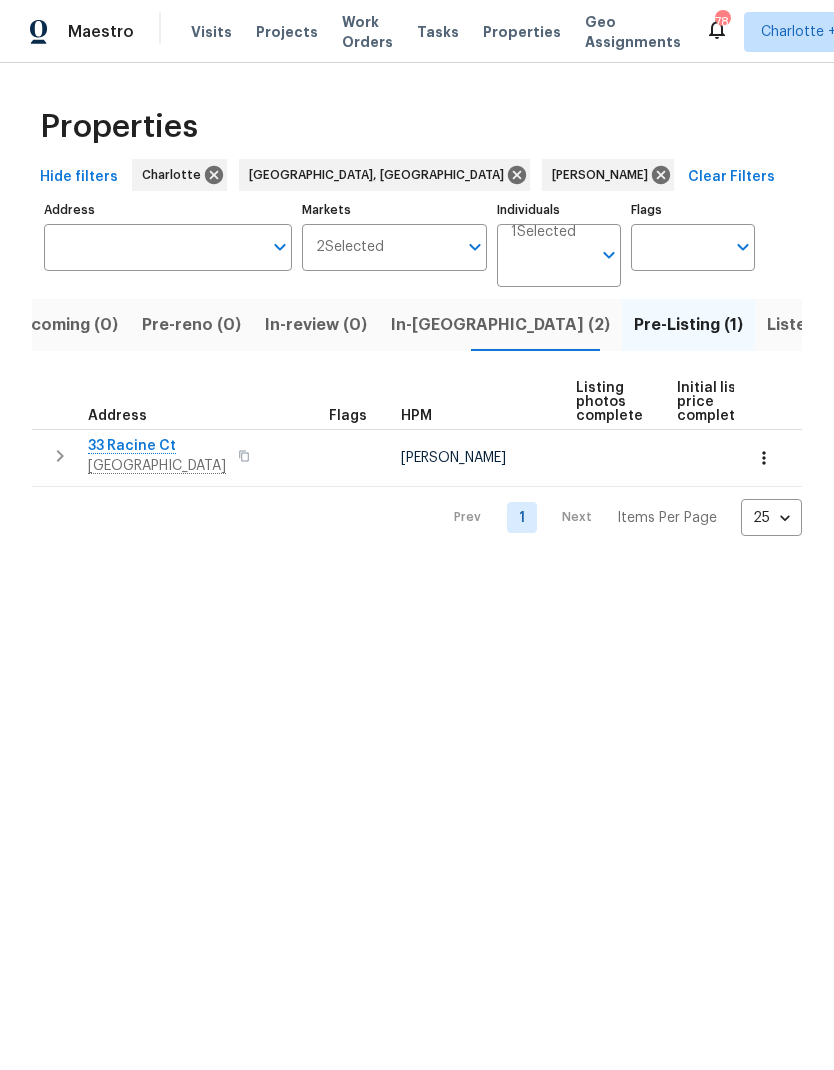click on "Resale (6)" at bounding box center (913, 325) 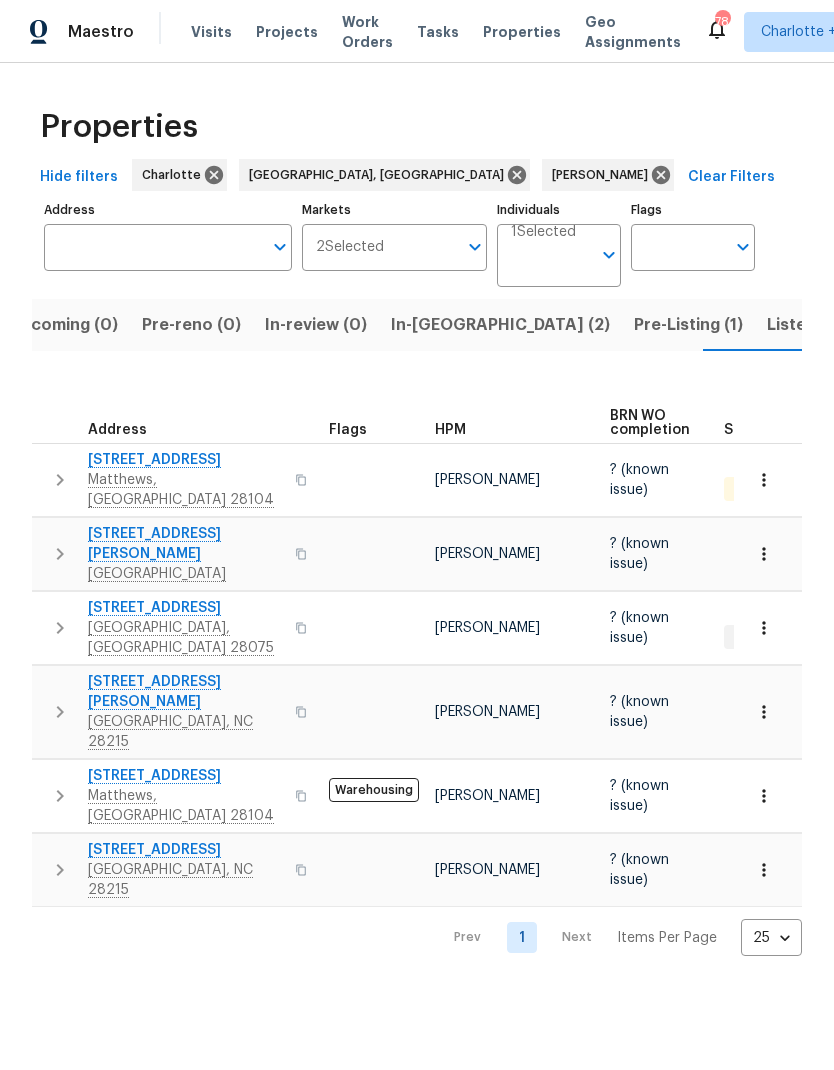 click on "In-reno (2)" at bounding box center [500, 325] 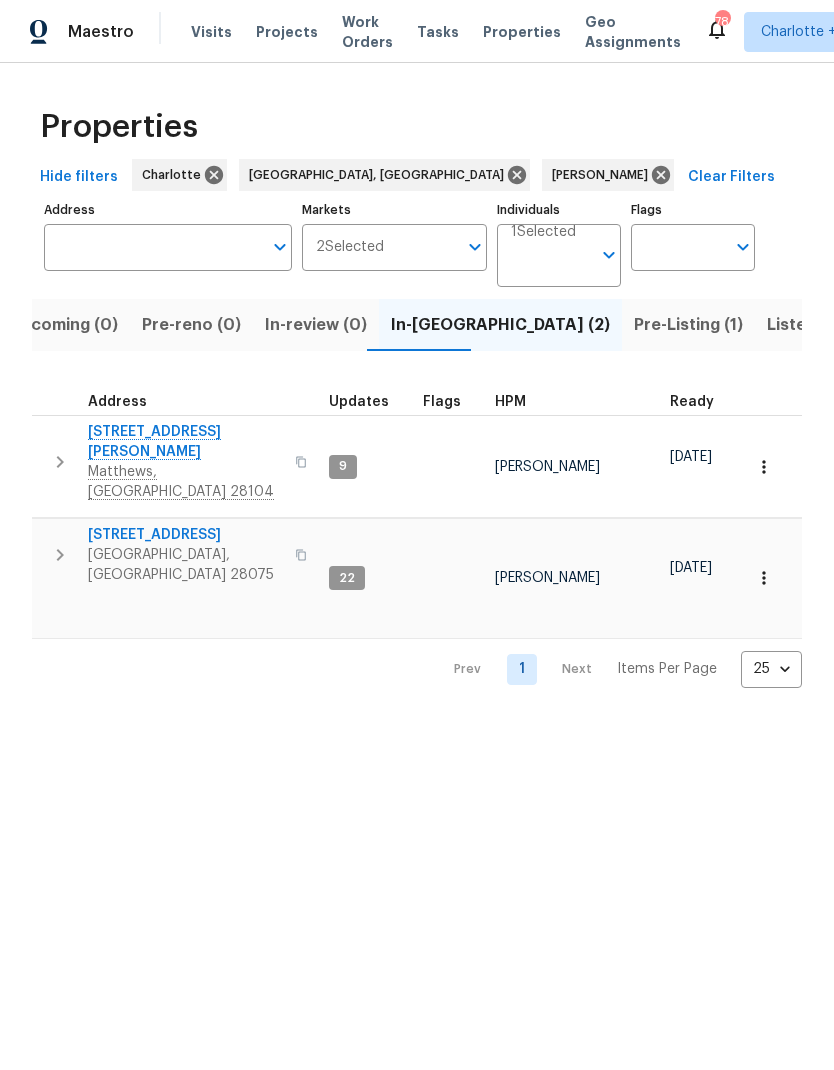 click on "Listed (16)" at bounding box center [808, 325] 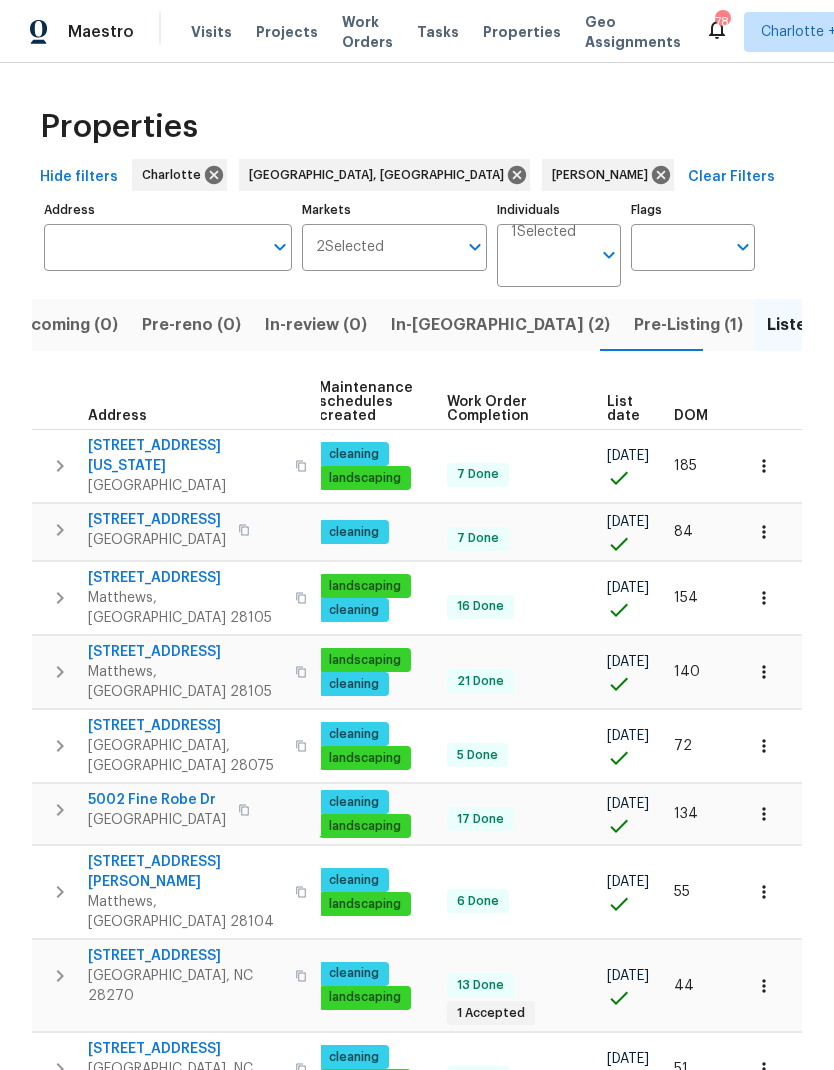 scroll, scrollTop: 5, scrollLeft: 291, axis: both 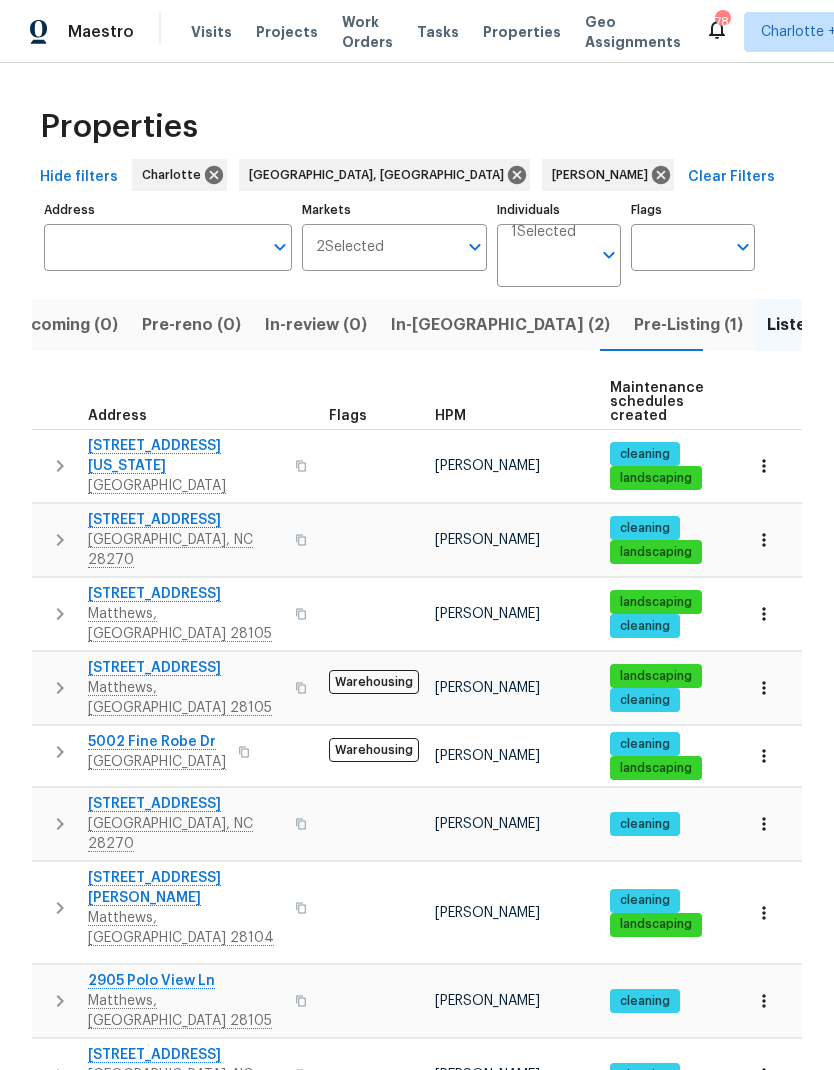 click on "Properties Hide filters Charlotte Greenville, SC Ryan Craven Clear Filters Address Address Markets 2  Selected Markets Individuals 1  Selected Individuals Flags Flags Upcoming (0) Pre-reno (0) In-review (0) In-reno (2) Pre-Listing (1) Listed (16) Resale (6) Done (217) Unknown (0) Address Flags HPM Maintenance schedules created Work Order Completion List date DOM 14916 Oregon Oak Ct Mint Hill, NC 28227 Ryan Craven cleaning landscaping 7 Done 01/06/25 185 7401 Limerick Dr Charlotte, NC 28270 Ryan Craven cleaning landscaping 8 Done 1 Sent 02/03/25 157 2650 Whisper Ridge Ln Matthews, NC 28105 Ryan Craven landscaping cleaning 16 Done 02/06/25 154 316 Epperstone Ln Matthews, NC 28105 Warehousing Ryan Craven landscaping cleaning 21 Done 02/20/25 140 5002 Fine Robe Dr Indian Trail, NC 28079 Warehousing Ryan Craven cleaning landscaping 17 Done 02/26/25 134 4918 Sardis Rd Apt E Charlotte, NC 28270 Ryan Craven cleaning 5 Done 02/27/25 133 2683 Beulah Church Rd Matthews, NC 28104 Ryan Craven cleaning landscaping 12 Done" at bounding box center [417, 908] 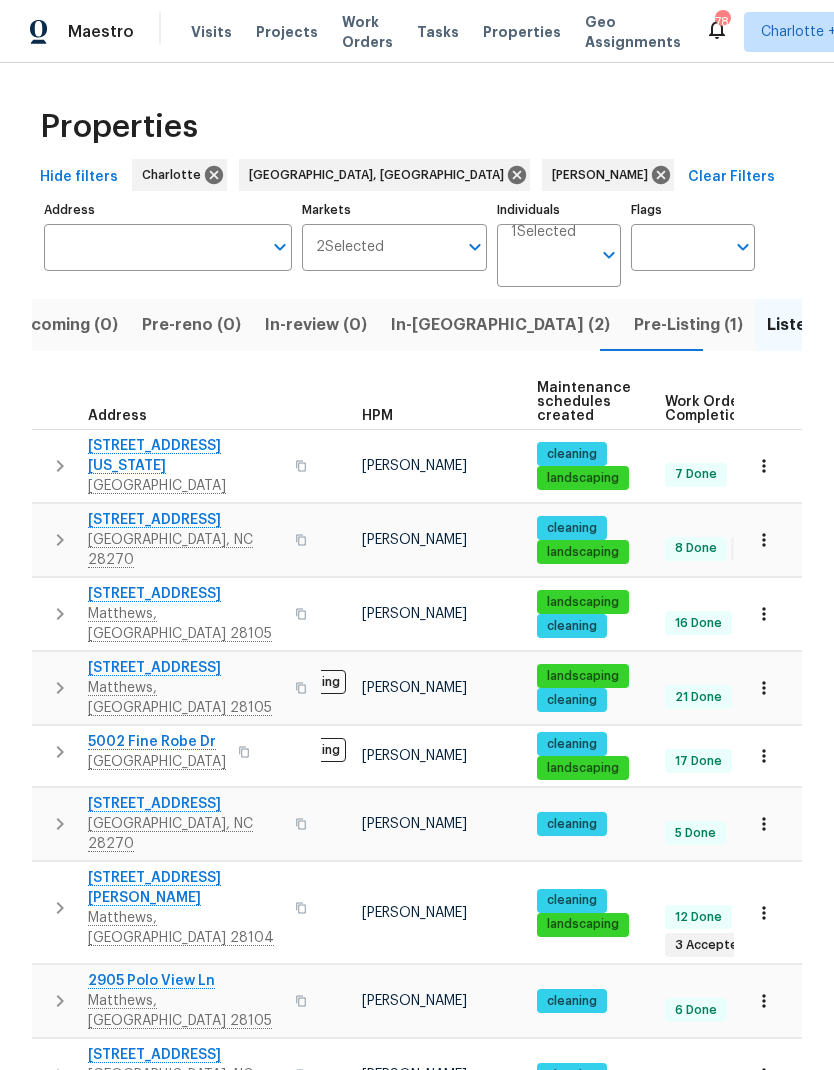 scroll, scrollTop: -1, scrollLeft: -14, axis: both 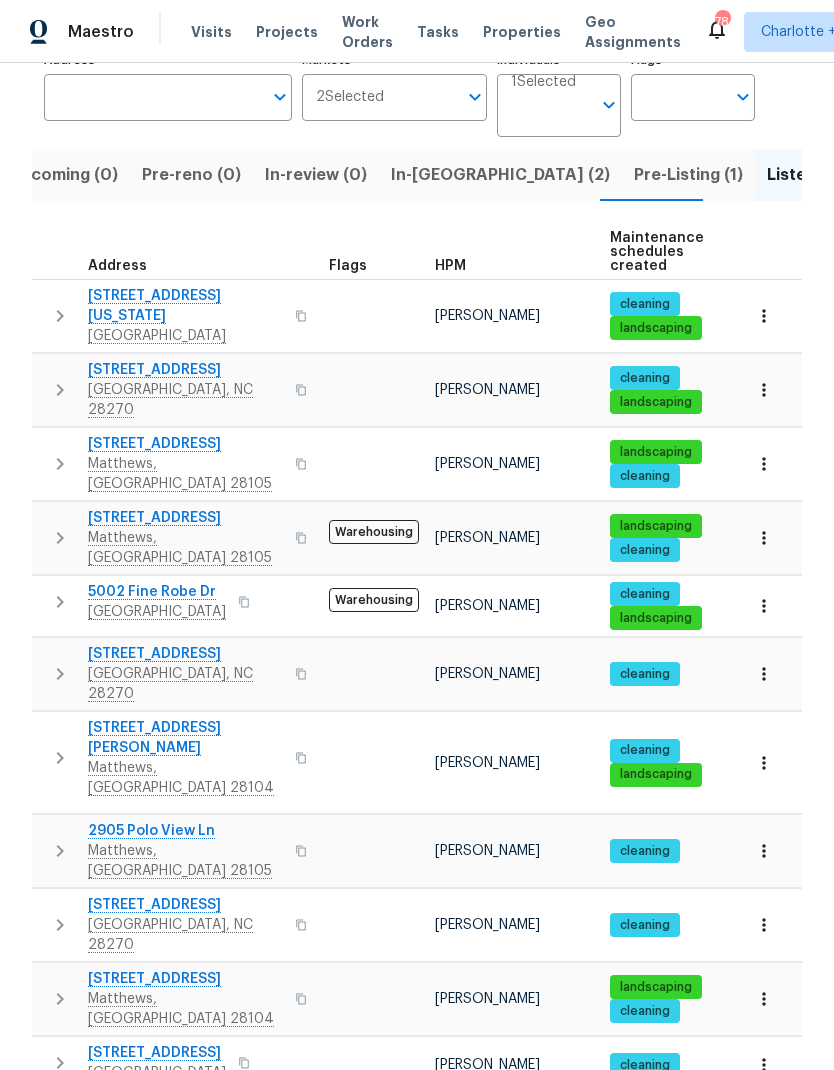 click on "7116 Winery Ln Charlotte, NC 28227" at bounding box center [176, 1063] 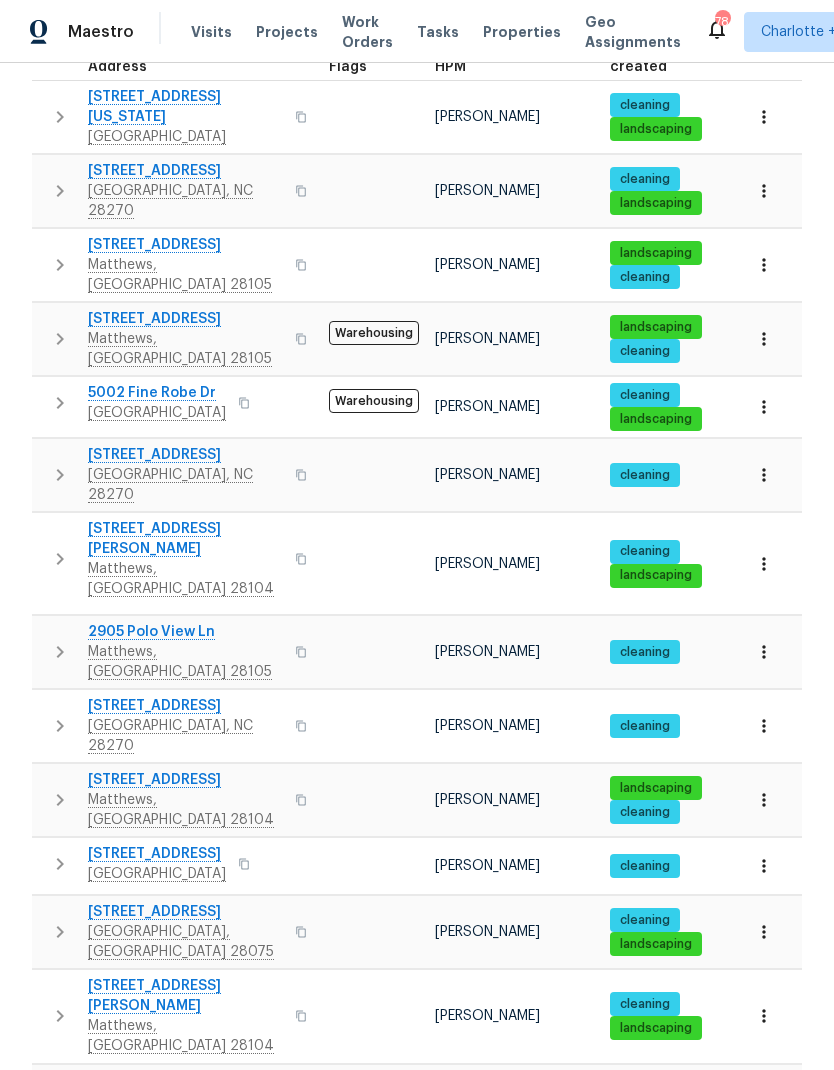 click on "Properties Hide filters Charlotte Greenville, SC Ryan Craven Clear Filters Address Address Markets 2  Selected Markets Individuals 1  Selected Individuals Flags Flags Upcoming (0) Pre-reno (0) In-review (0) In-reno (2) Pre-Listing (1) Listed (16) Resale (6) Done (217) Unknown (0) Address Flags HPM Maintenance schedules created Work Order Completion List date DOM 14916 Oregon Oak Ct Mint Hill, NC 28227 Ryan Craven cleaning landscaping 7 Done 01/06/25 185 7401 Limerick Dr Charlotte, NC 28270 Ryan Craven cleaning landscaping 8 Done 1 Sent 02/03/25 157 2650 Whisper Ridge Ln Matthews, NC 28105 Ryan Craven landscaping cleaning 16 Done 02/06/25 154 316 Epperstone Ln Matthews, NC 28105 Warehousing Ryan Craven landscaping cleaning 21 Done 02/20/25 140 5002 Fine Robe Dr Indian Trail, NC 28079 Warehousing Ryan Craven cleaning landscaping 17 Done 02/26/25 134 4918 Sardis Rd Apt E Charlotte, NC 28270 Ryan Craven cleaning 5 Done 02/27/25 133 2683 Beulah Church Rd Matthews, NC 28104 Ryan Craven cleaning landscaping 12 Done" at bounding box center (417, 559) 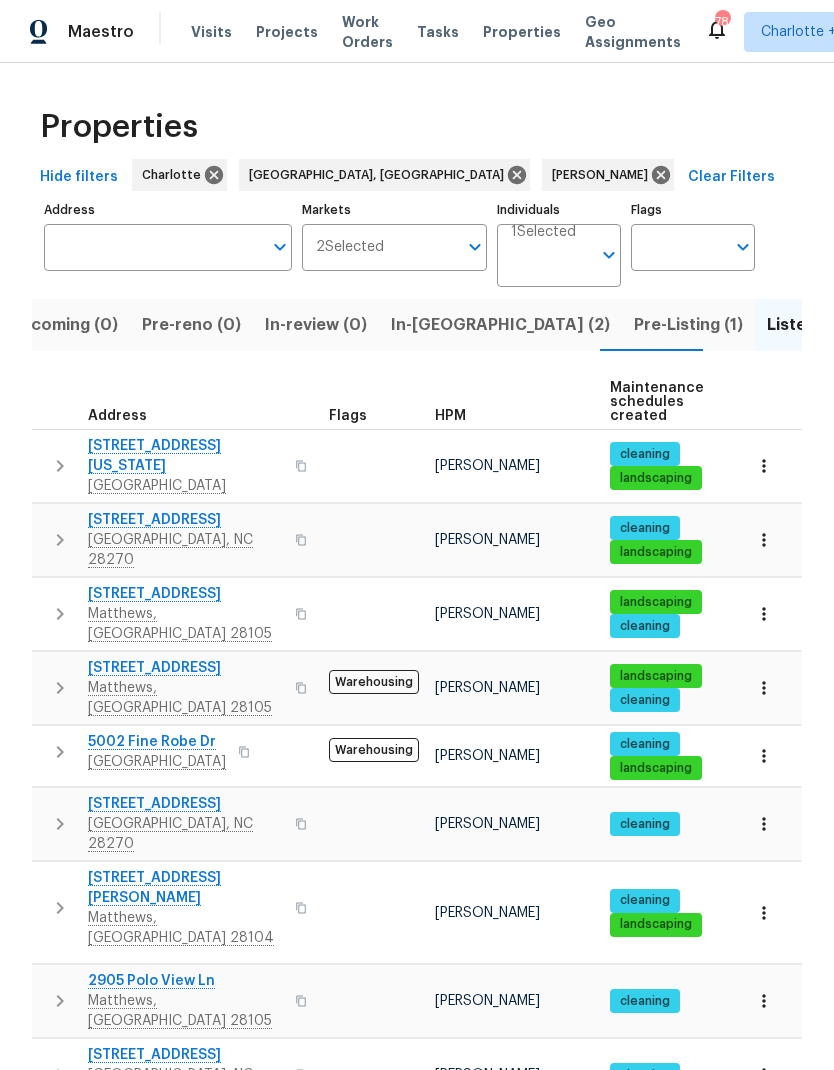scroll, scrollTop: 0, scrollLeft: 0, axis: both 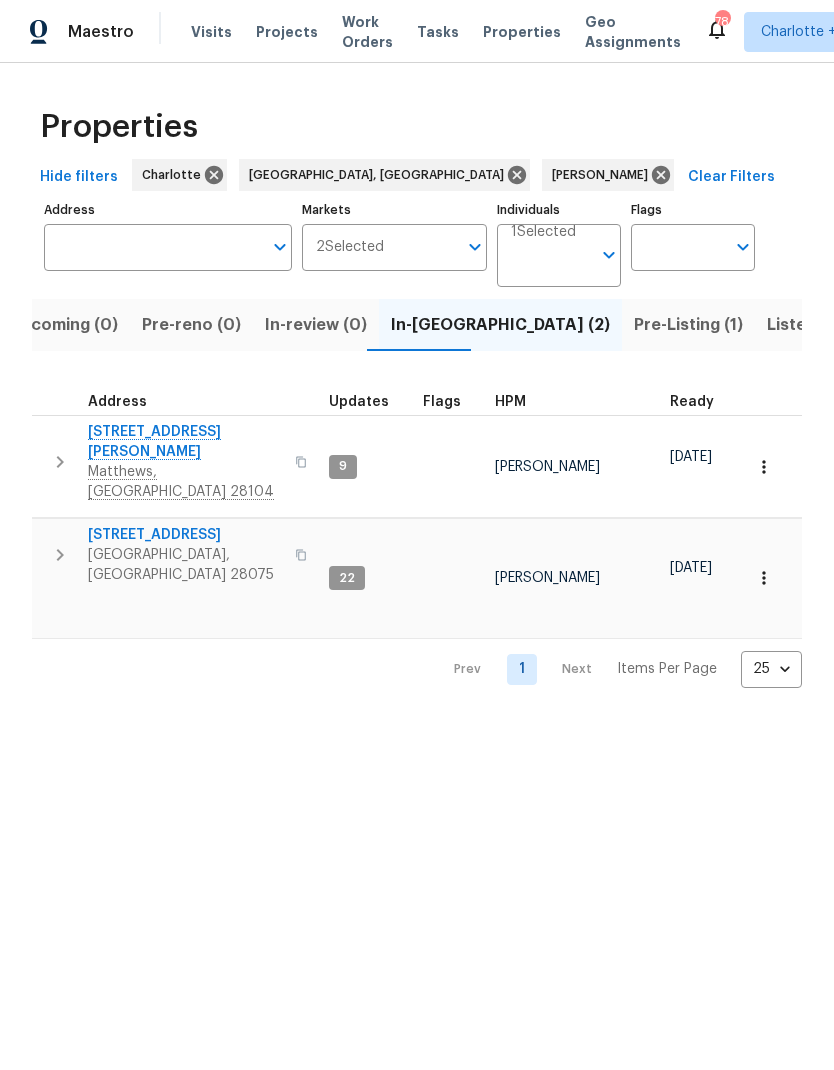 click on "Individuals" at bounding box center (551, 263) 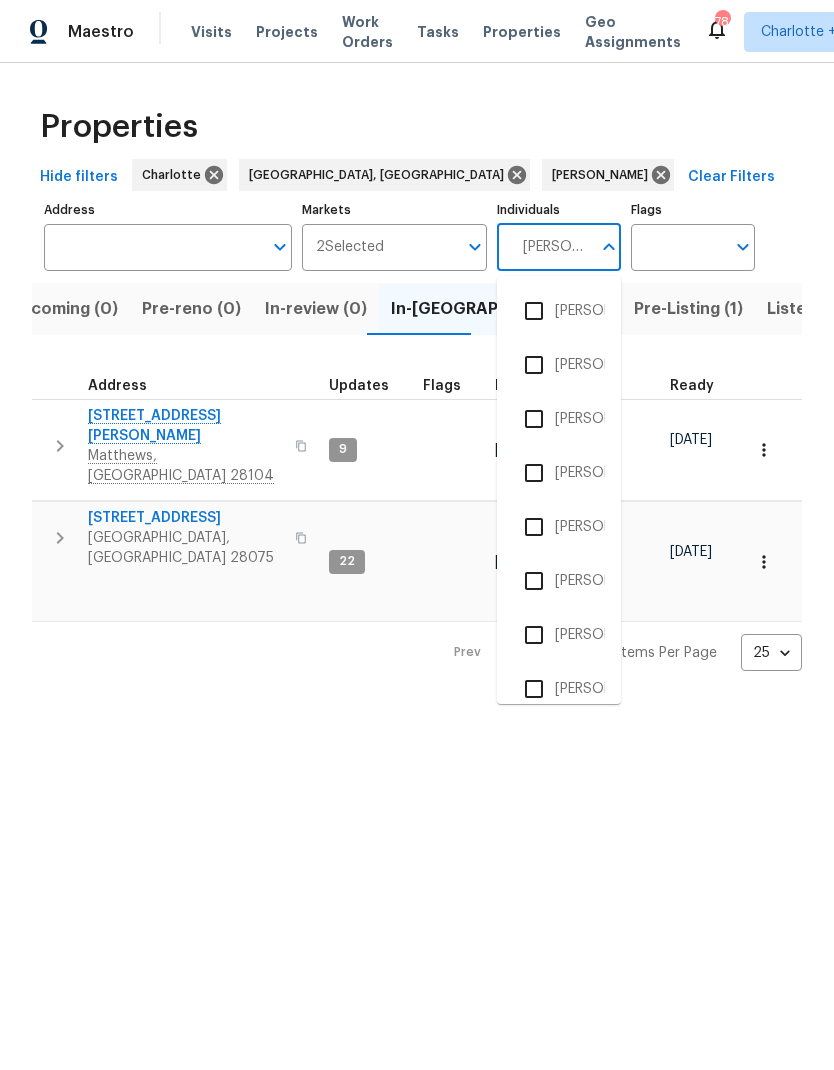 type on "Jason" 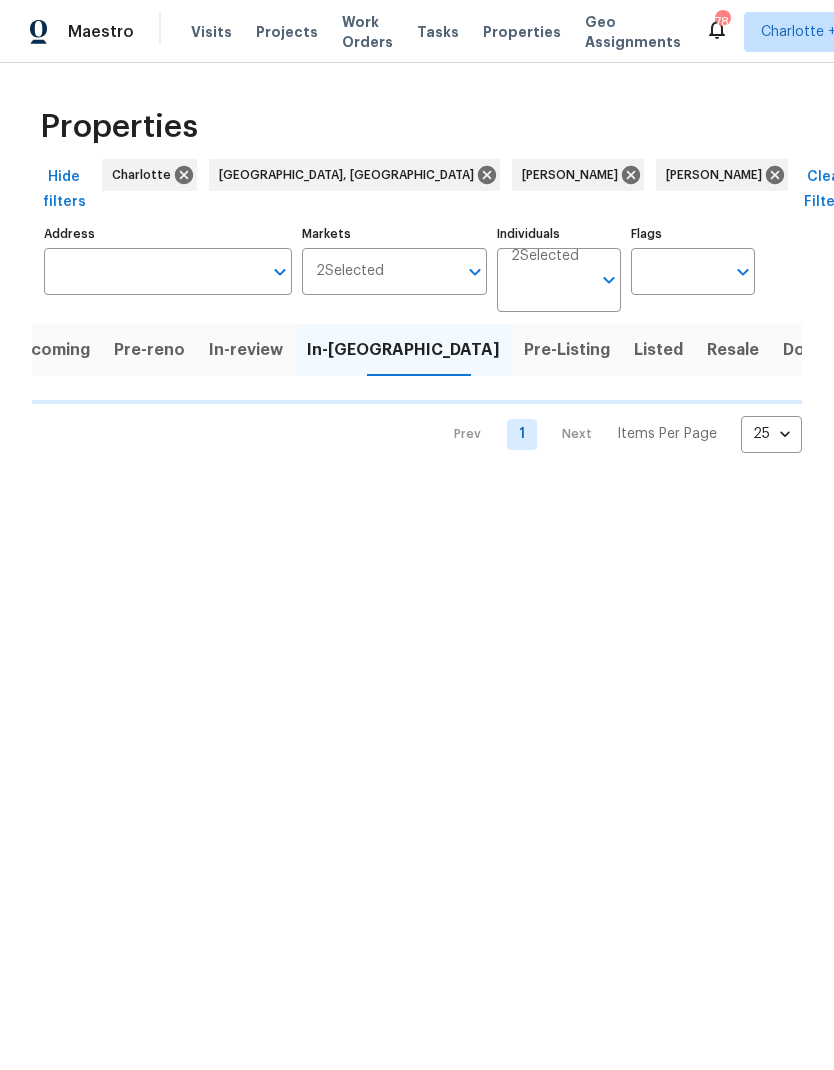 scroll, scrollTop: 0, scrollLeft: 18, axis: horizontal 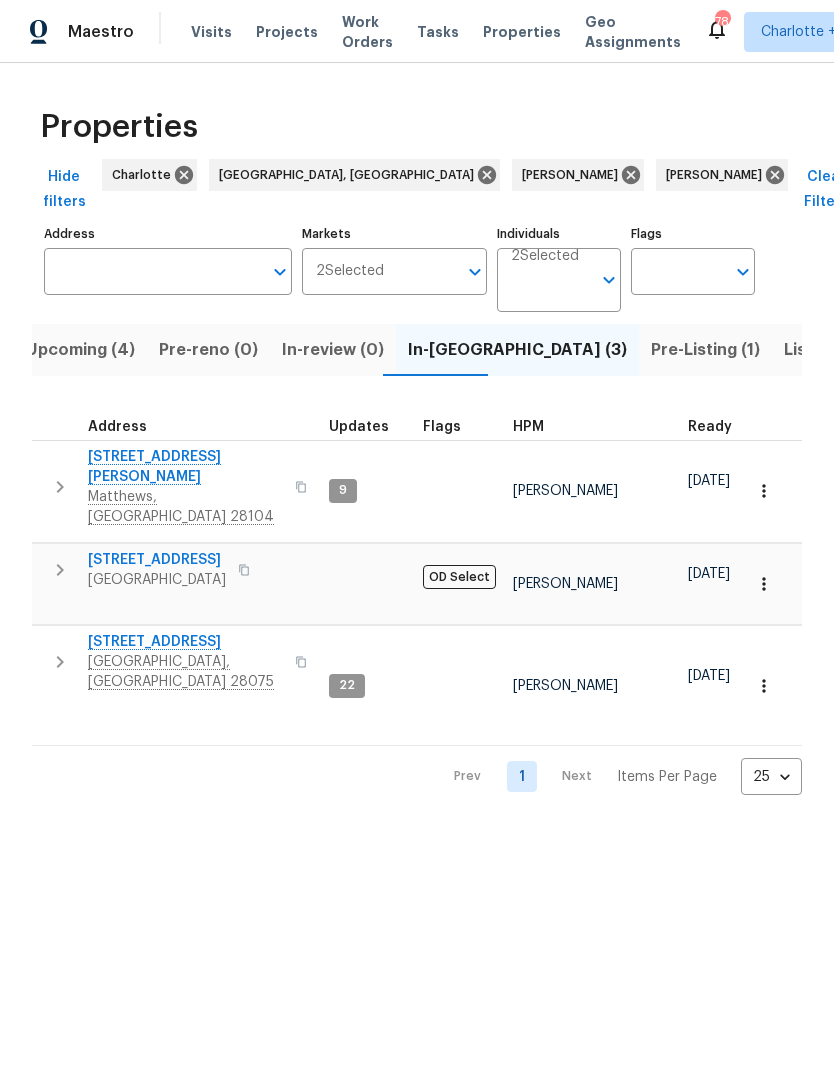 click on "Upcoming (4)" at bounding box center [80, 350] 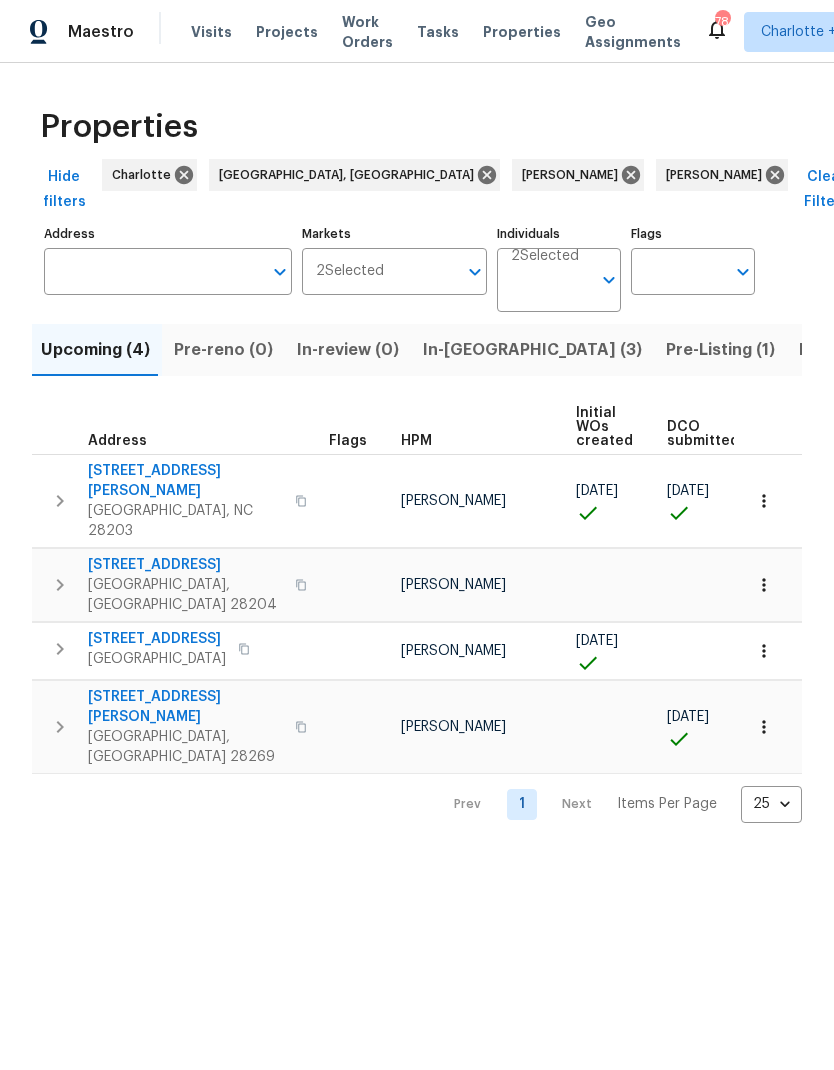 scroll, scrollTop: 0, scrollLeft: 0, axis: both 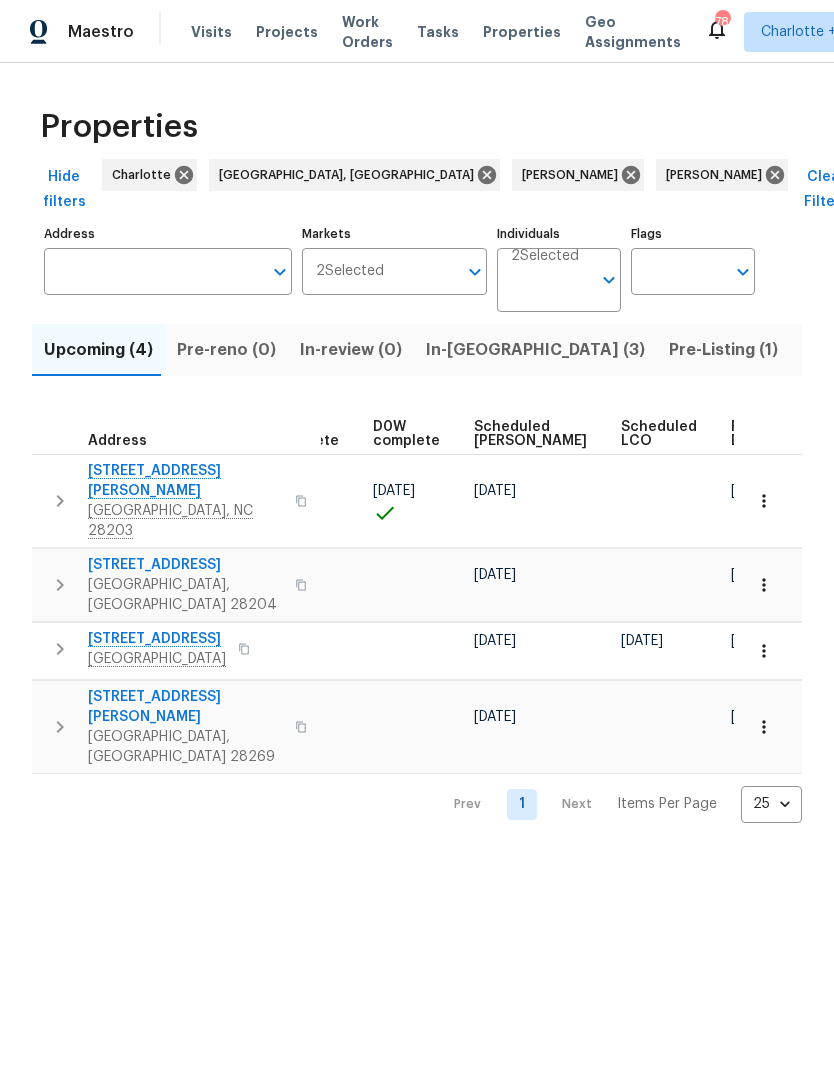 click on "Ready Date" at bounding box center (753, 434) 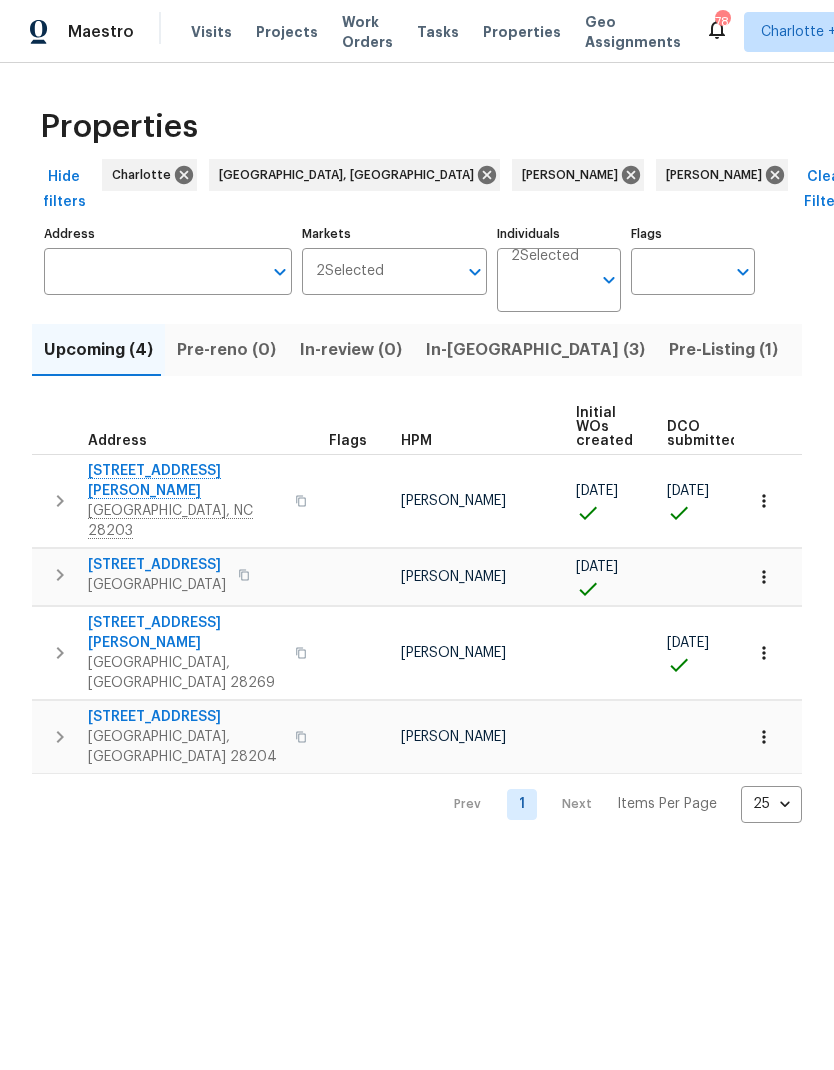 scroll, scrollTop: 0, scrollLeft: 0, axis: both 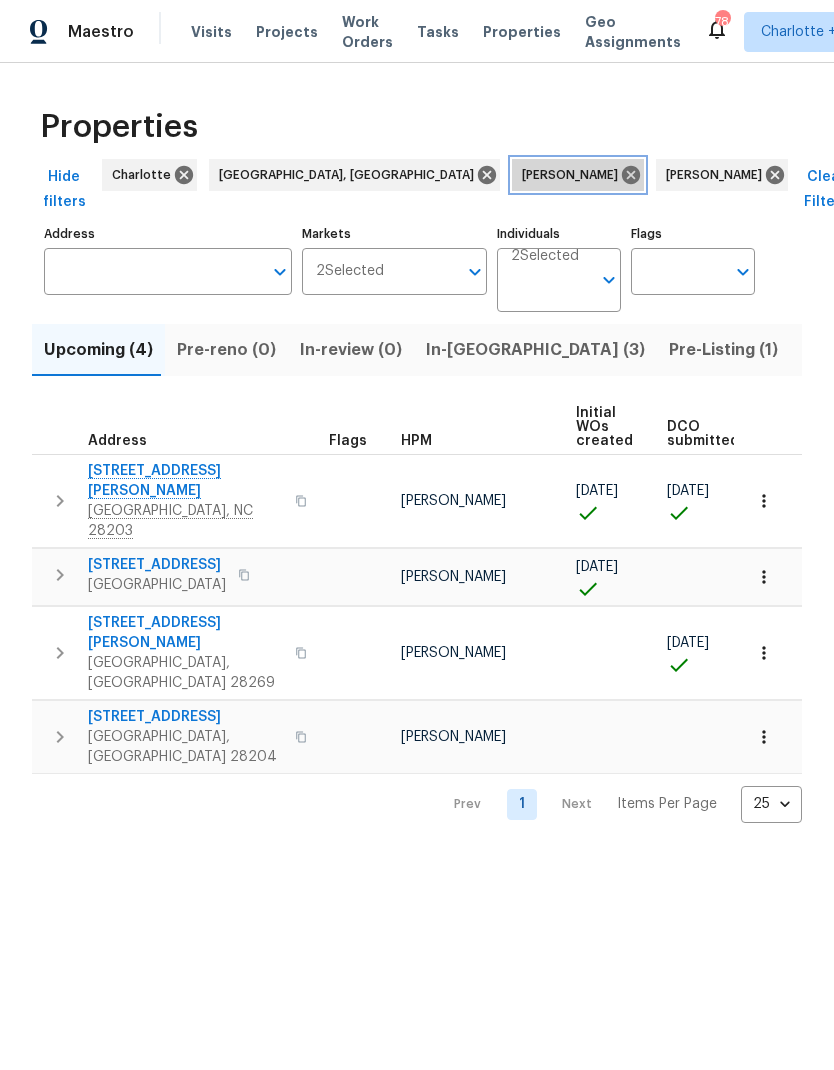 click 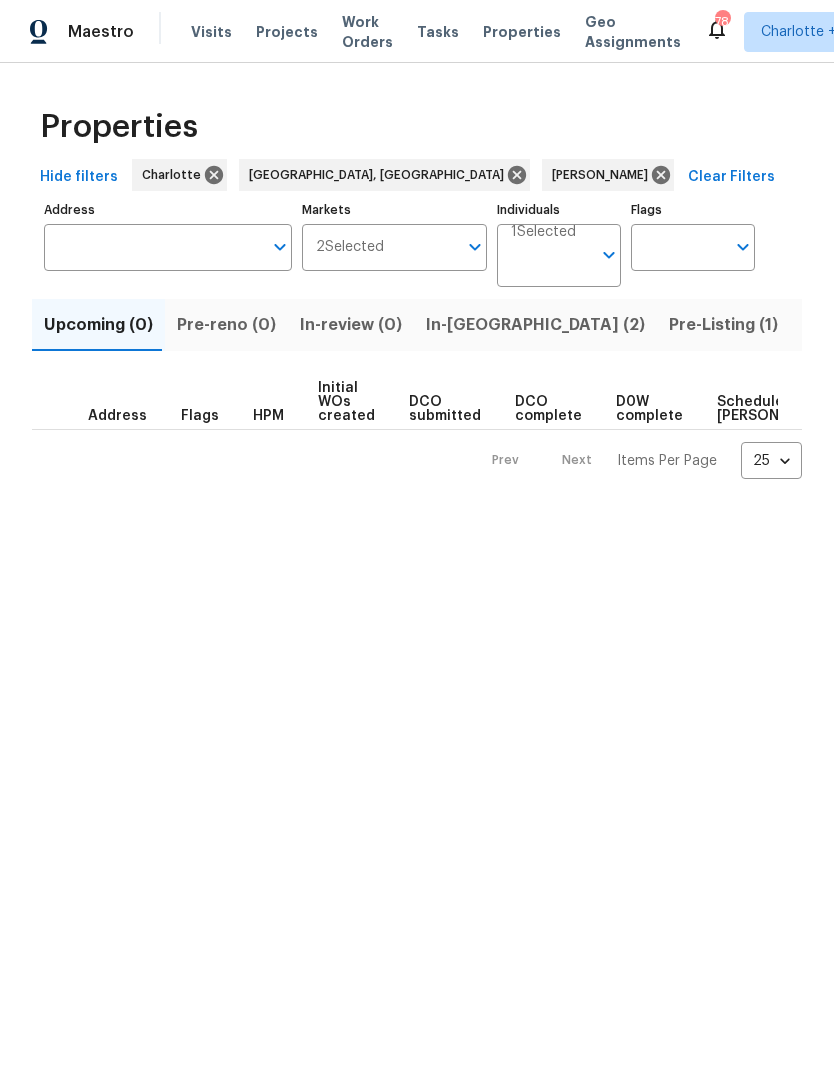 click on "Maestro Visits Projects Work Orders Tasks Properties Geo Assignments 78 Charlotte + 1 Ryan Craven Properties Hide filters Charlotte Greenville, SC Ryan Craven Clear Filters Address Address Markets 2  Selected Markets Individuals 1  Selected Individuals Flags Flags Upcoming (0) Pre-reno (0) In-review (0) In-reno (2) Pre-Listing (1) Listed (16) Resale (6) Done (217) Unknown (0) Address Flags HPM Initial WOs created DCO submitted DCO complete D0W complete Scheduled COE Scheduled LCO Ready Date Prev Next Items Per Page 25 25 ​" at bounding box center (417, 255) 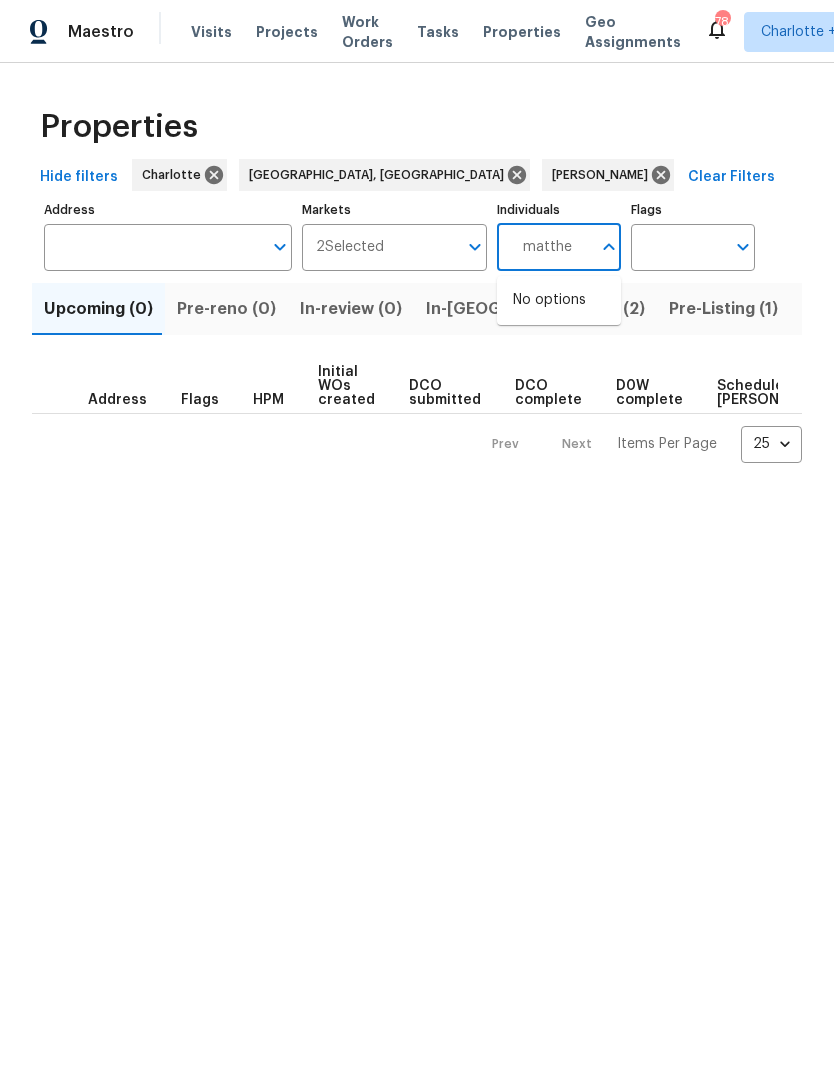 type on "matthew" 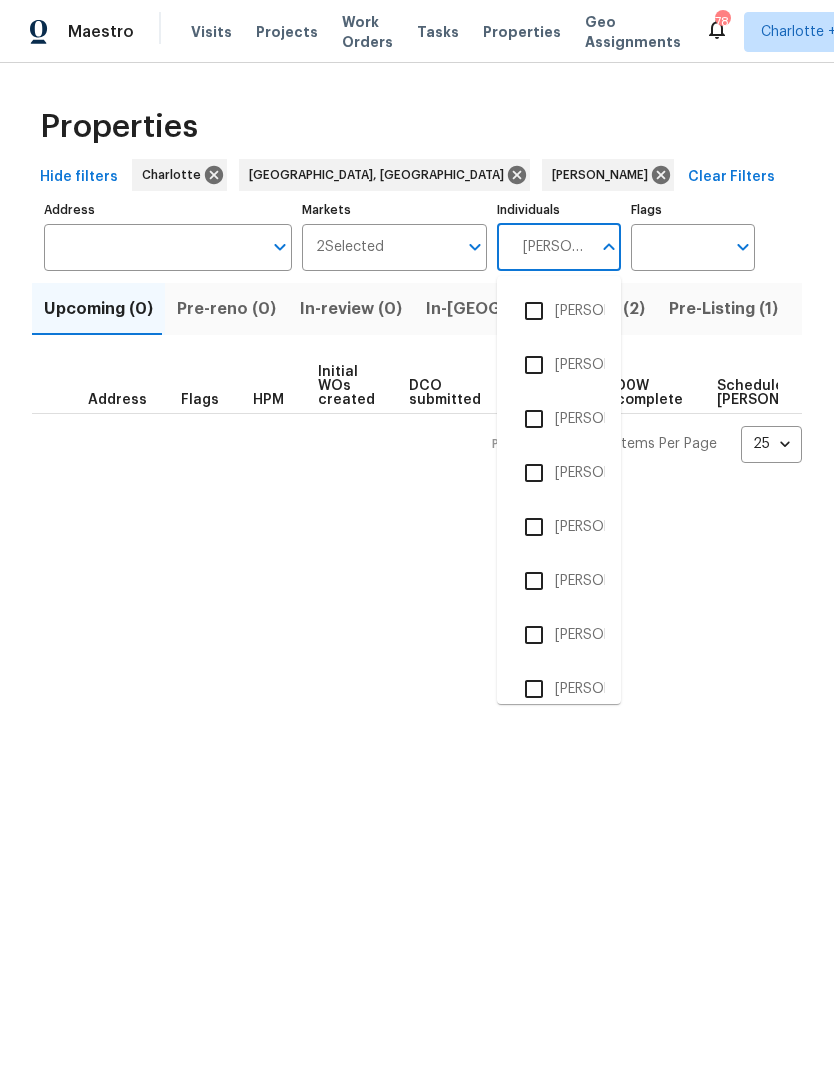 click at bounding box center [534, 365] 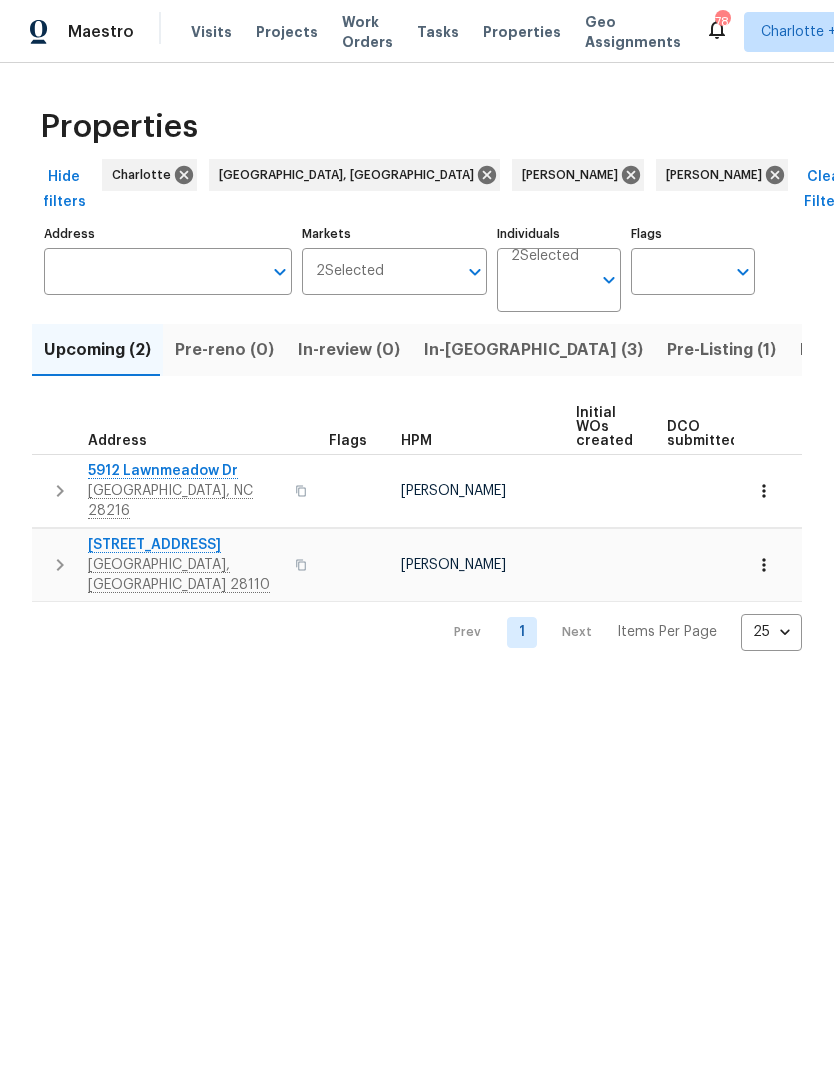 scroll, scrollTop: 0, scrollLeft: 0, axis: both 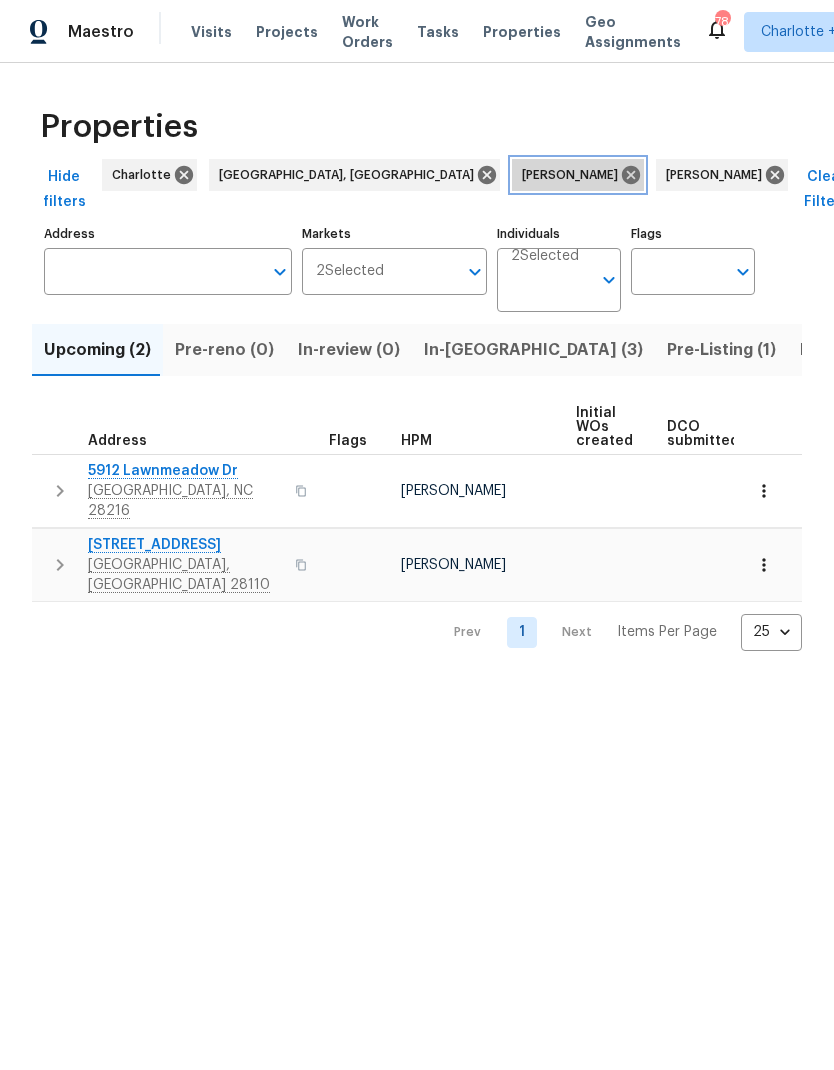 click 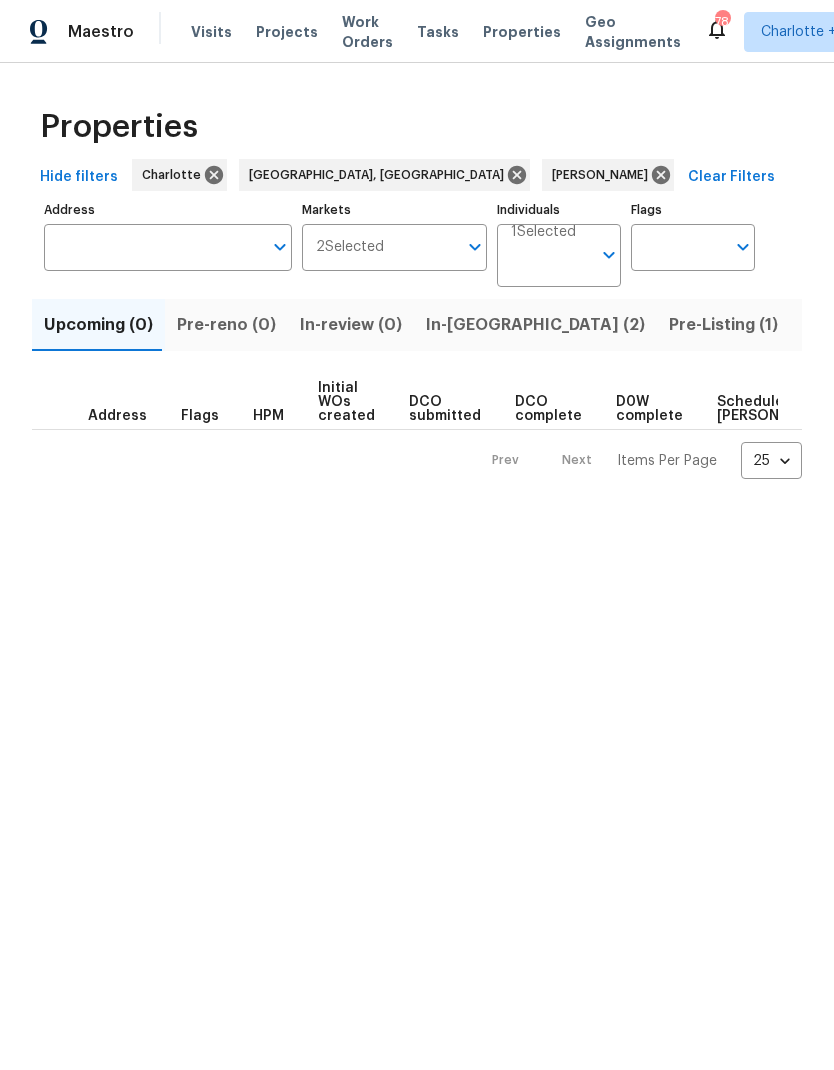 click on "Maestro Visits Projects Work Orders Tasks Properties Geo Assignments 78 Charlotte + 1 Ryan Craven Properties Hide filters Charlotte Greenville, SC Ryan Craven Clear Filters Address Address Markets 2  Selected Markets Individuals 1  Selected Individuals Flags Flags Upcoming (0) Pre-reno (0) In-review (0) In-reno (2) Pre-Listing (1) Listed (16) Resale (6) Done (217) Unknown (0) Address Flags HPM Initial WOs created DCO submitted DCO complete D0W complete Scheduled COE Scheduled LCO Ready Date Prev Next Items Per Page 25 25 ​" at bounding box center (417, 255) 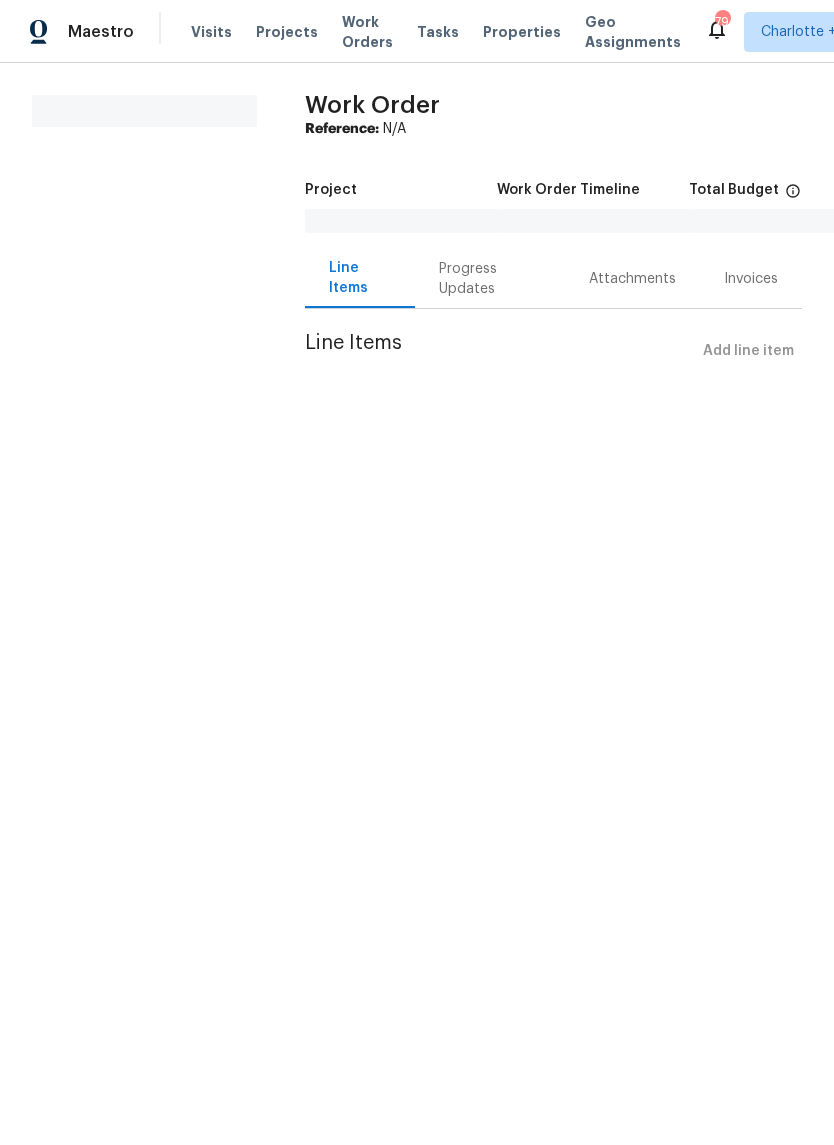 scroll, scrollTop: 0, scrollLeft: 0, axis: both 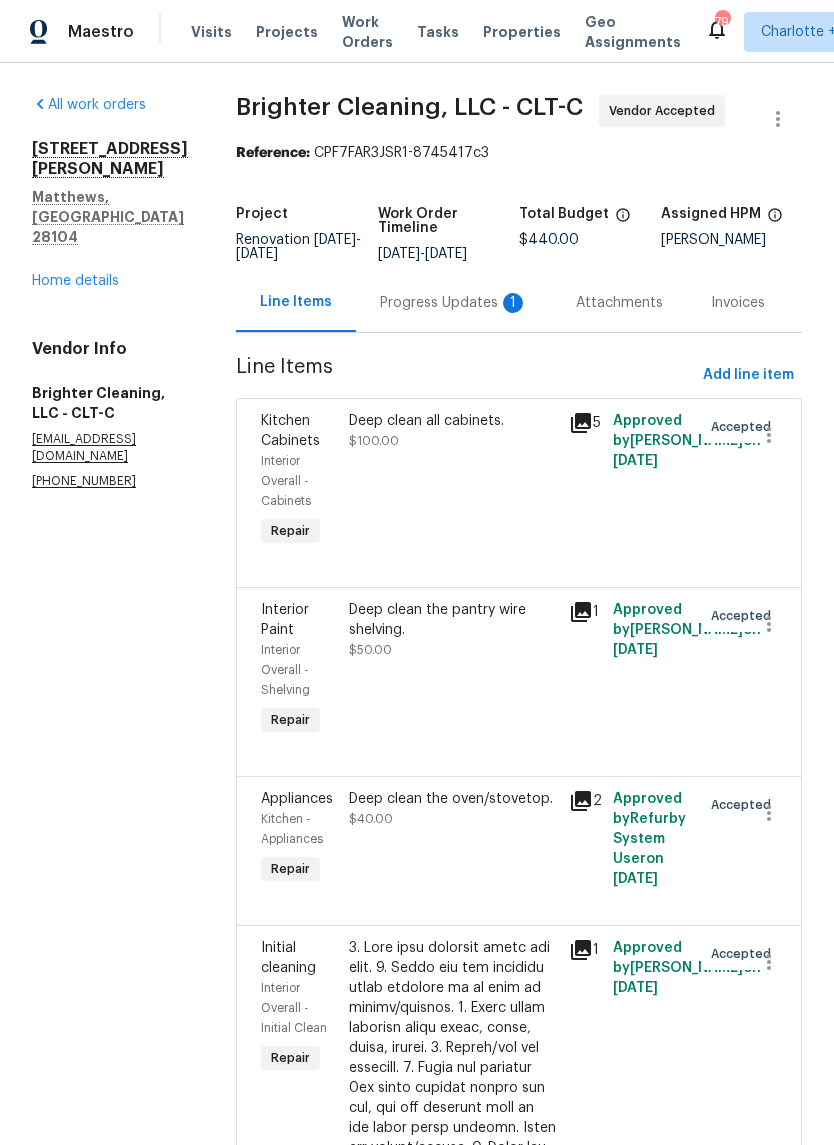 click on "Progress Updates 1" at bounding box center [454, 302] 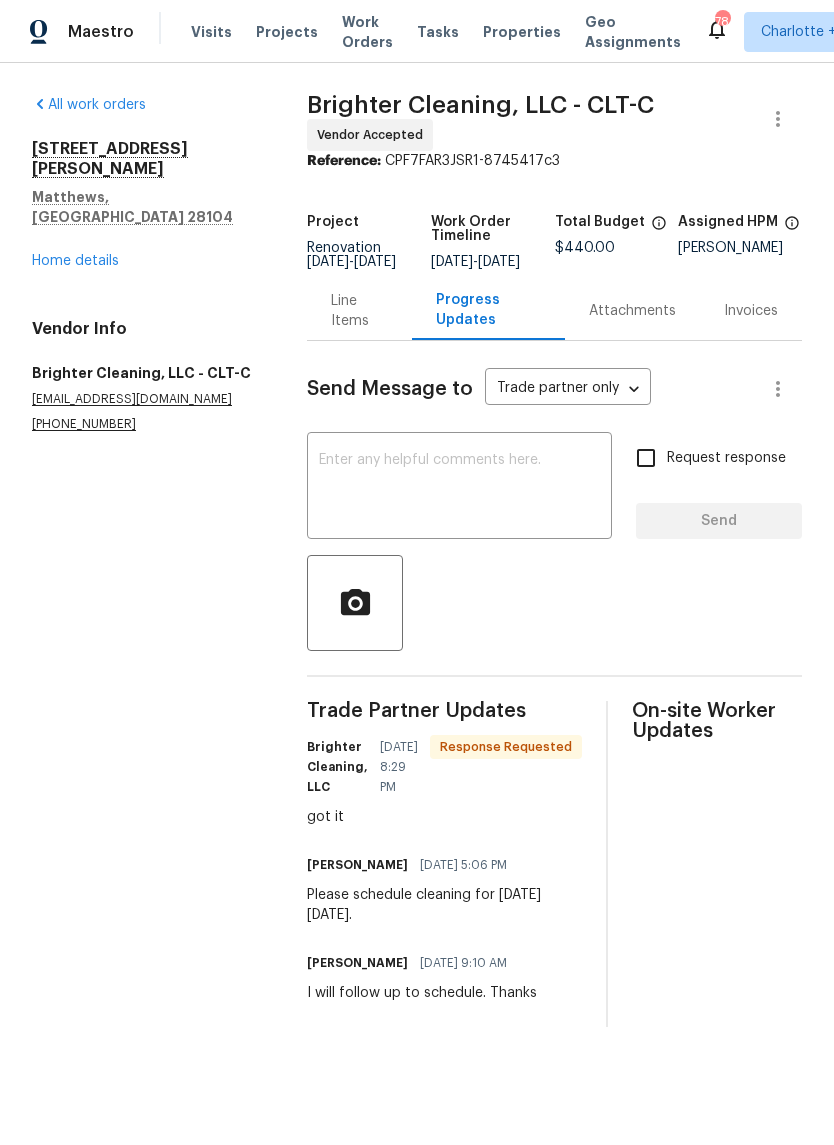 click at bounding box center (459, 488) 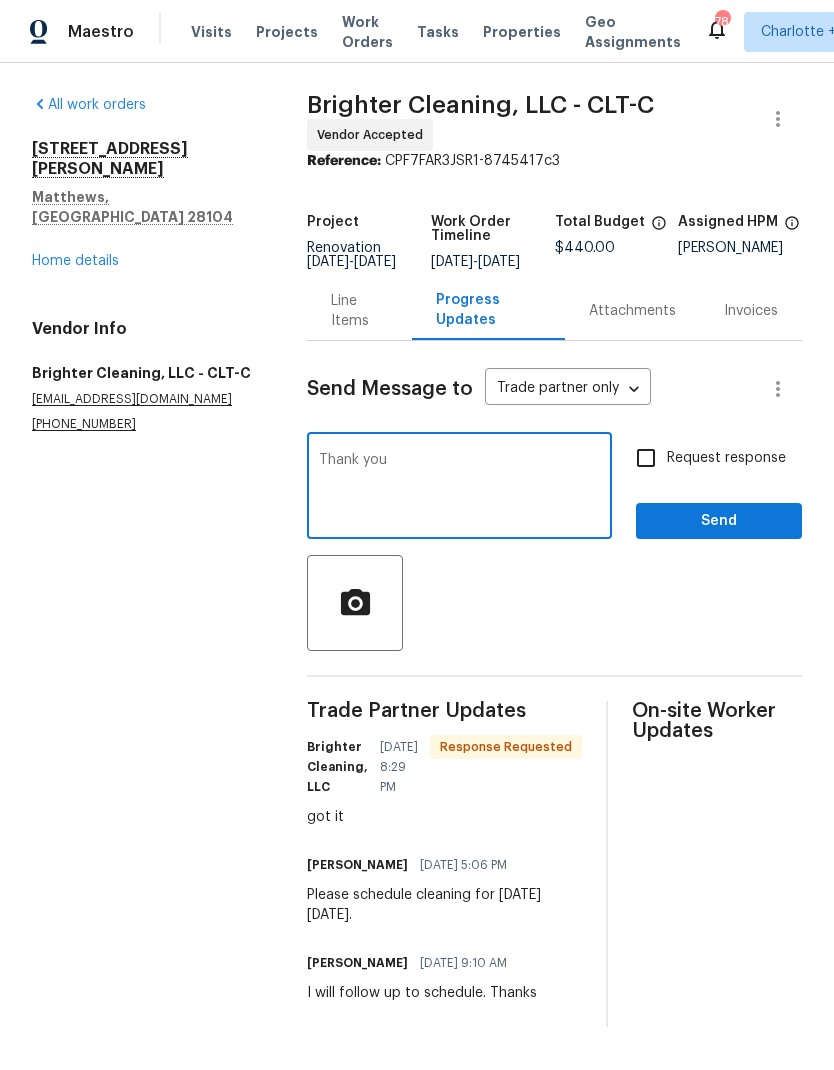 type on "Thank you" 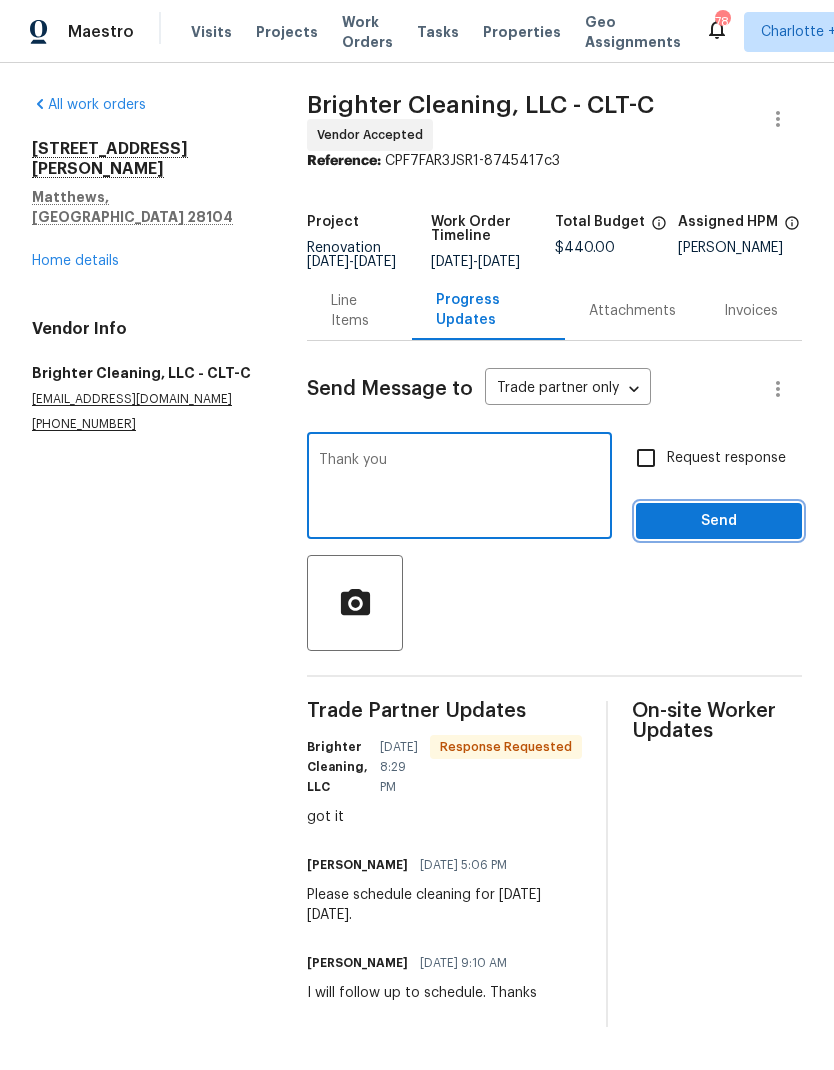 click on "Send" at bounding box center (719, 521) 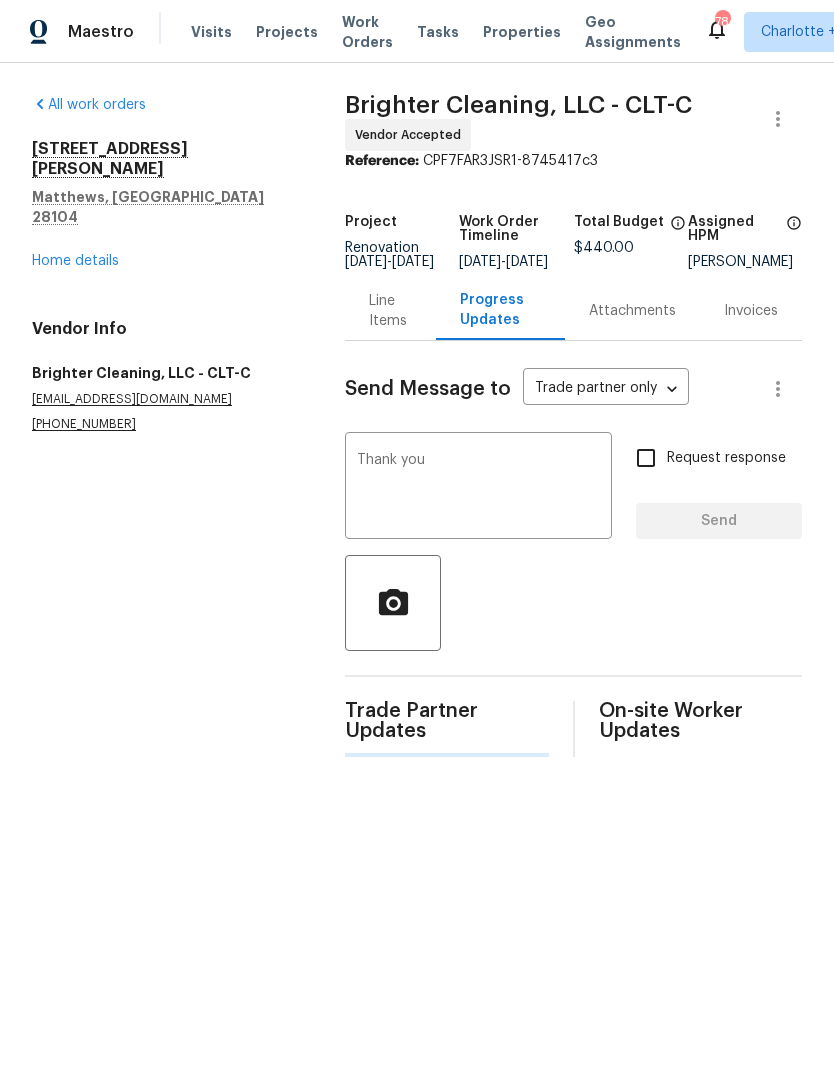 type 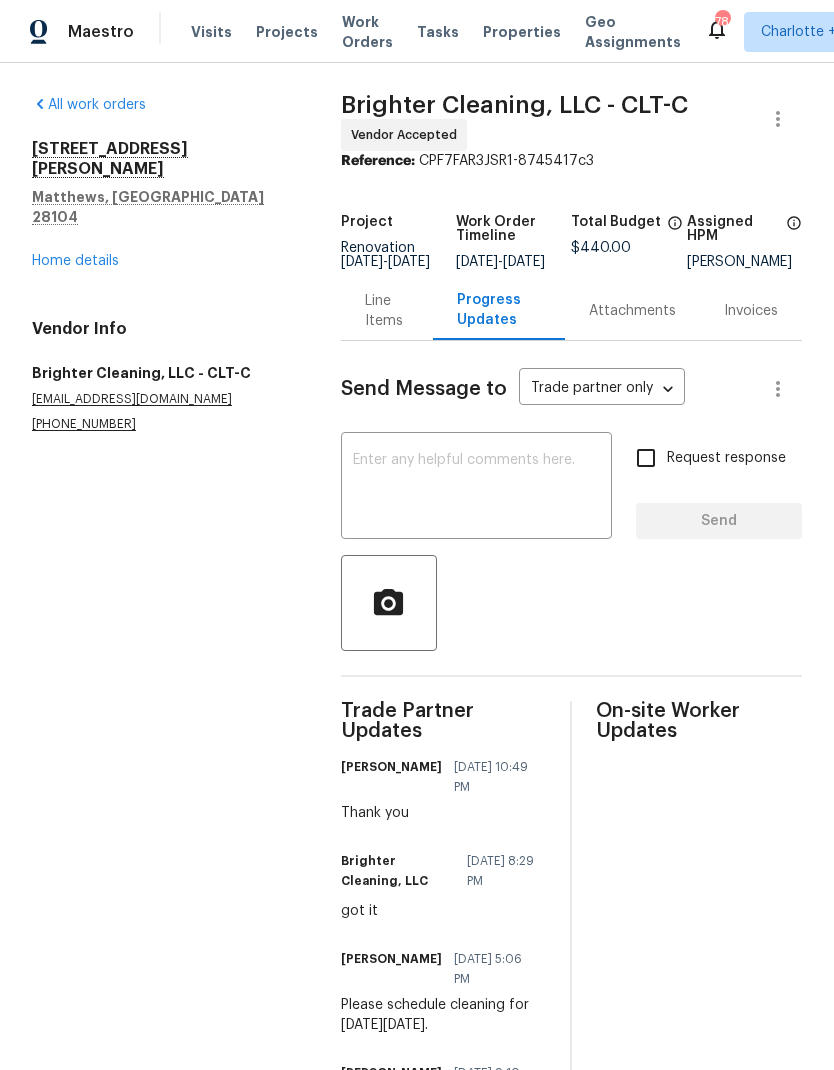 click on "Home details" at bounding box center (75, 261) 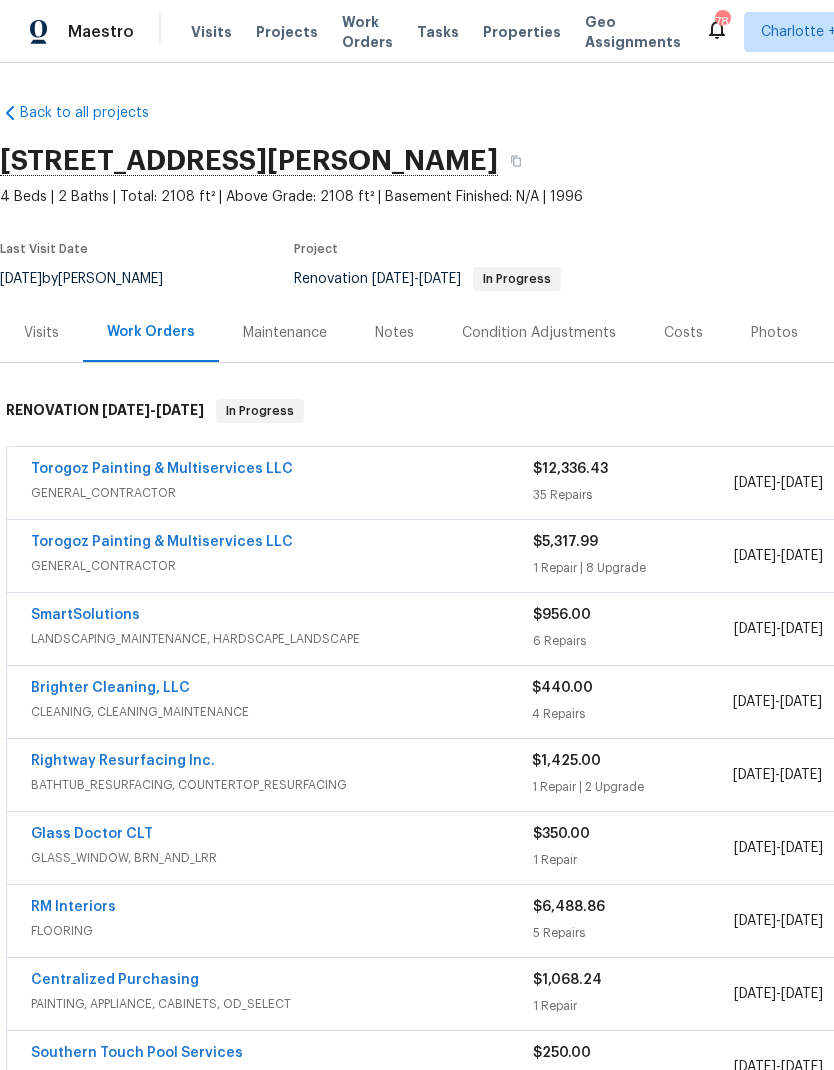scroll, scrollTop: 0, scrollLeft: 0, axis: both 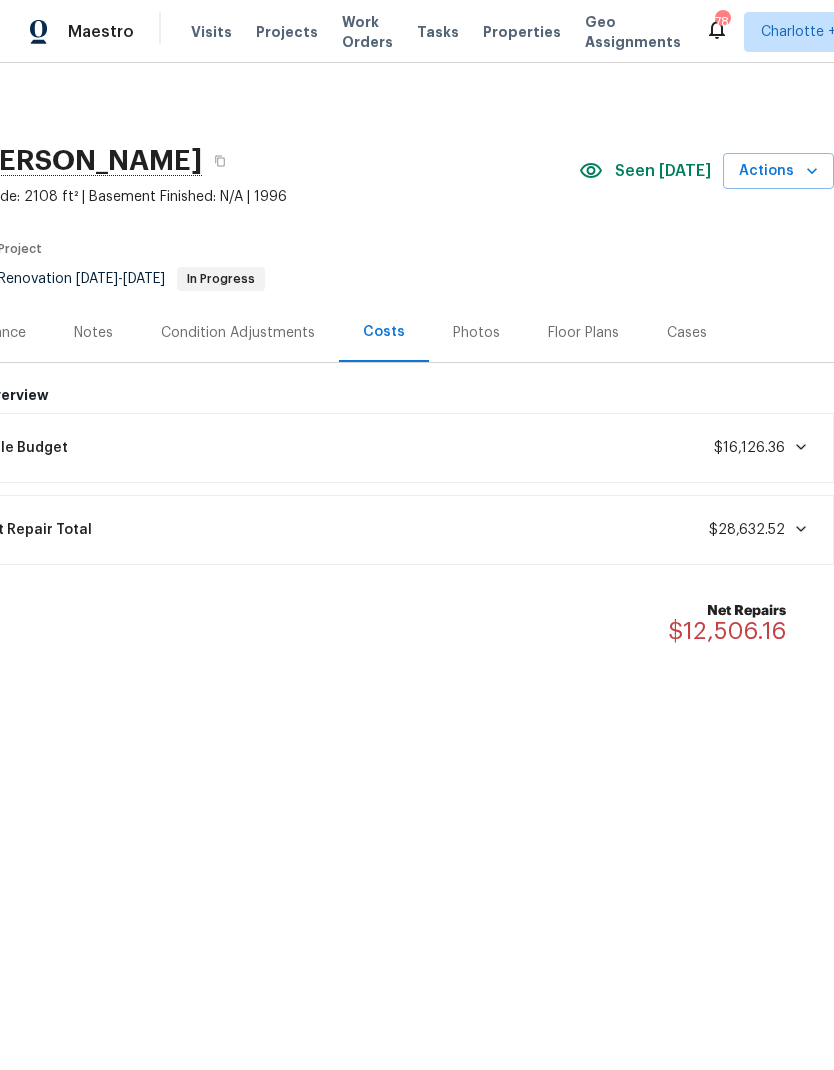click on "Current Repair Total $28,632.52" at bounding box center (379, 530) 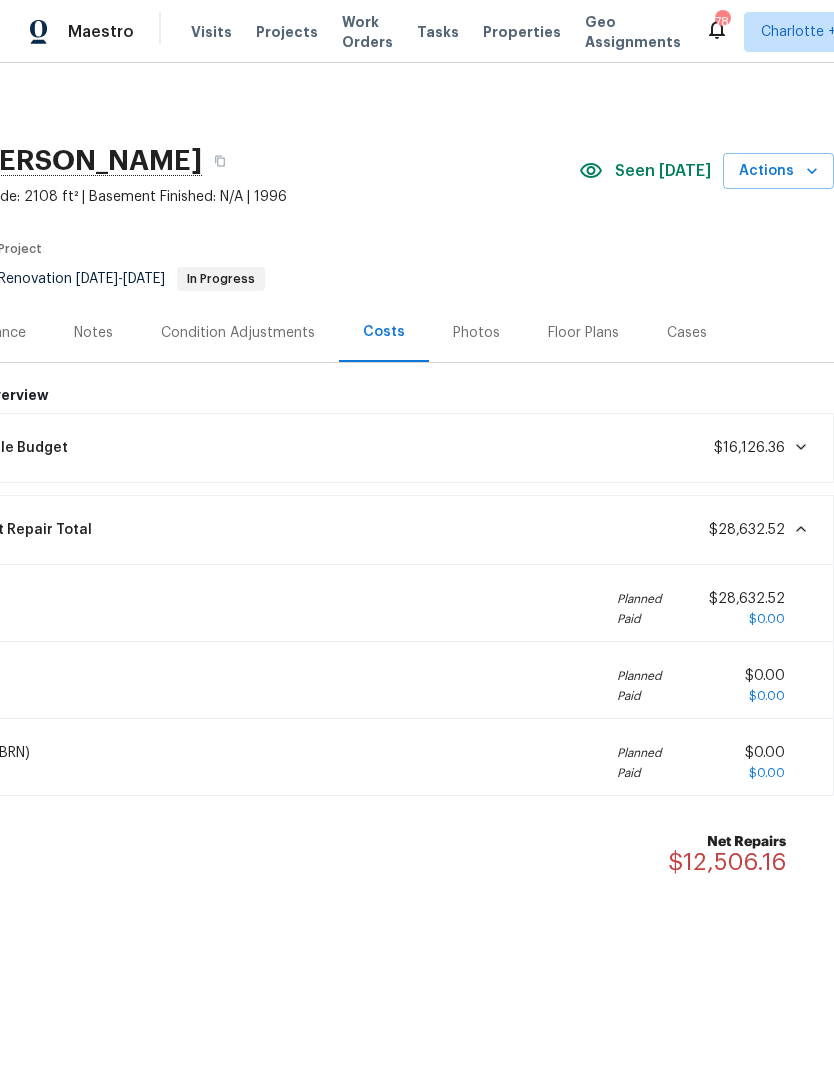 click at bounding box center (797, 529) 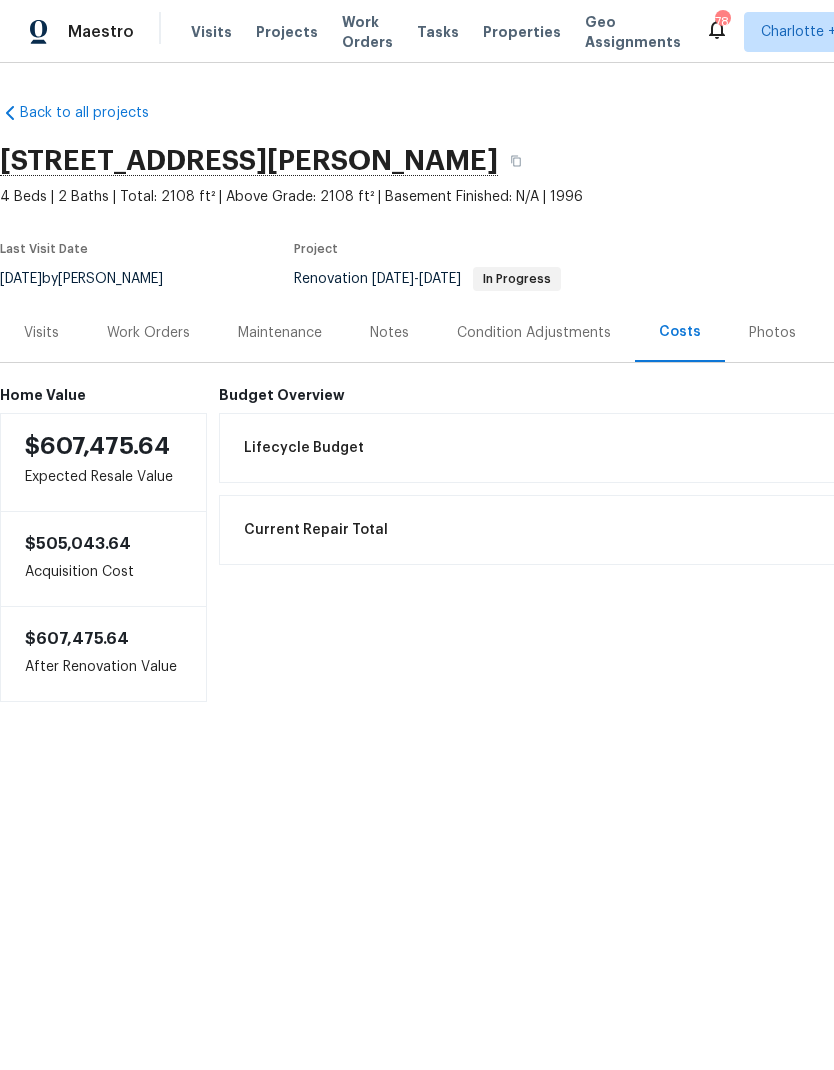 scroll, scrollTop: 0, scrollLeft: 0, axis: both 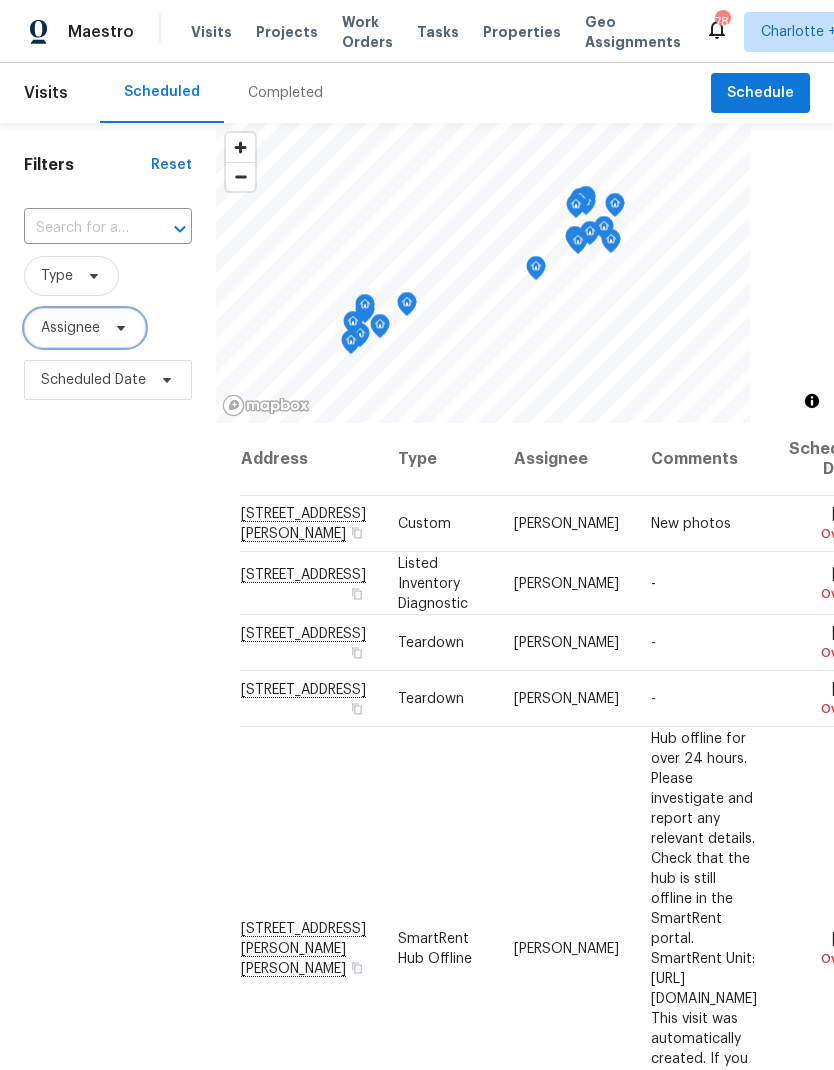 click 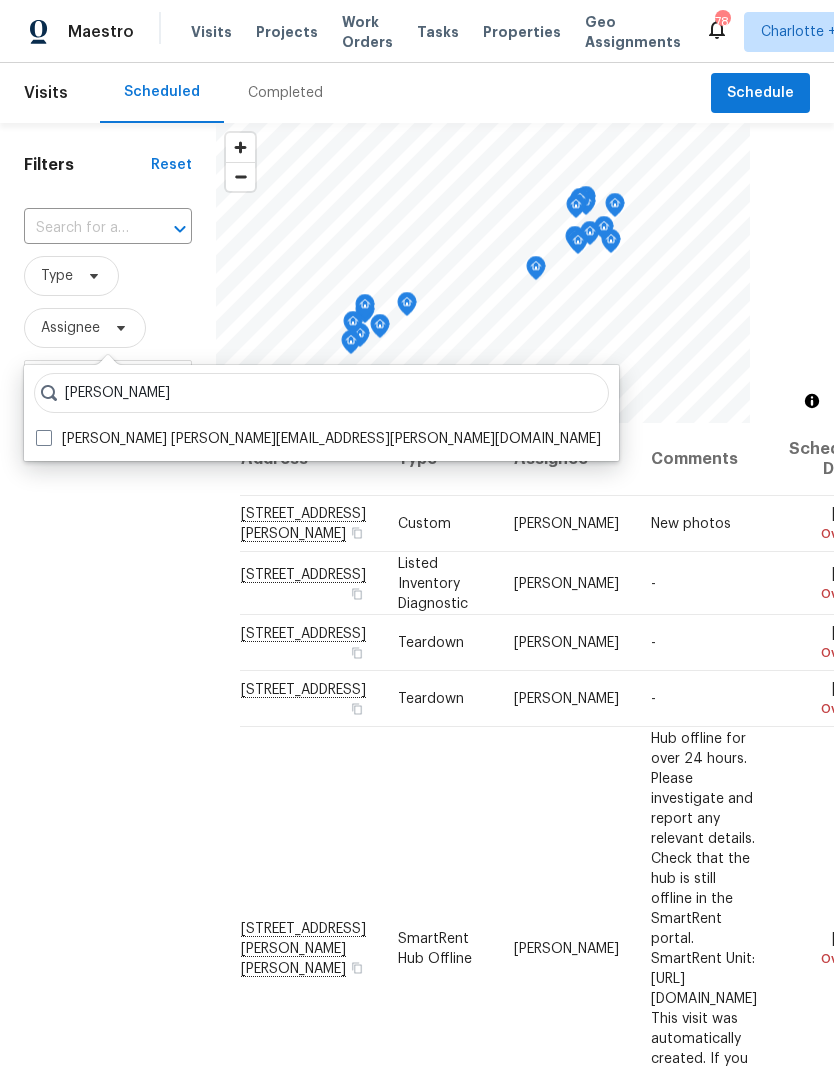 type on "Jason bouque" 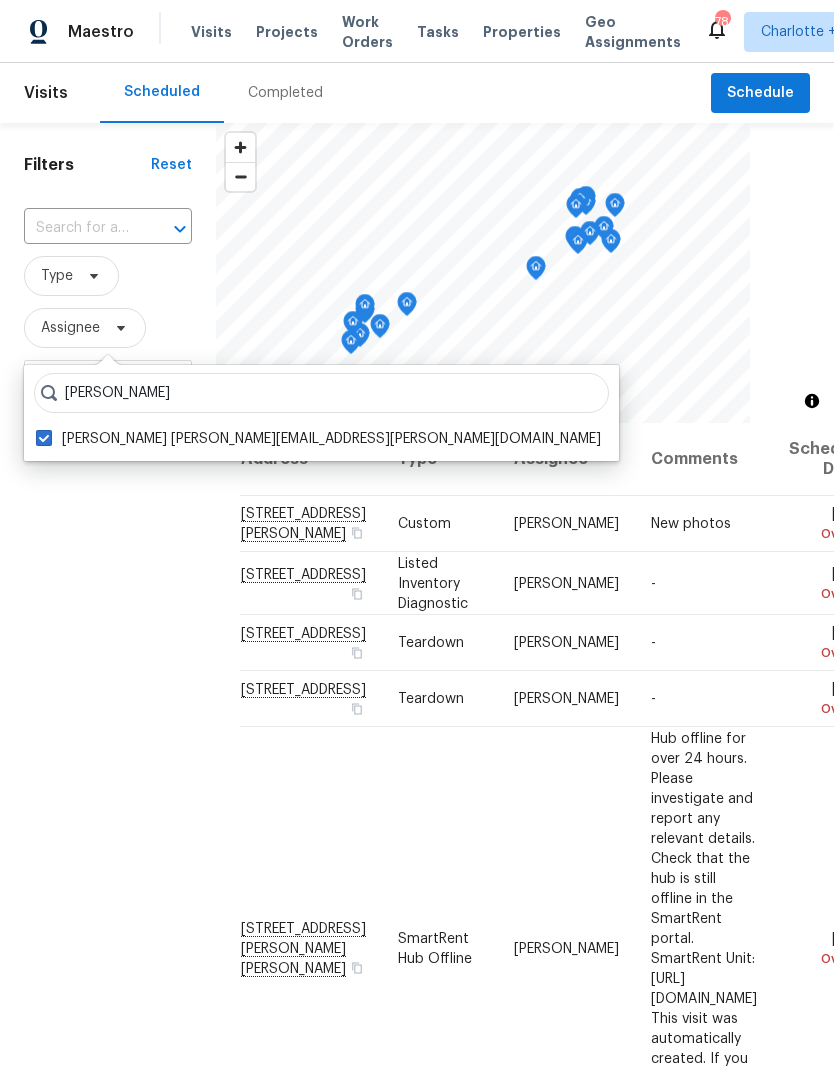 checkbox on "true" 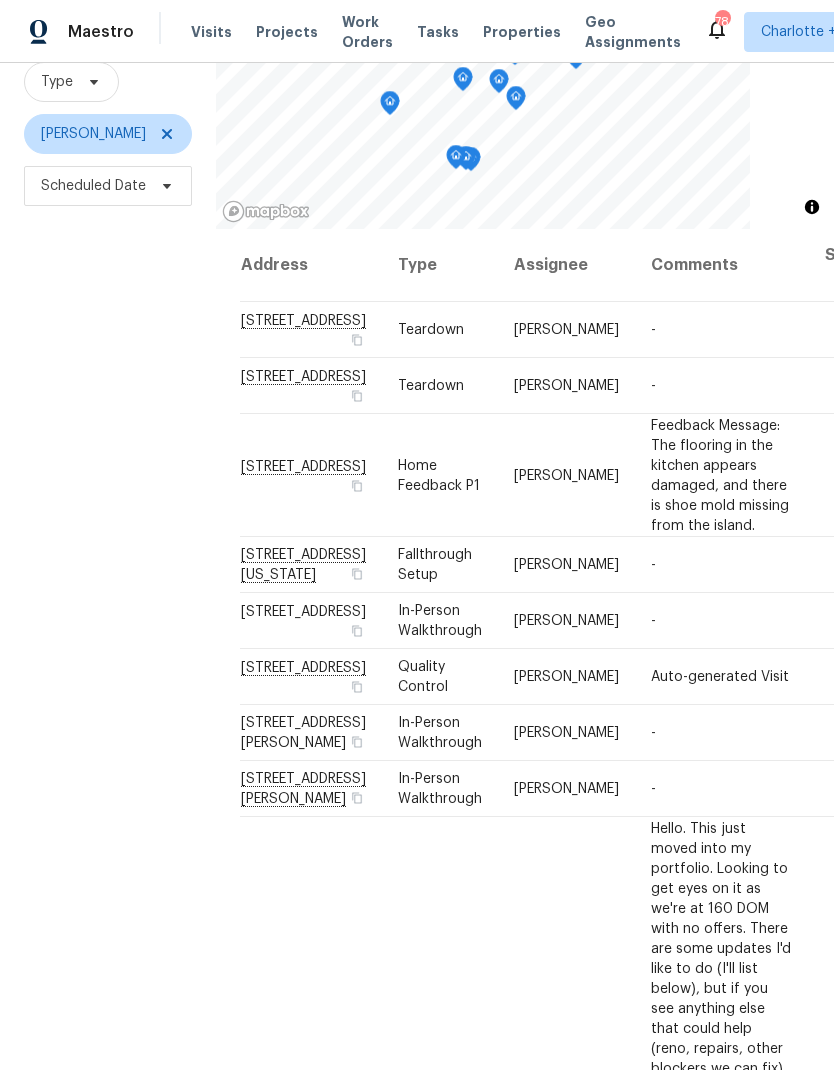 scroll, scrollTop: 193, scrollLeft: 0, axis: vertical 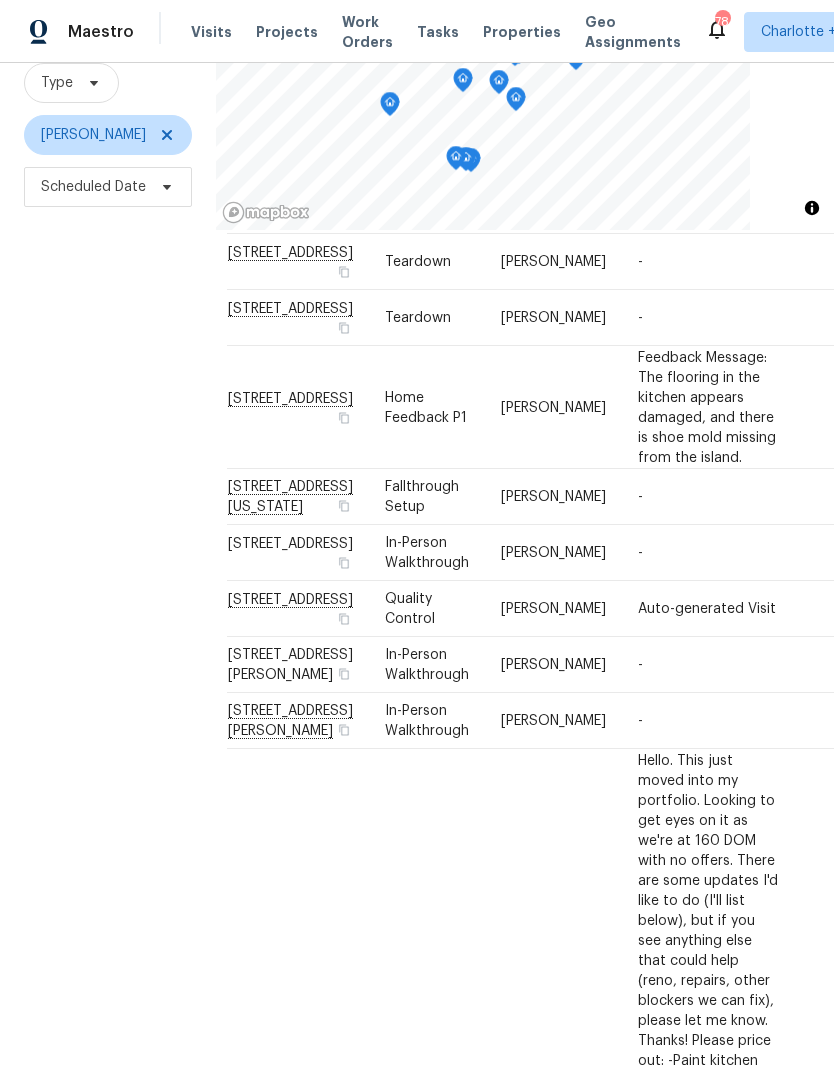 click on "Filters Reset ​ Type Jason Bouque Scheduled Date" at bounding box center (108, 508) 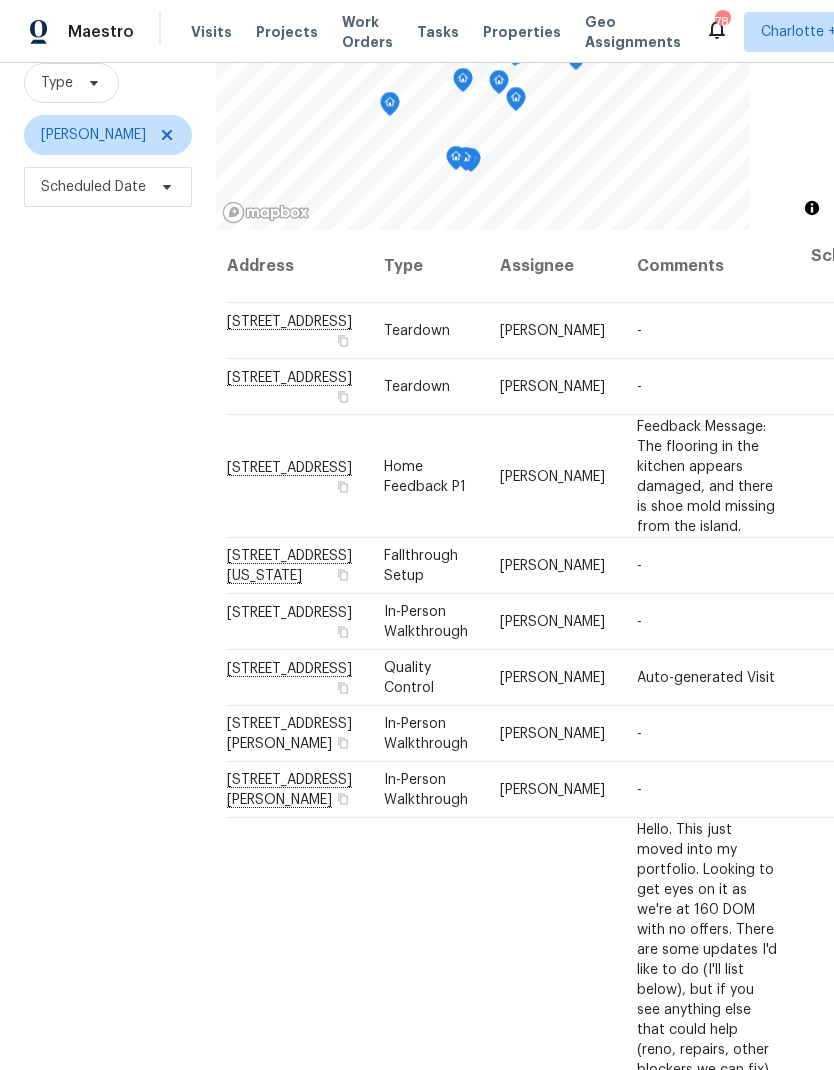 scroll, scrollTop: 0, scrollLeft: 13, axis: horizontal 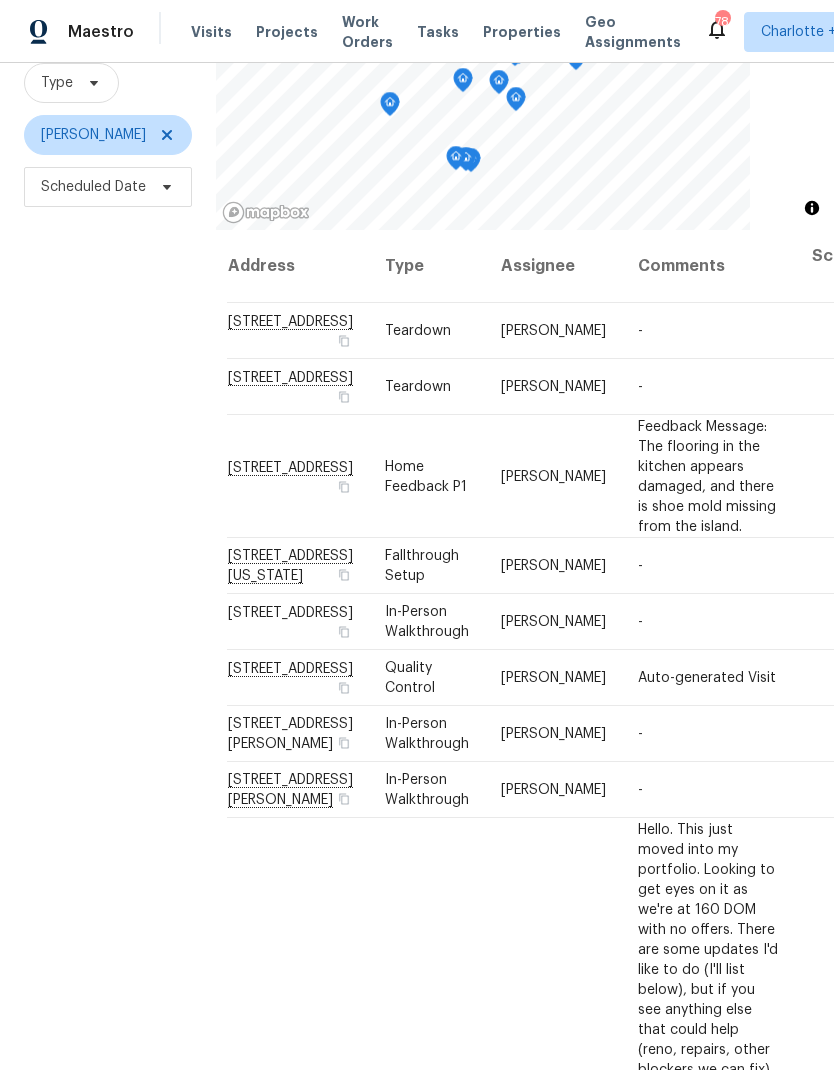 click on "Filters Reset ​ Type Jason Bouque Scheduled Date" at bounding box center [108, 508] 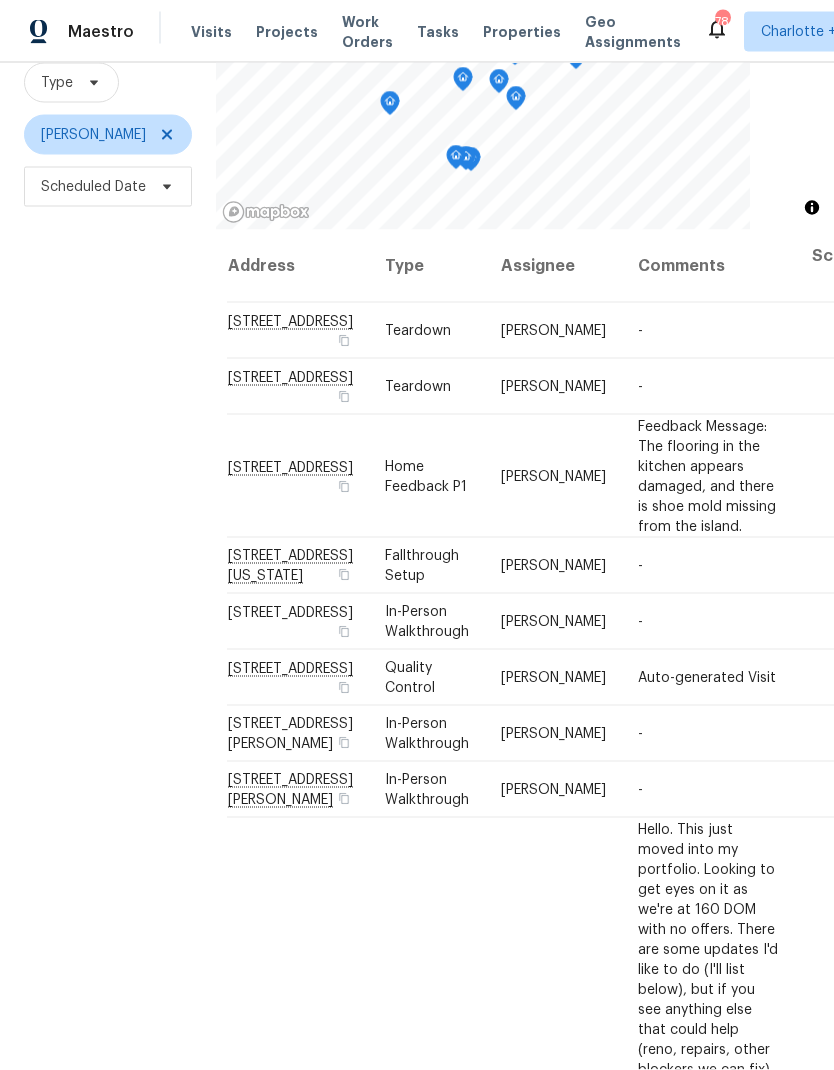 scroll, scrollTop: 80, scrollLeft: 0, axis: vertical 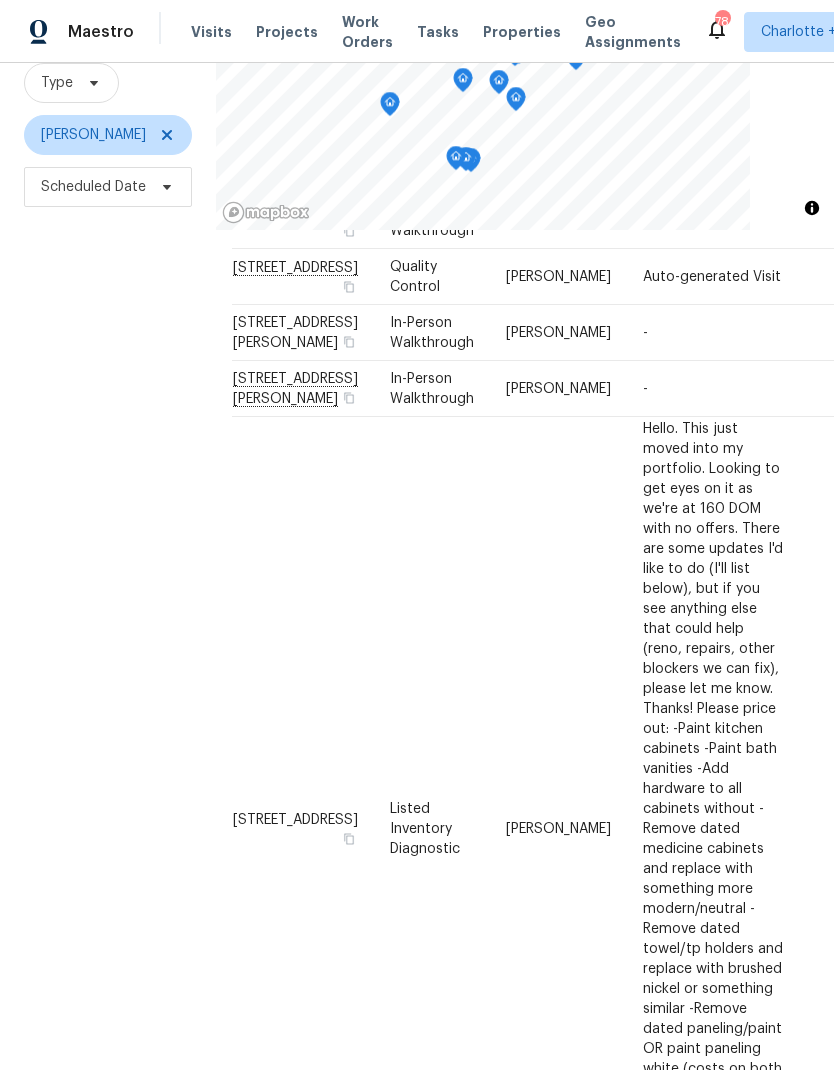 click on "Filters Reset ​ Type Jason Bouque Scheduled Date" at bounding box center [108, 508] 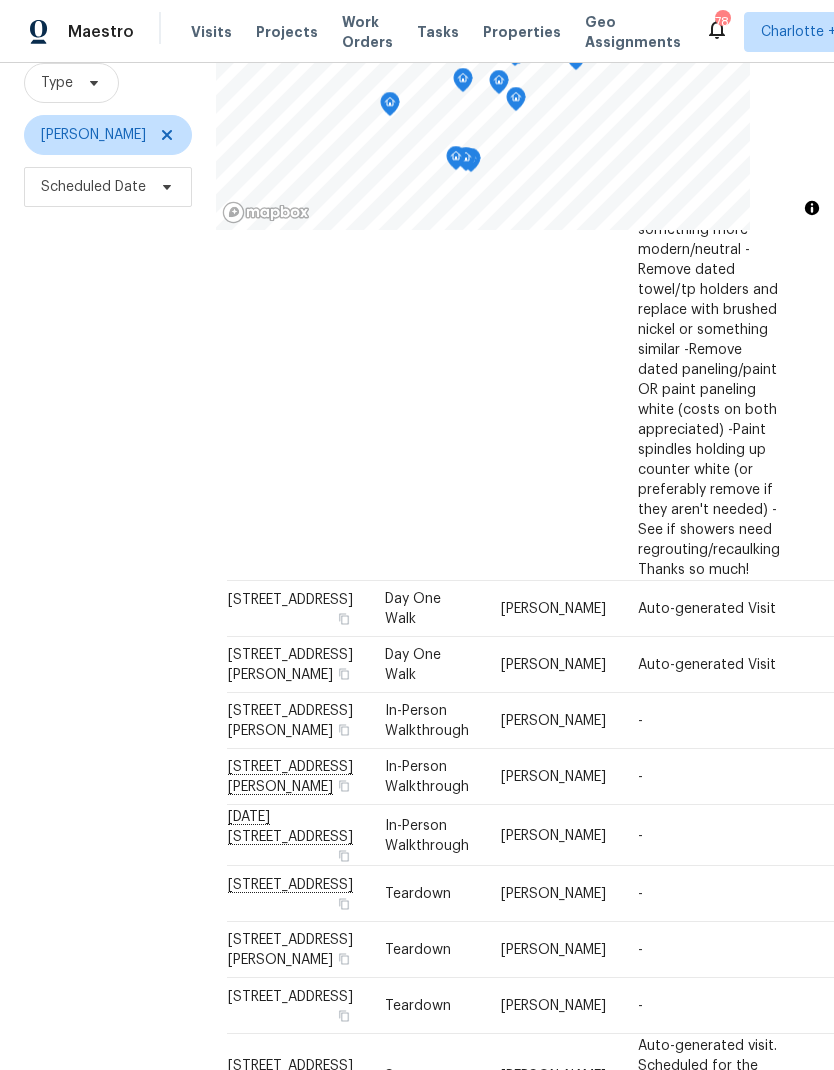scroll, scrollTop: 1061, scrollLeft: 13, axis: both 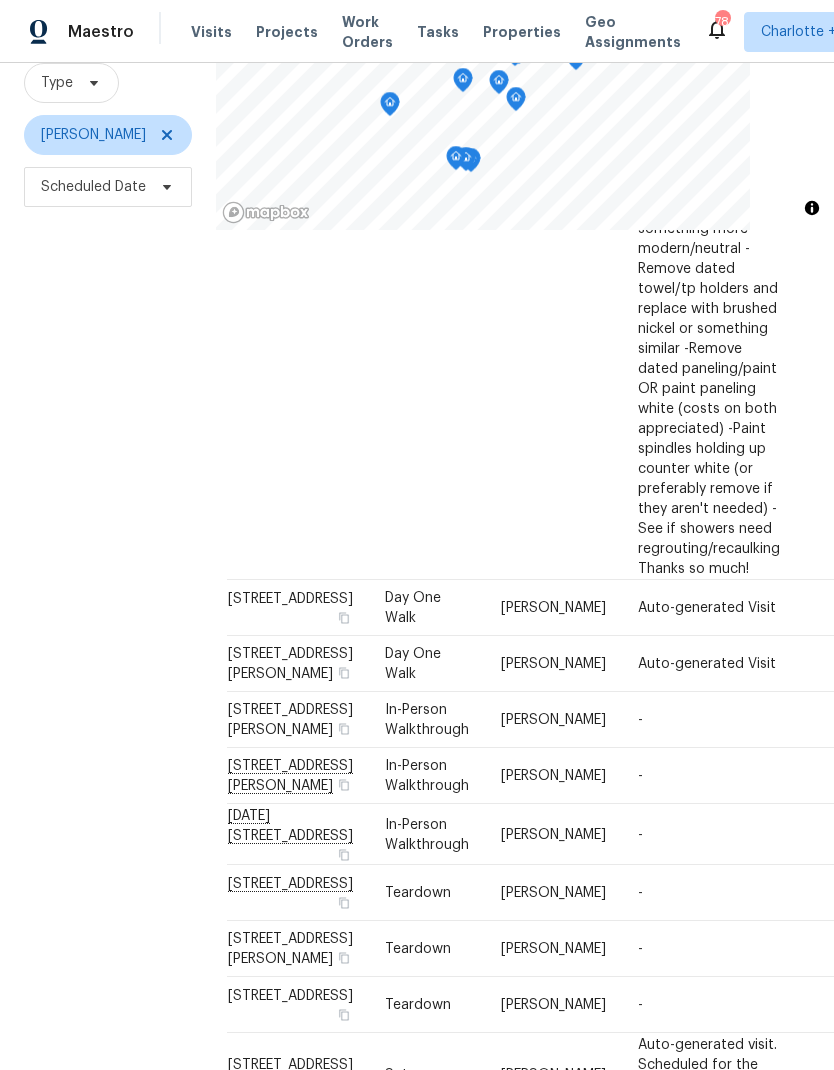 click on "Filters Reset ​ Type Jason Bouque Scheduled Date" at bounding box center (108, 508) 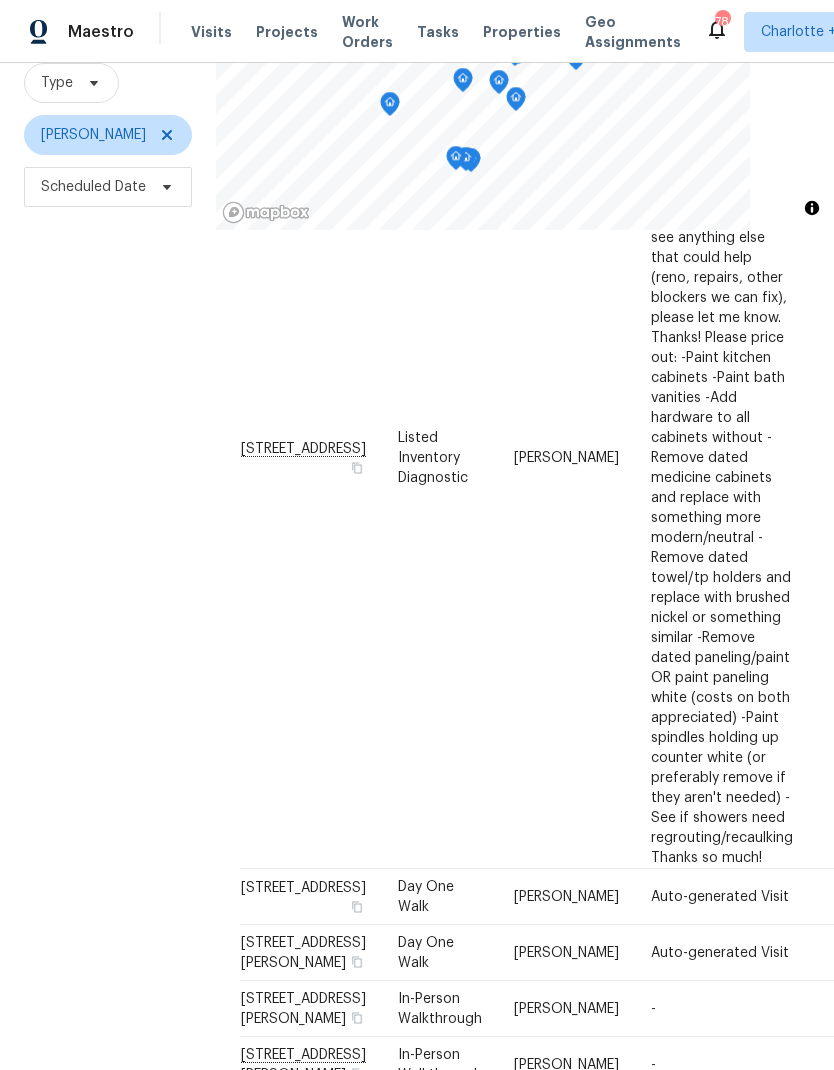 scroll, scrollTop: 768, scrollLeft: -1, axis: both 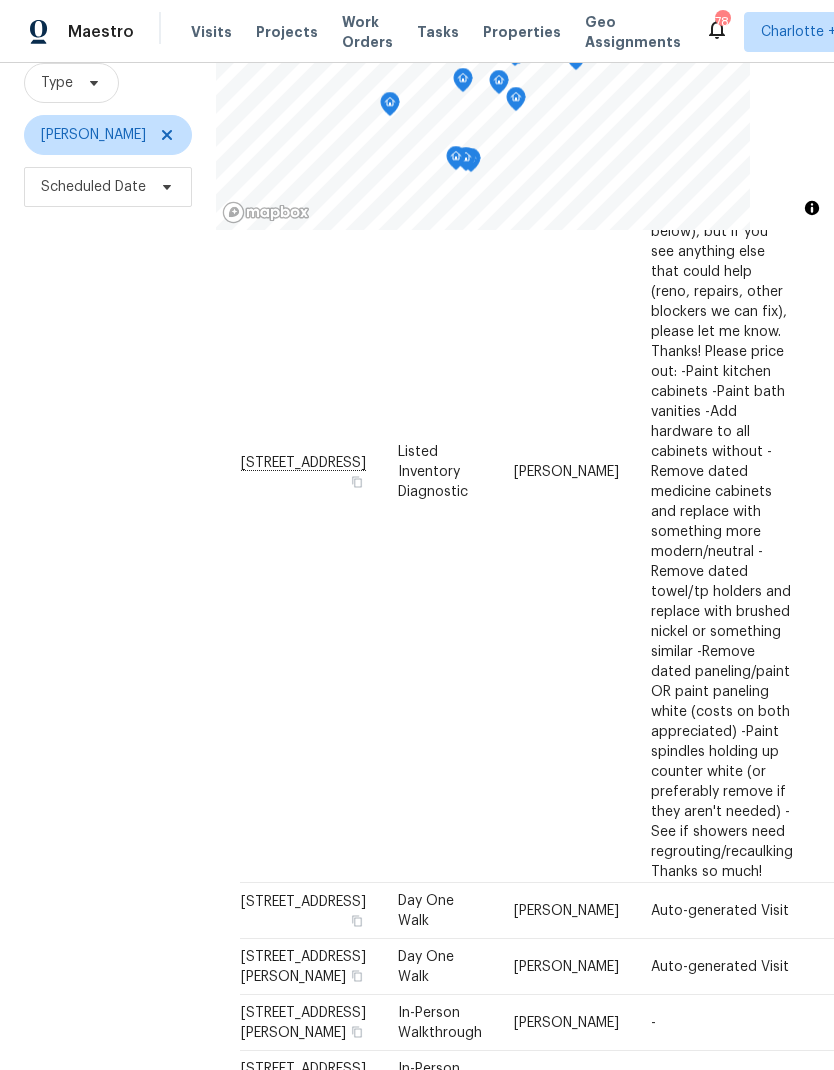 click on "Filters Reset ​ Type Jason Bouque Scheduled Date" at bounding box center [108, 508] 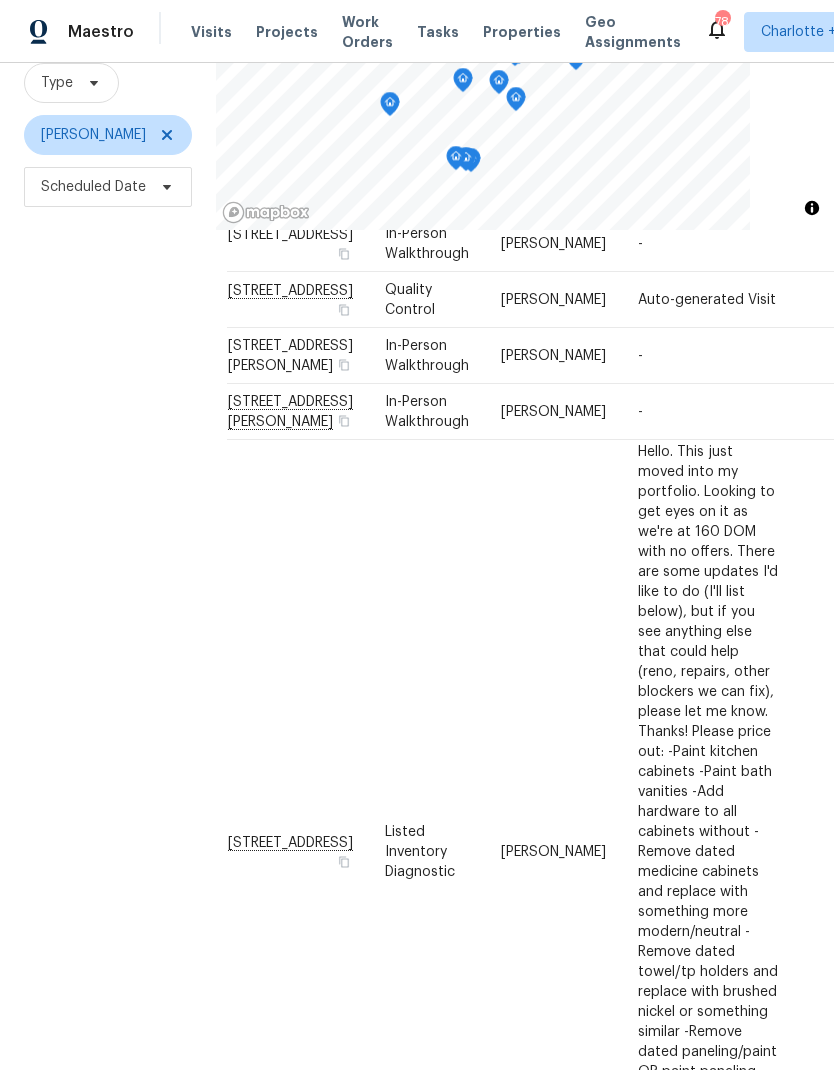 scroll, scrollTop: 353, scrollLeft: 12, axis: both 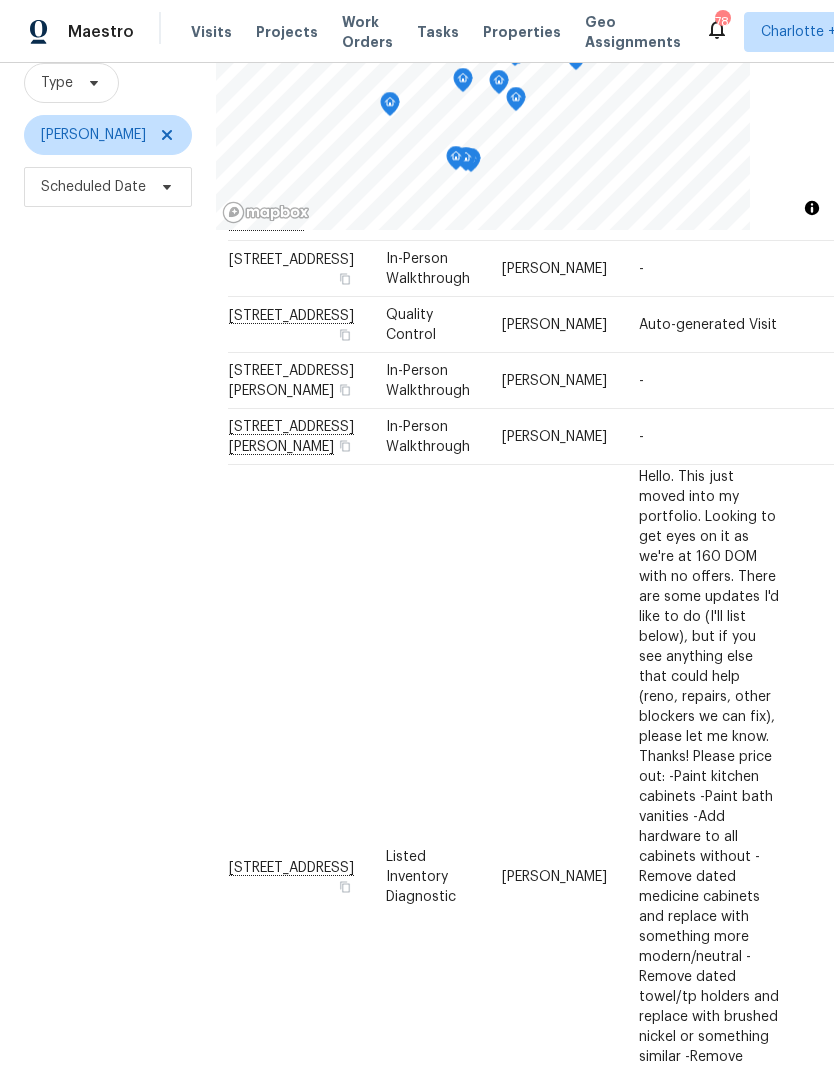click on "Filters Reset ​ Type Jason Bouque Scheduled Date" at bounding box center (108, 508) 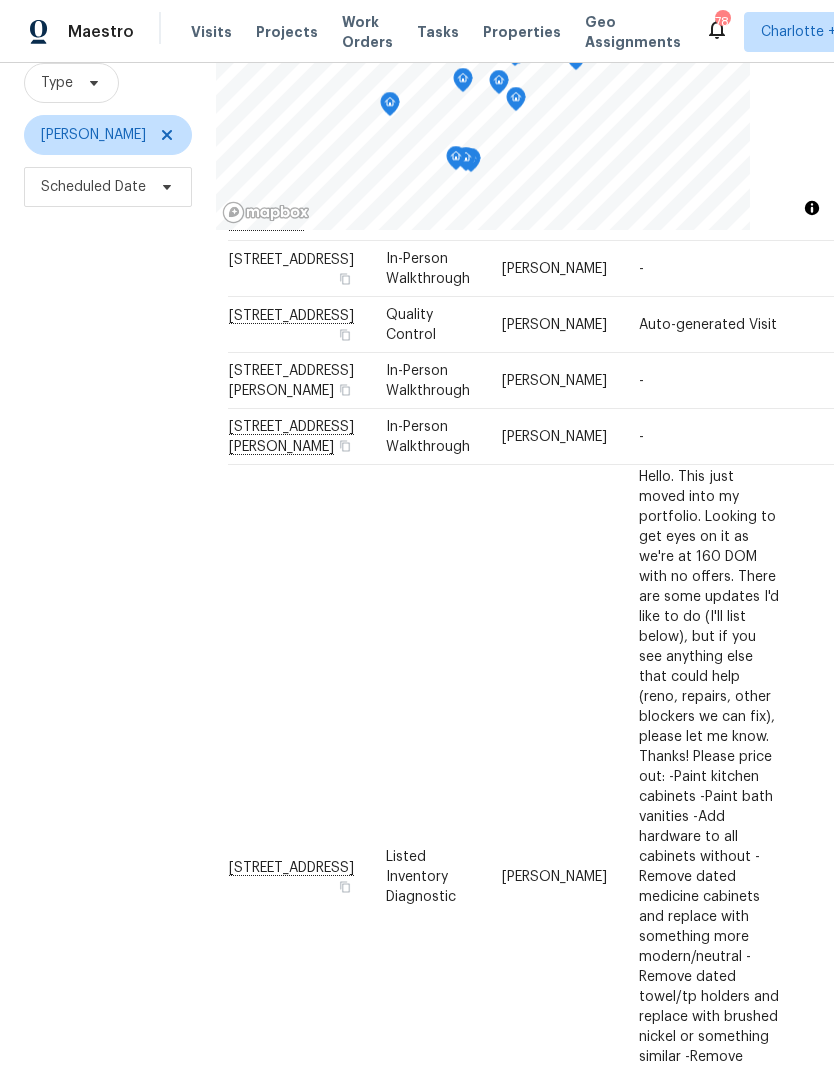 click 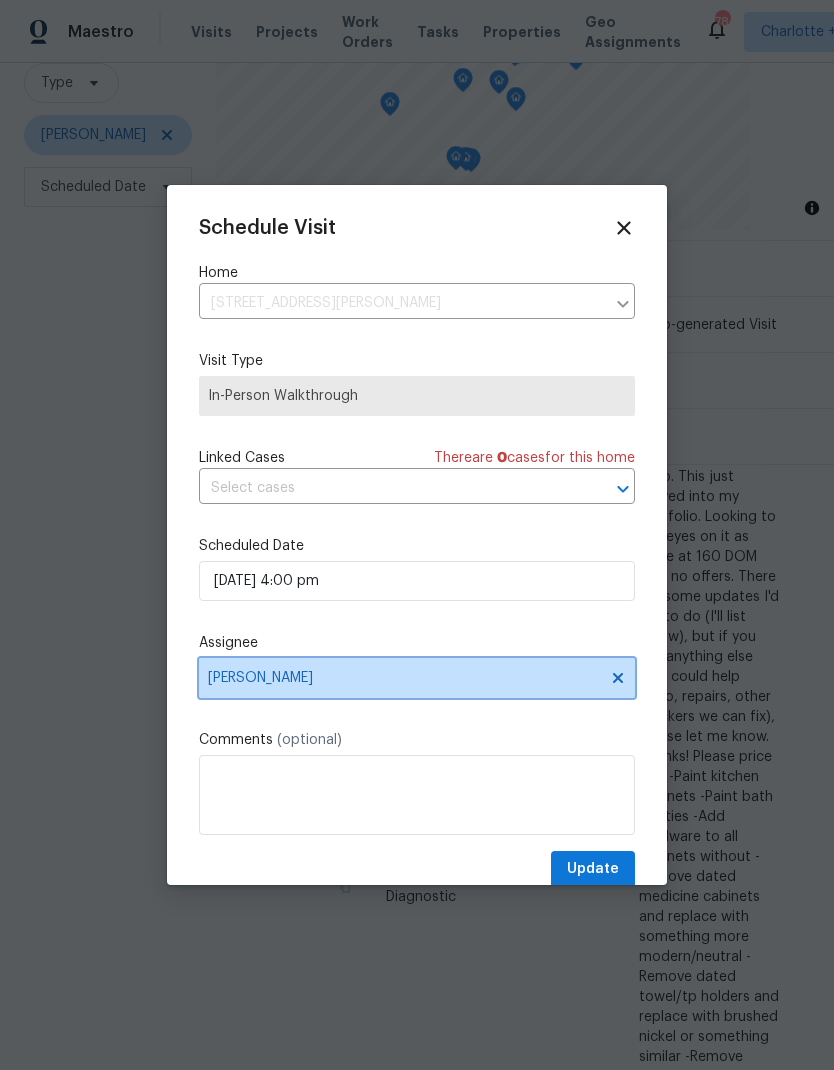 click 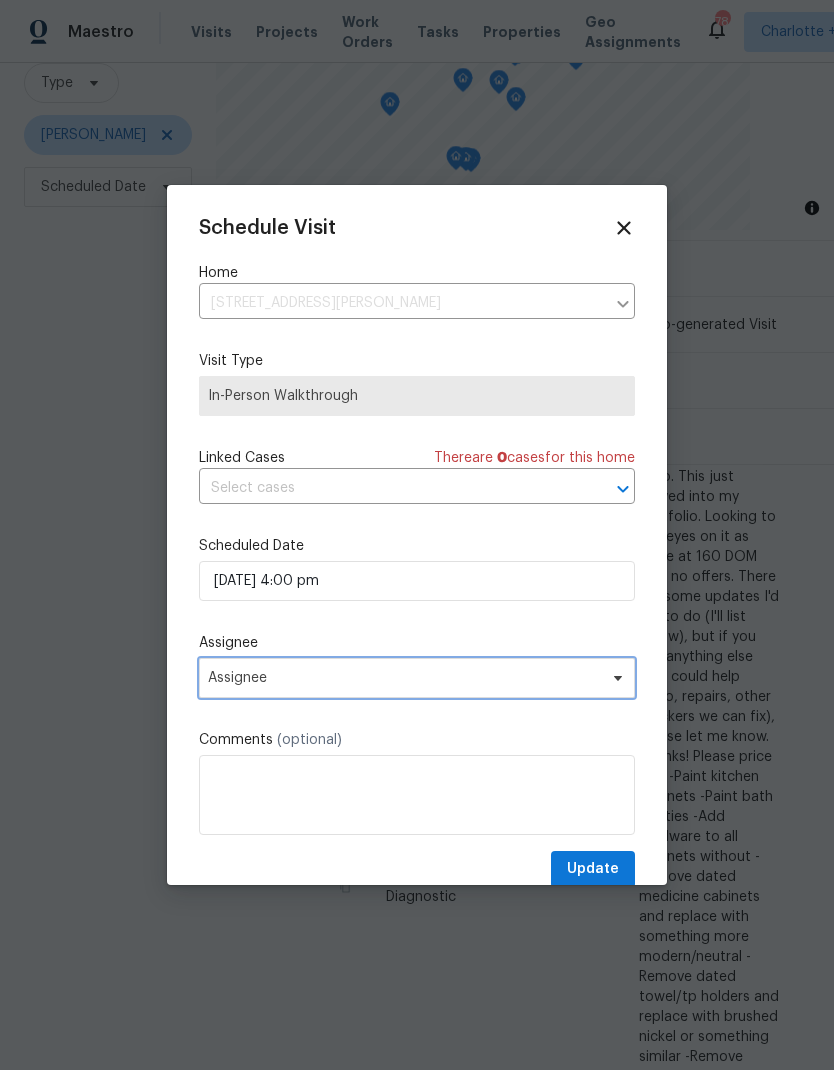 click 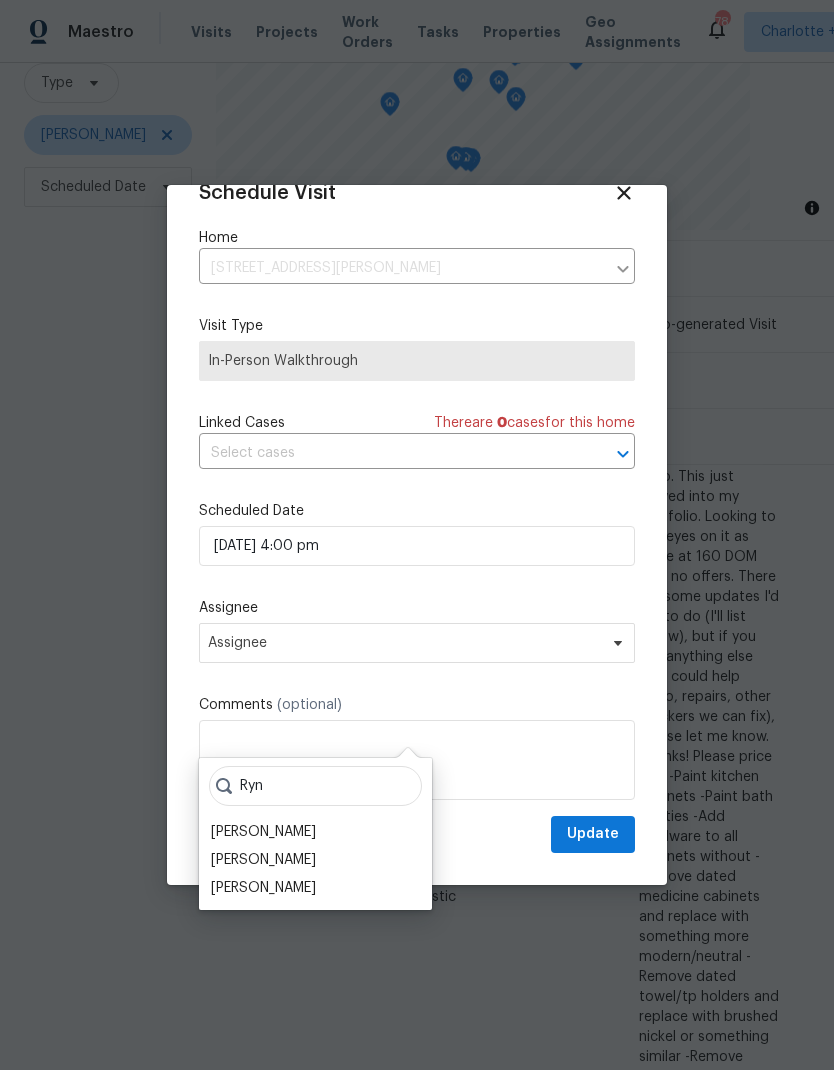 scroll, scrollTop: 39, scrollLeft: 0, axis: vertical 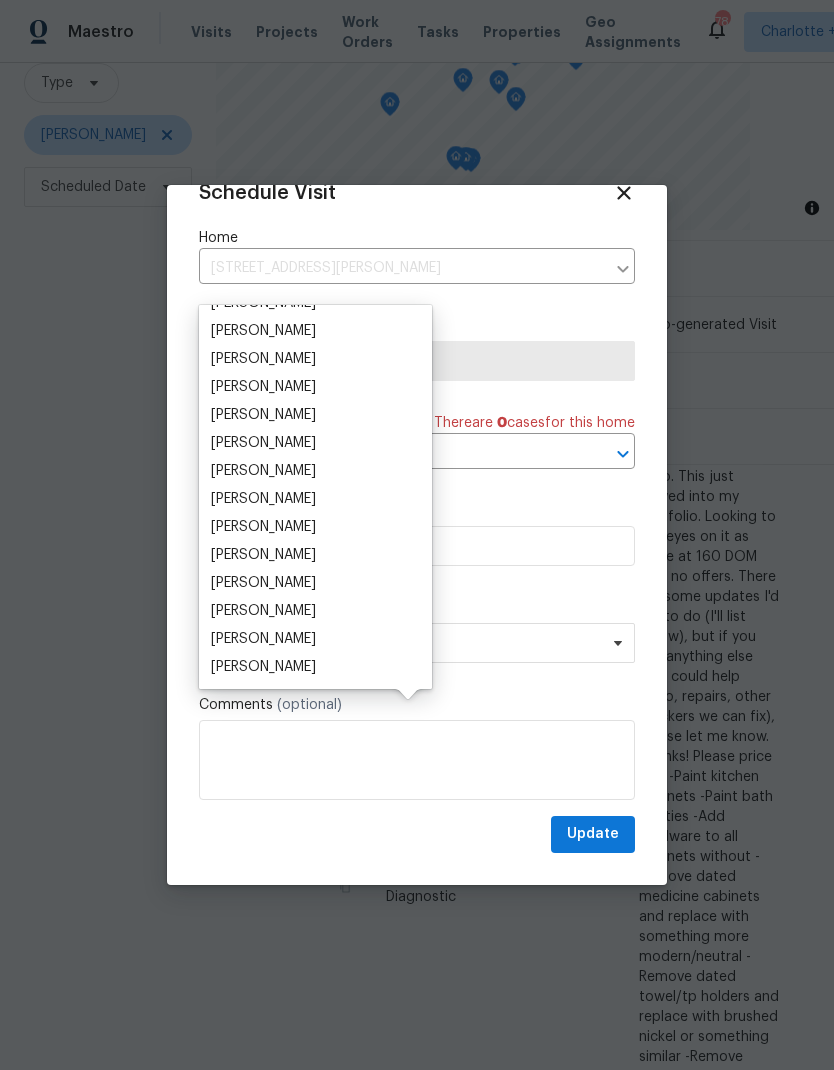 type on "Ryan" 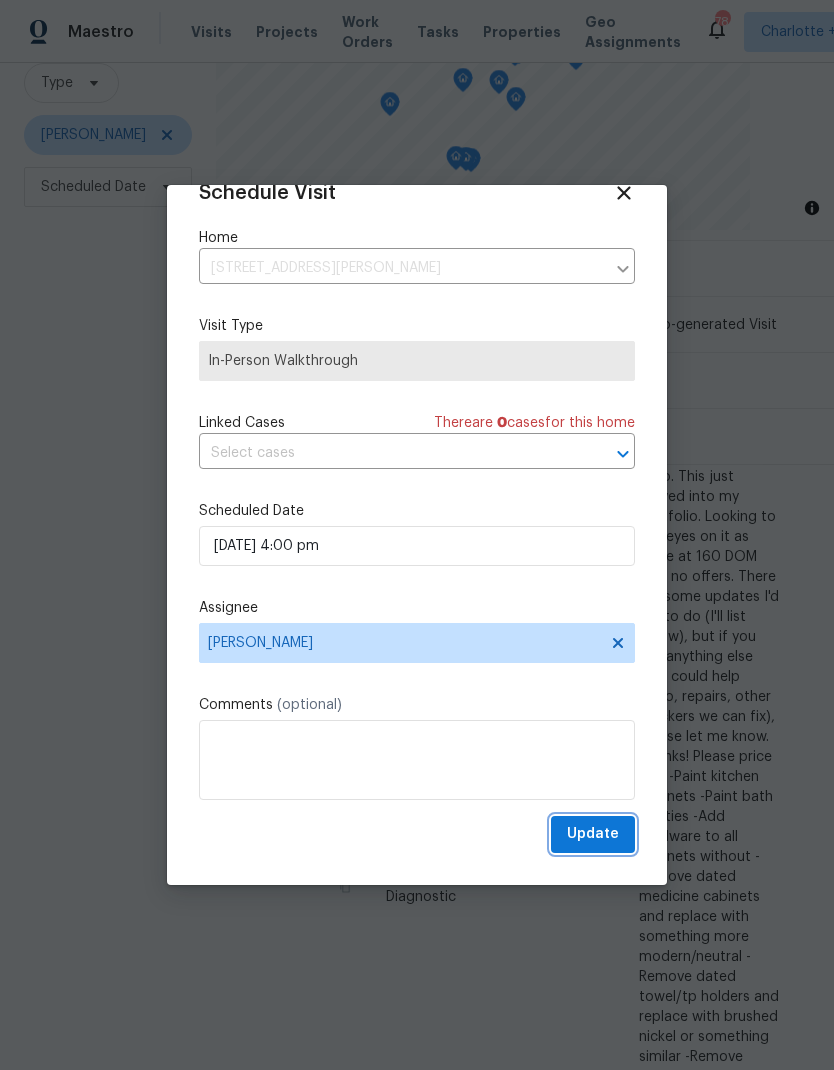 click on "Update" at bounding box center (593, 834) 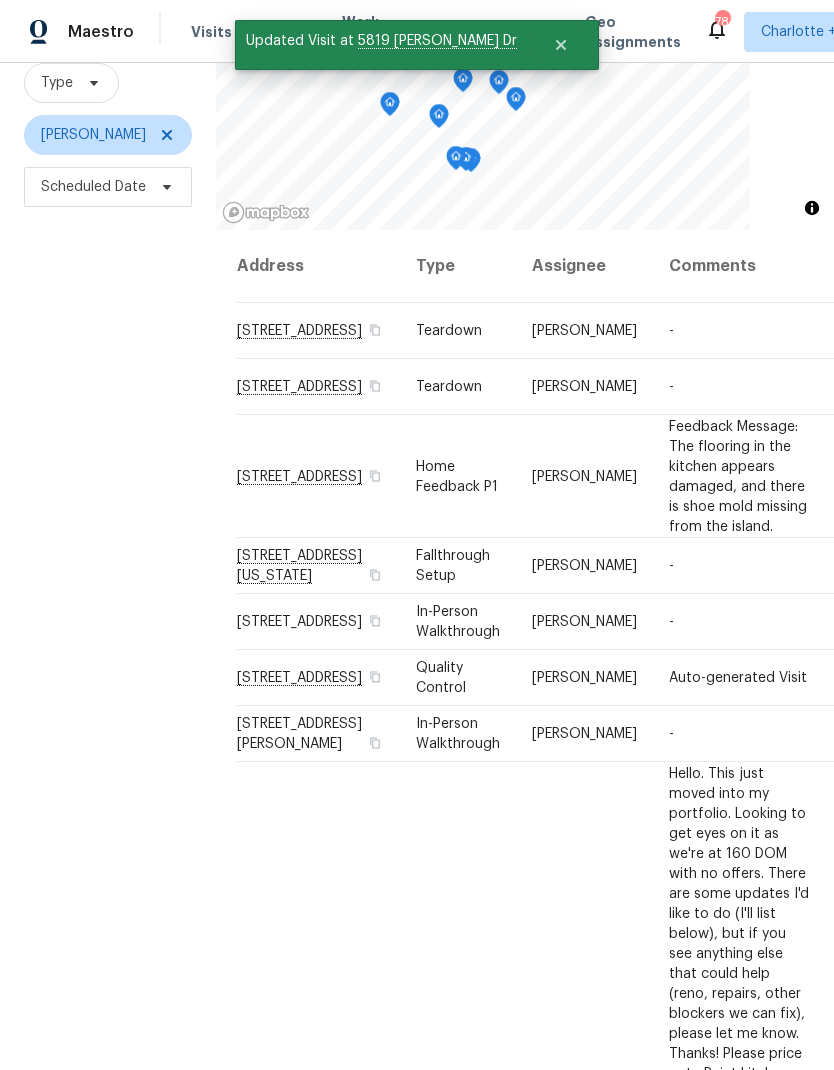 scroll, scrollTop: 0, scrollLeft: 4, axis: horizontal 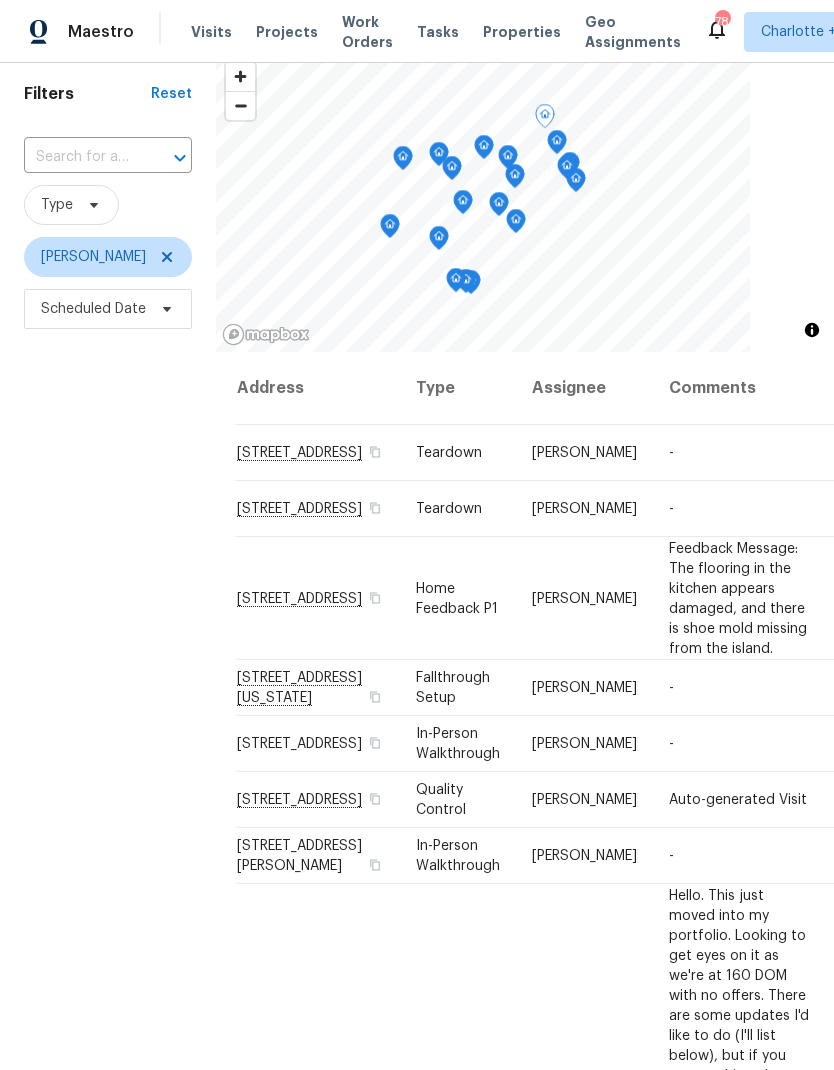 click on "Filters Reset ​ Type Jason Bouque Scheduled Date" at bounding box center (108, 630) 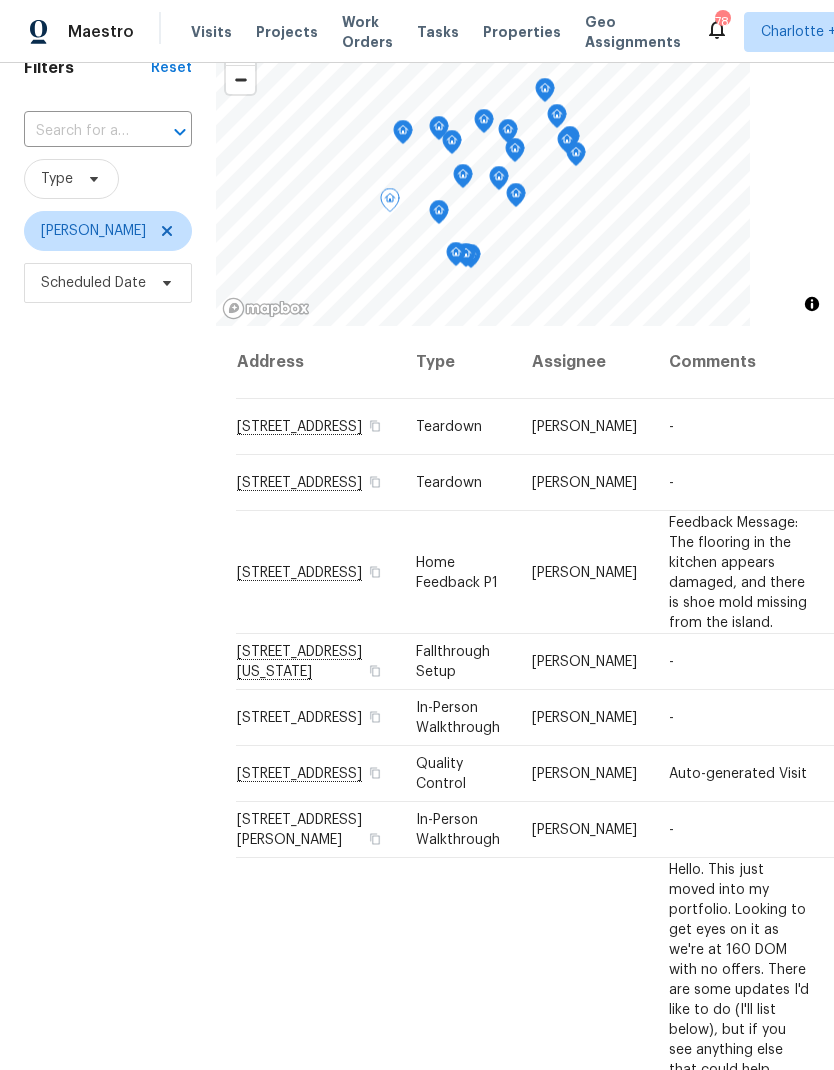 scroll, scrollTop: 103, scrollLeft: 0, axis: vertical 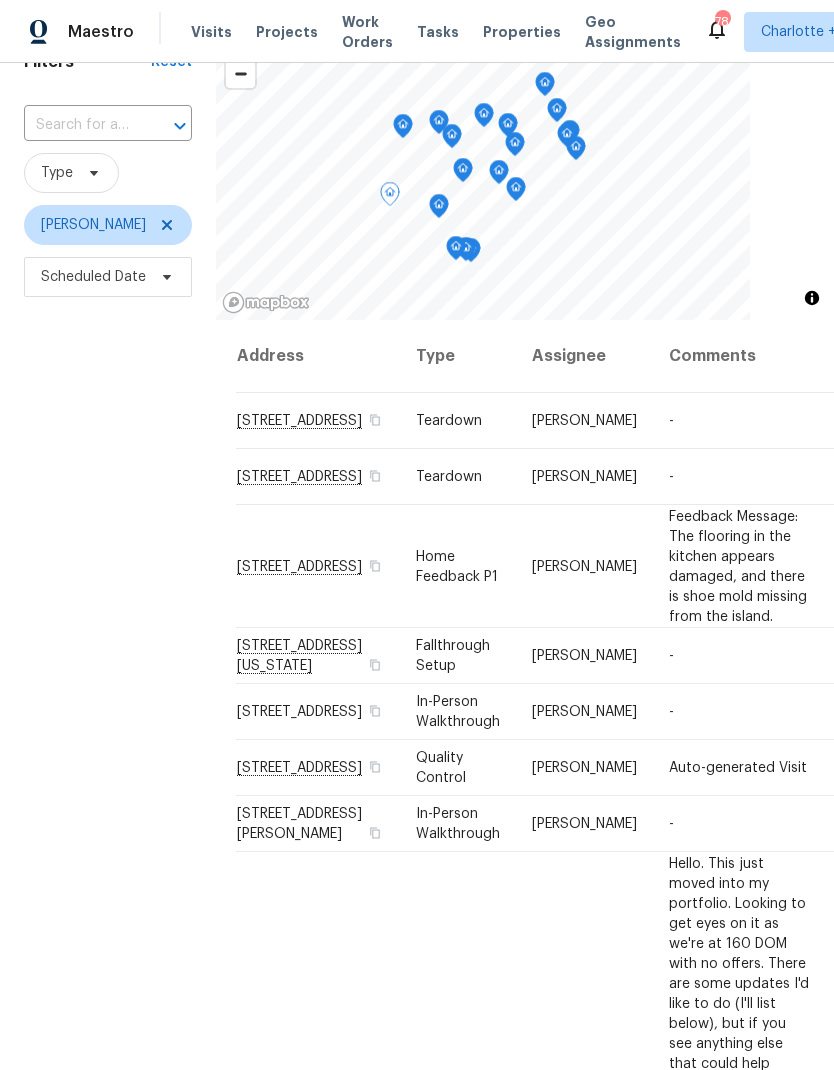 click on "Filters Reset ​ Type Jason Bouque Scheduled Date" at bounding box center (108, 598) 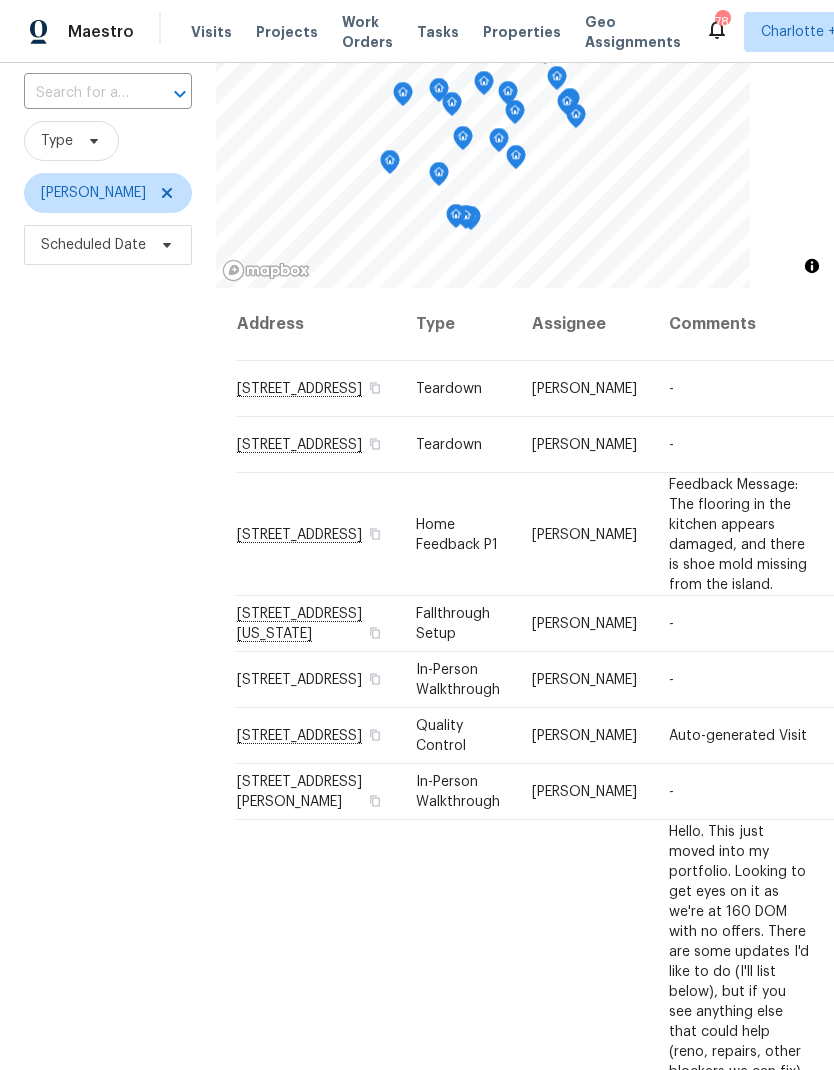 scroll, scrollTop: 134, scrollLeft: 0, axis: vertical 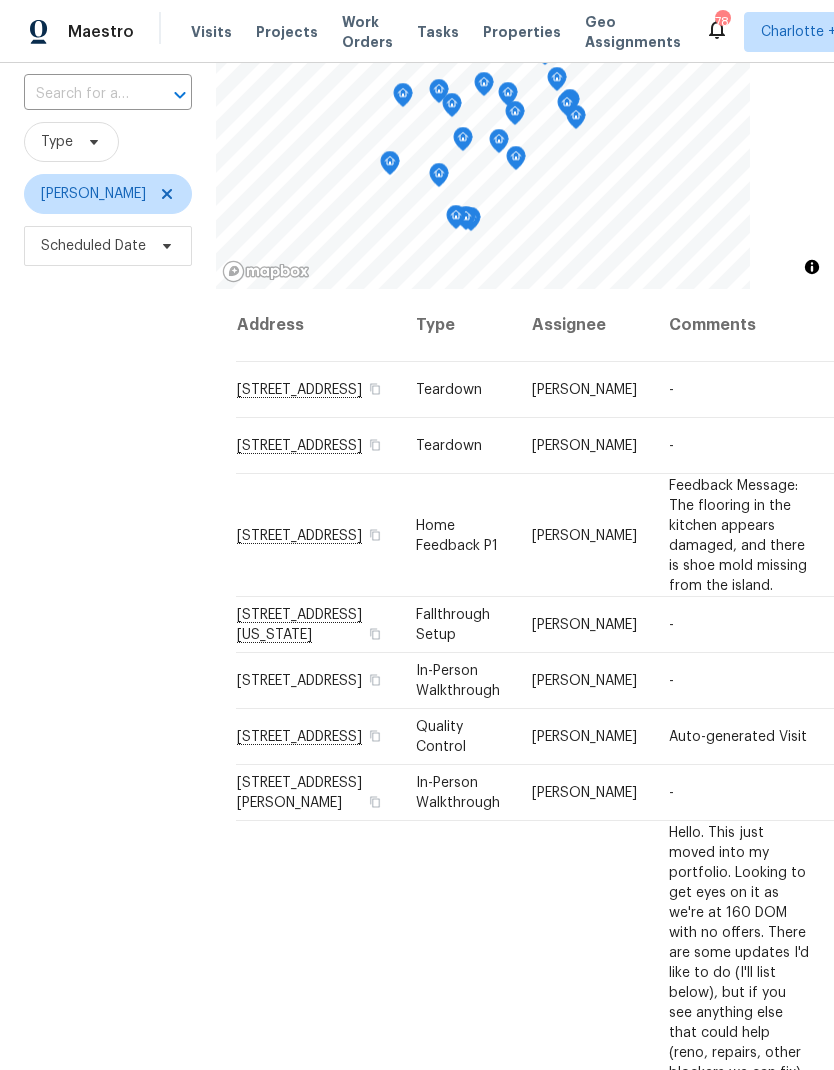 click on "Filters Reset ​ Type Jason Bouque Scheduled Date" at bounding box center [108, 567] 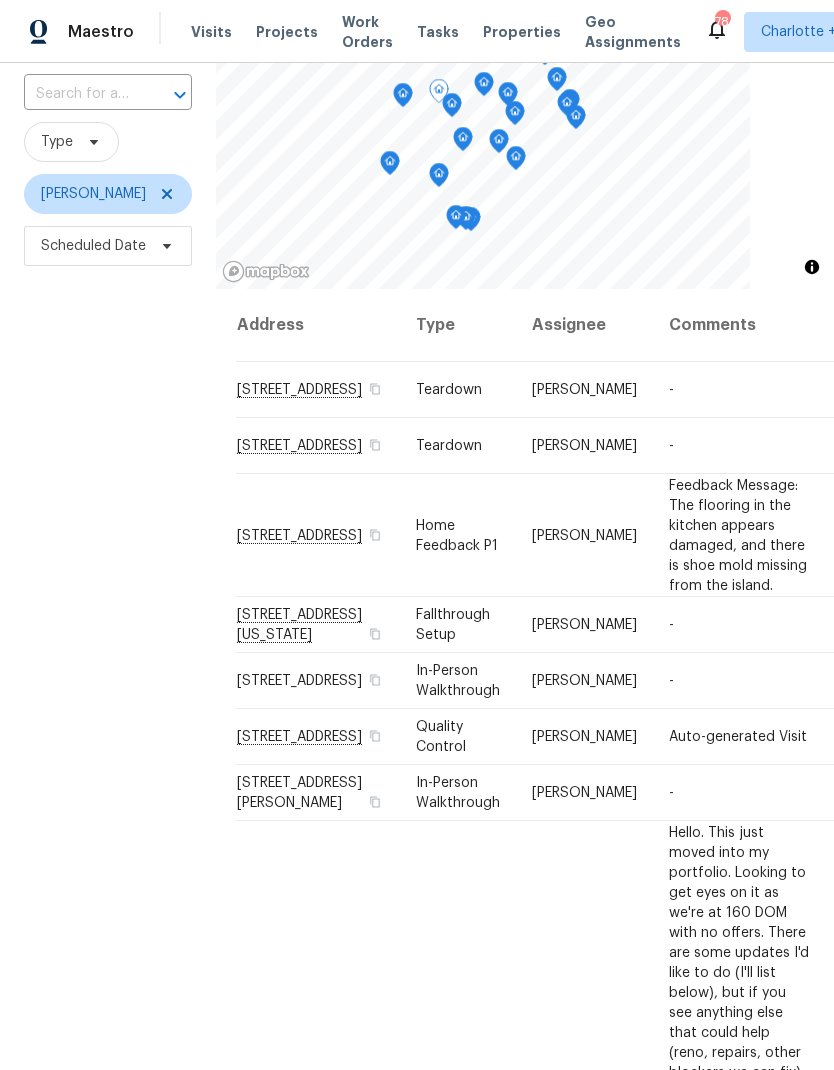 click on "Filters Reset ​ Type Jason Bouque Scheduled Date" at bounding box center (108, 567) 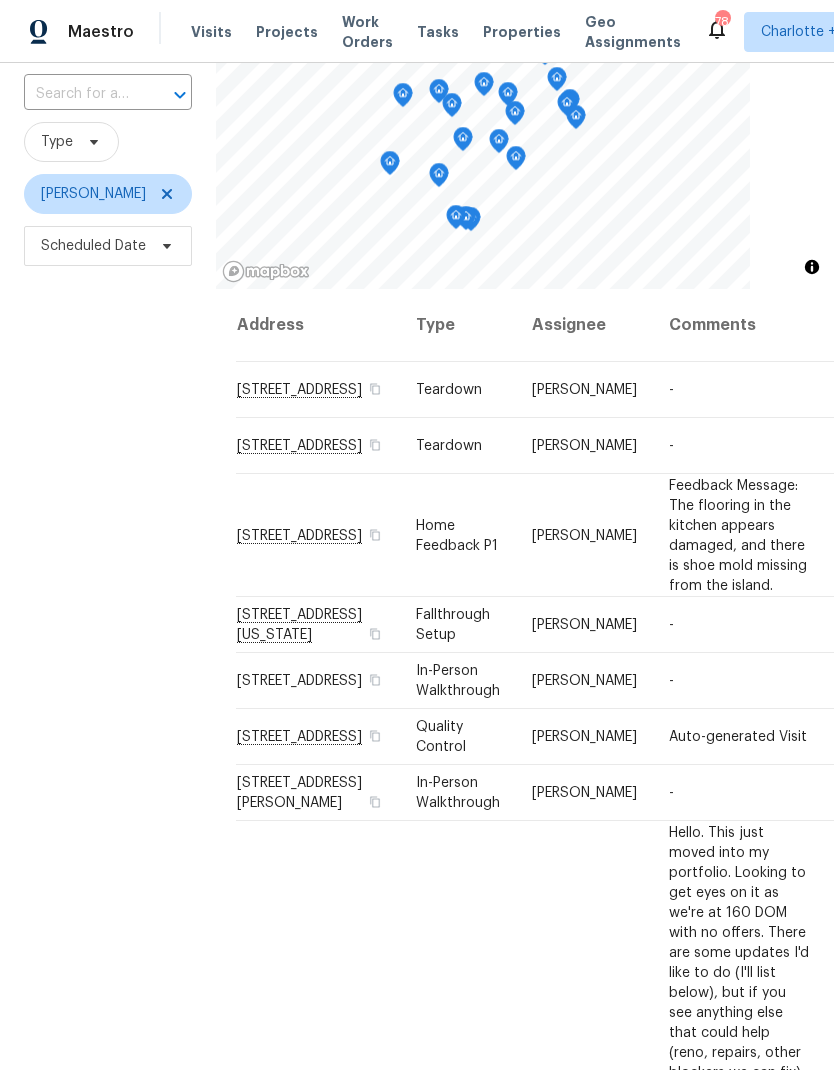 scroll, scrollTop: 118, scrollLeft: 0, axis: vertical 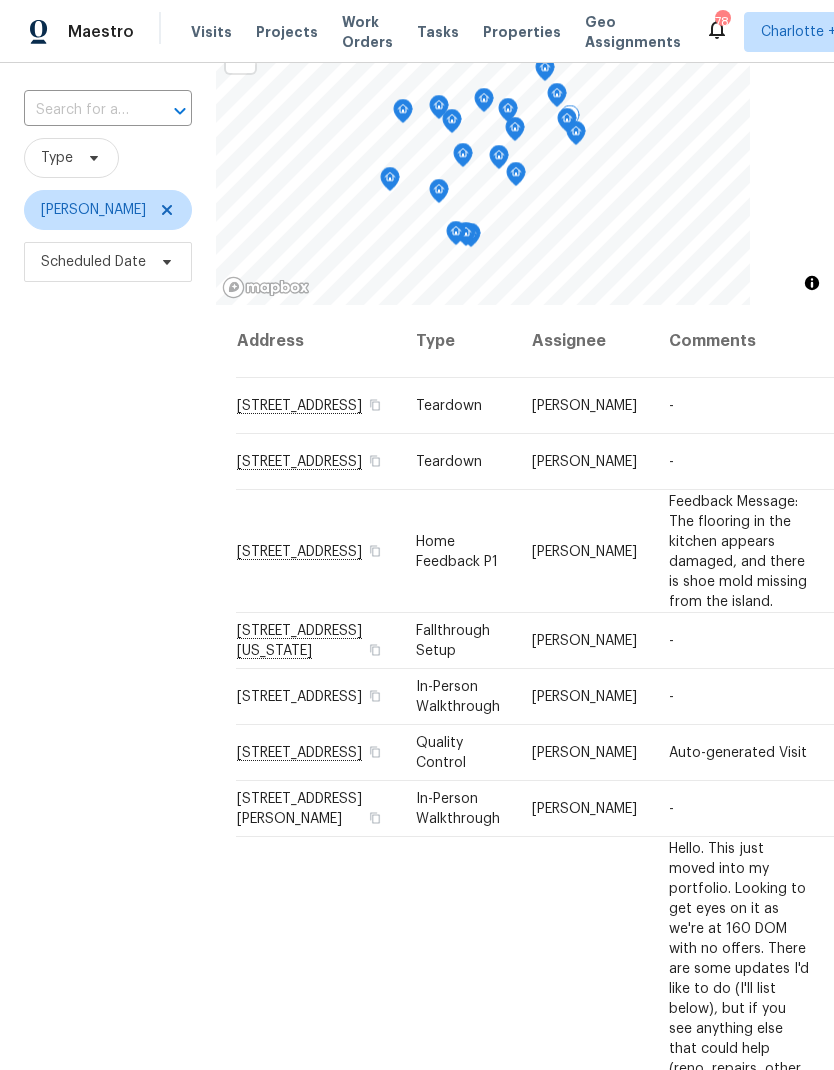 click 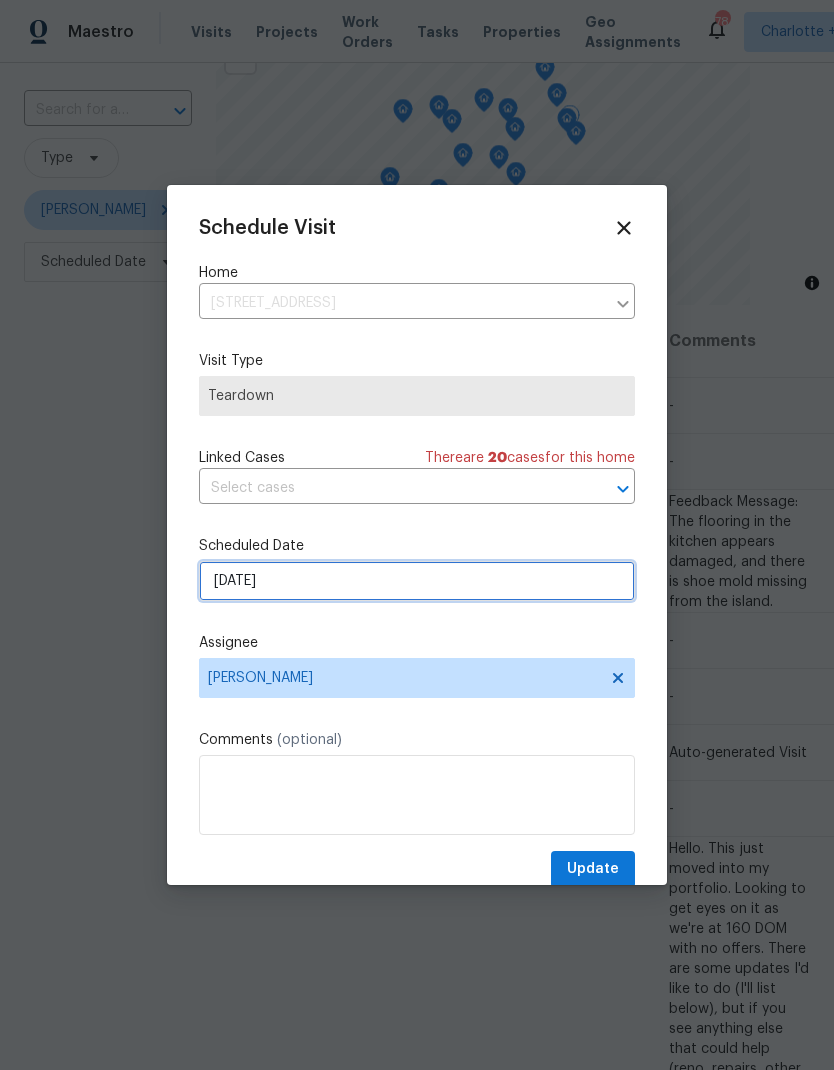 click on "7/8/2025" at bounding box center (417, 581) 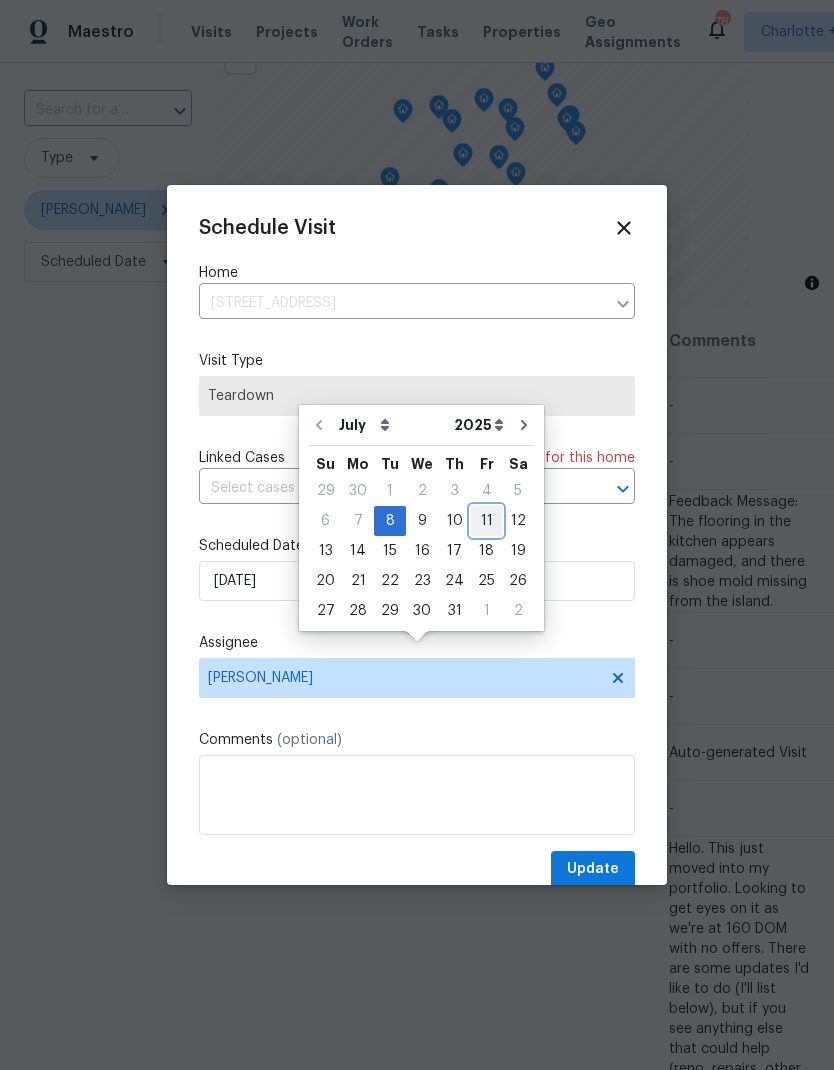 click on "11" at bounding box center [486, 521] 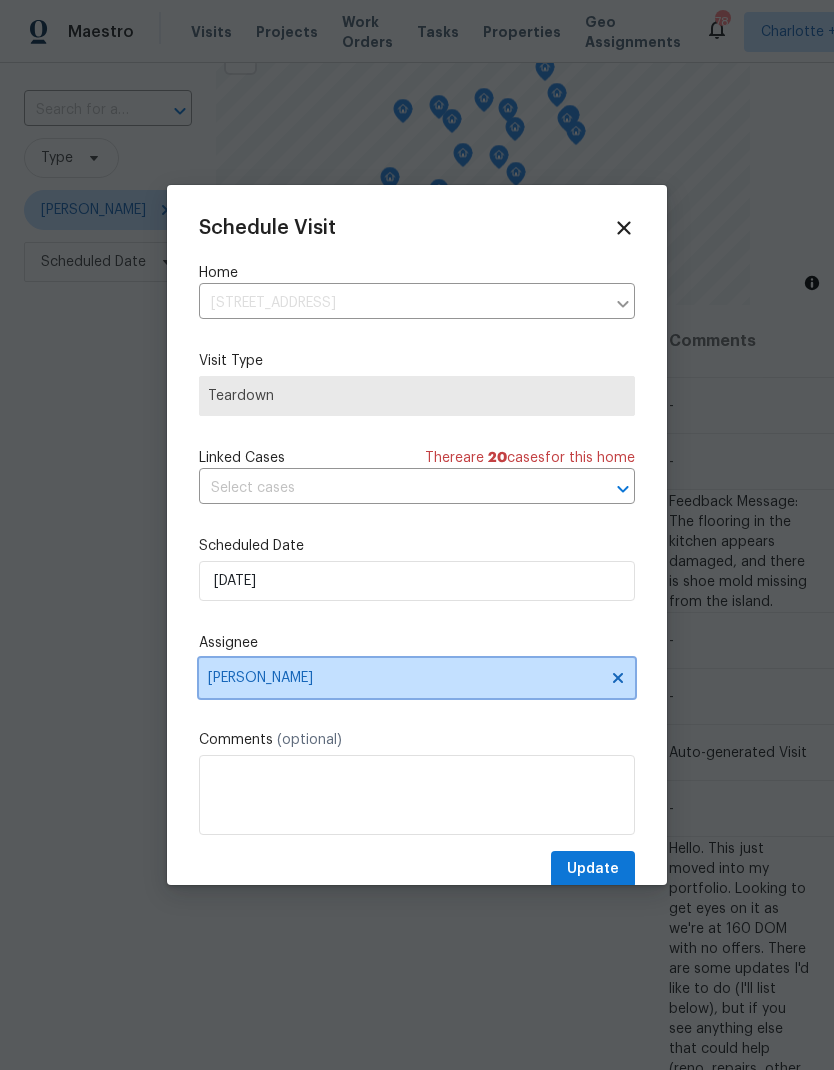 click 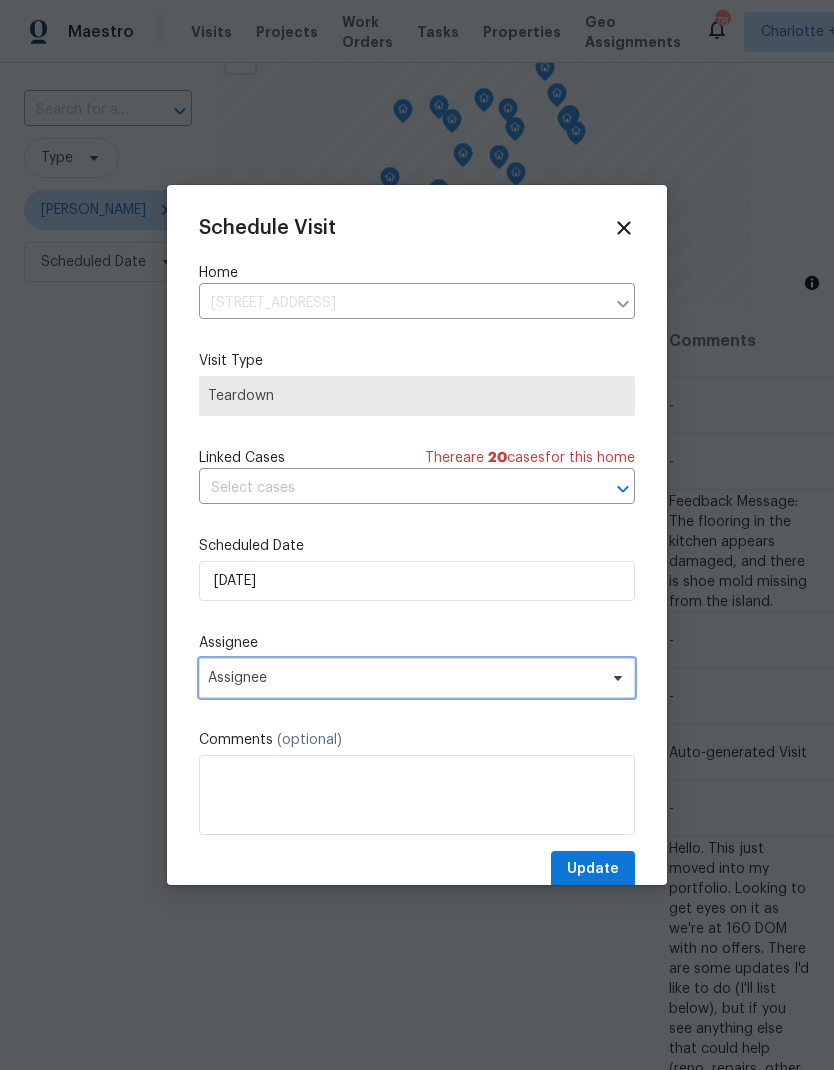 click 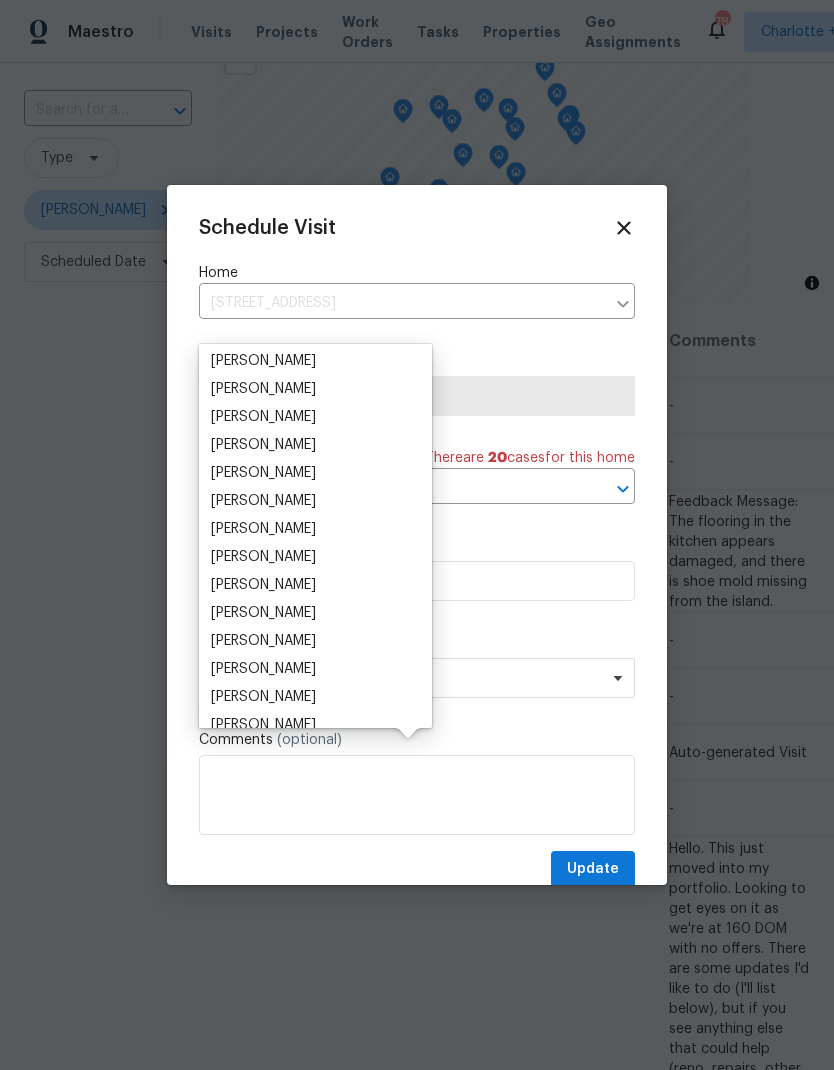 scroll, scrollTop: 87, scrollLeft: 0, axis: vertical 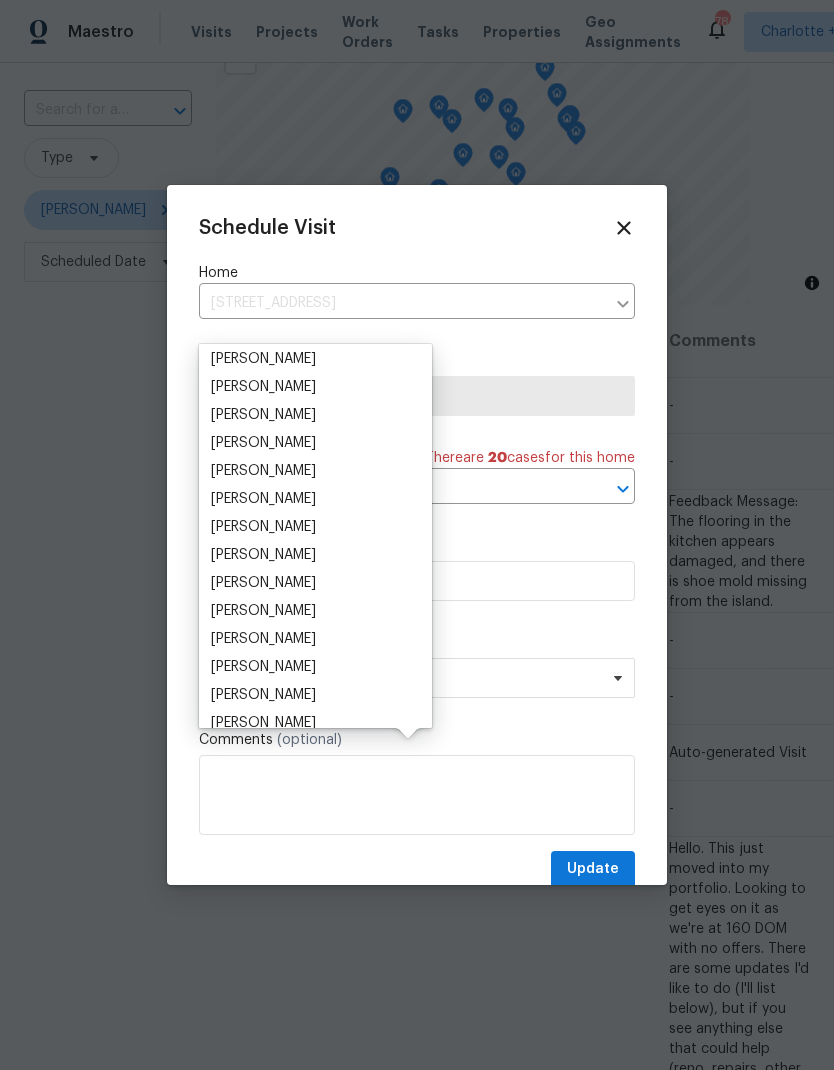 type on "Ryan" 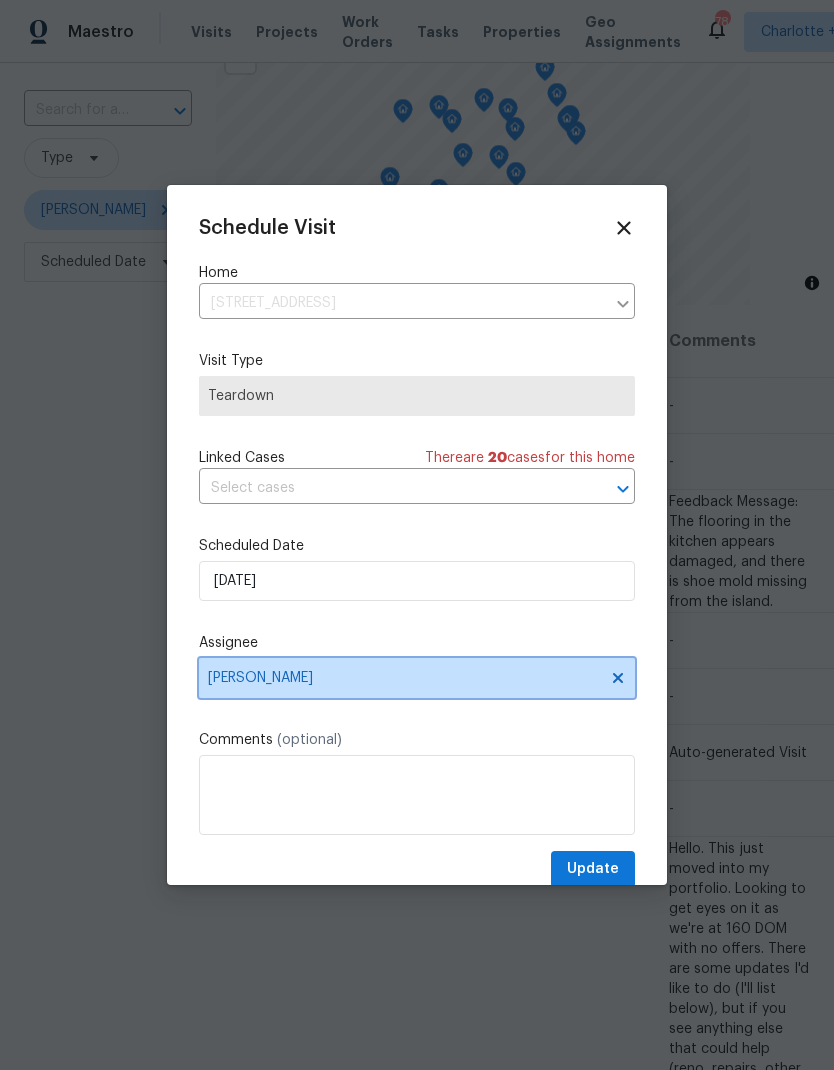 click 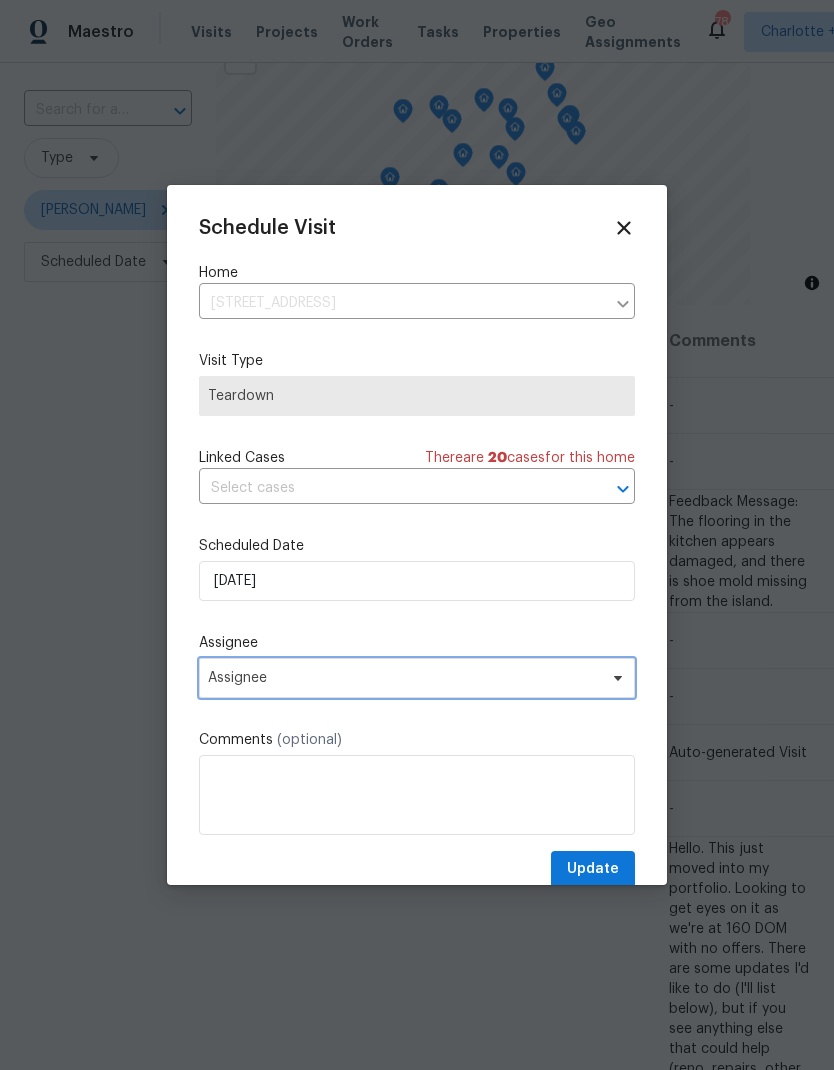 click on "Assignee" at bounding box center (404, 678) 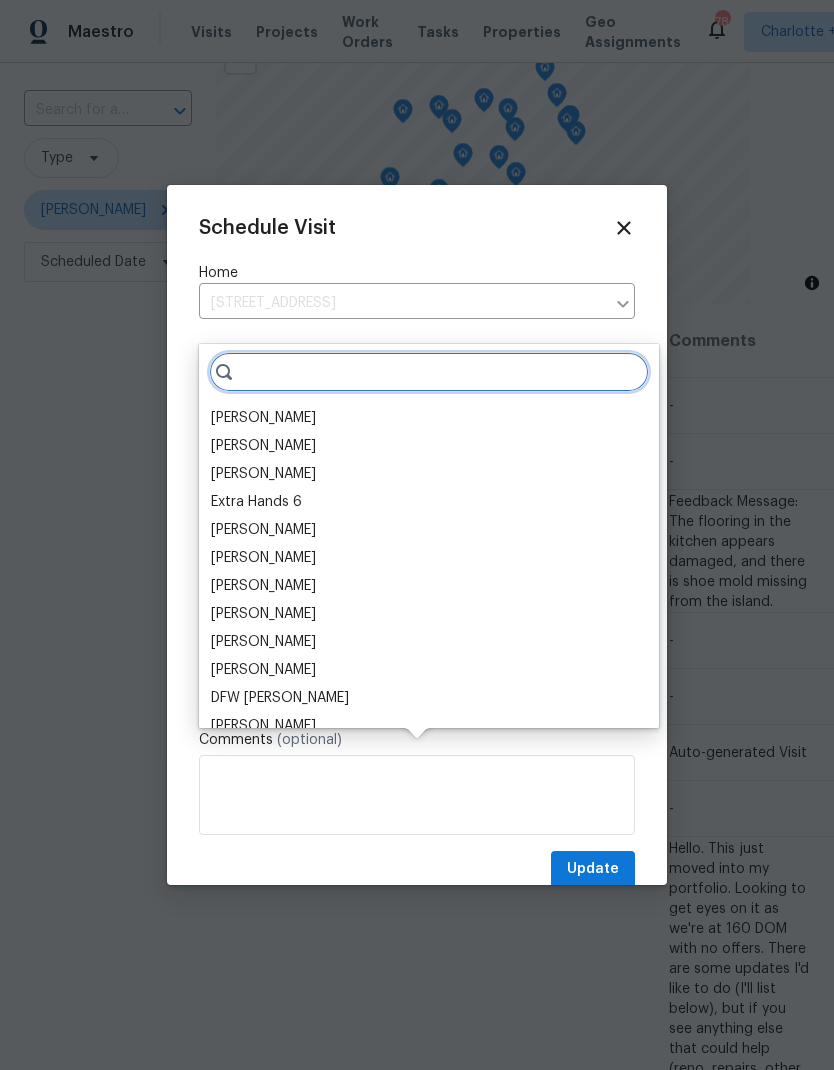click at bounding box center (429, 372) 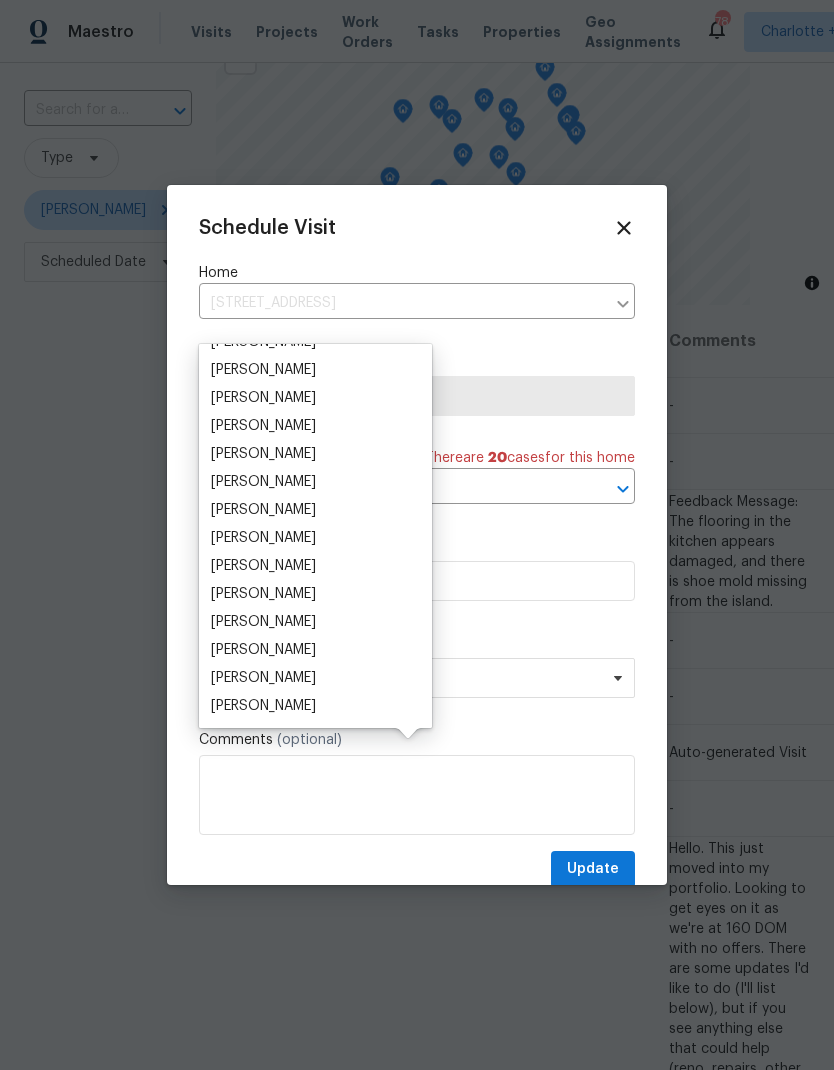 scroll, scrollTop: 160, scrollLeft: 0, axis: vertical 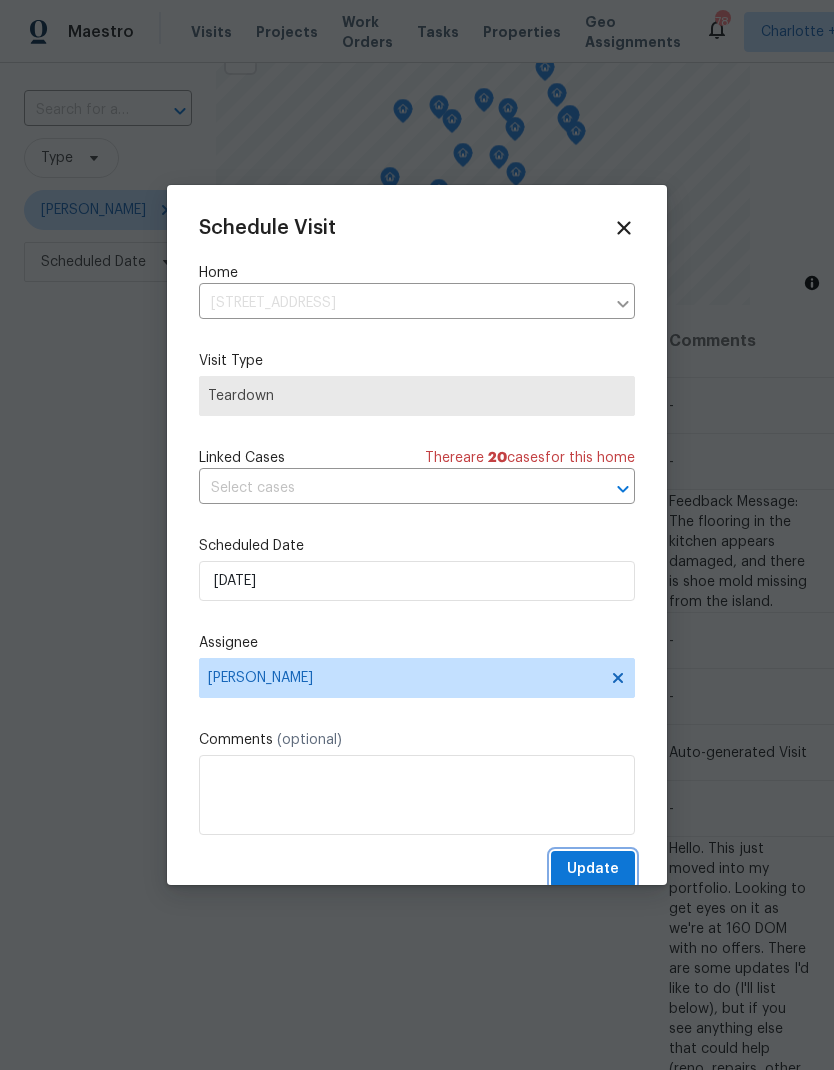 click on "Update" at bounding box center [593, 869] 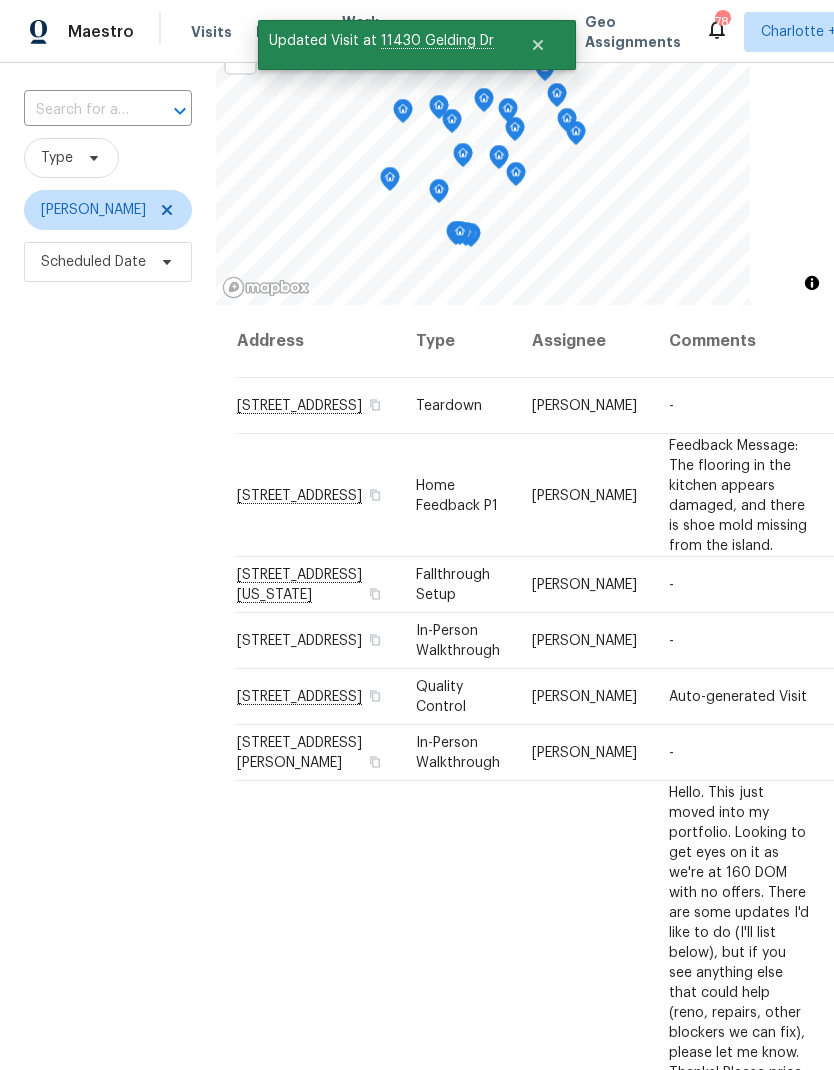 click on "Filters Reset ​ Type Jason Bouque Scheduled Date" at bounding box center (108, 583) 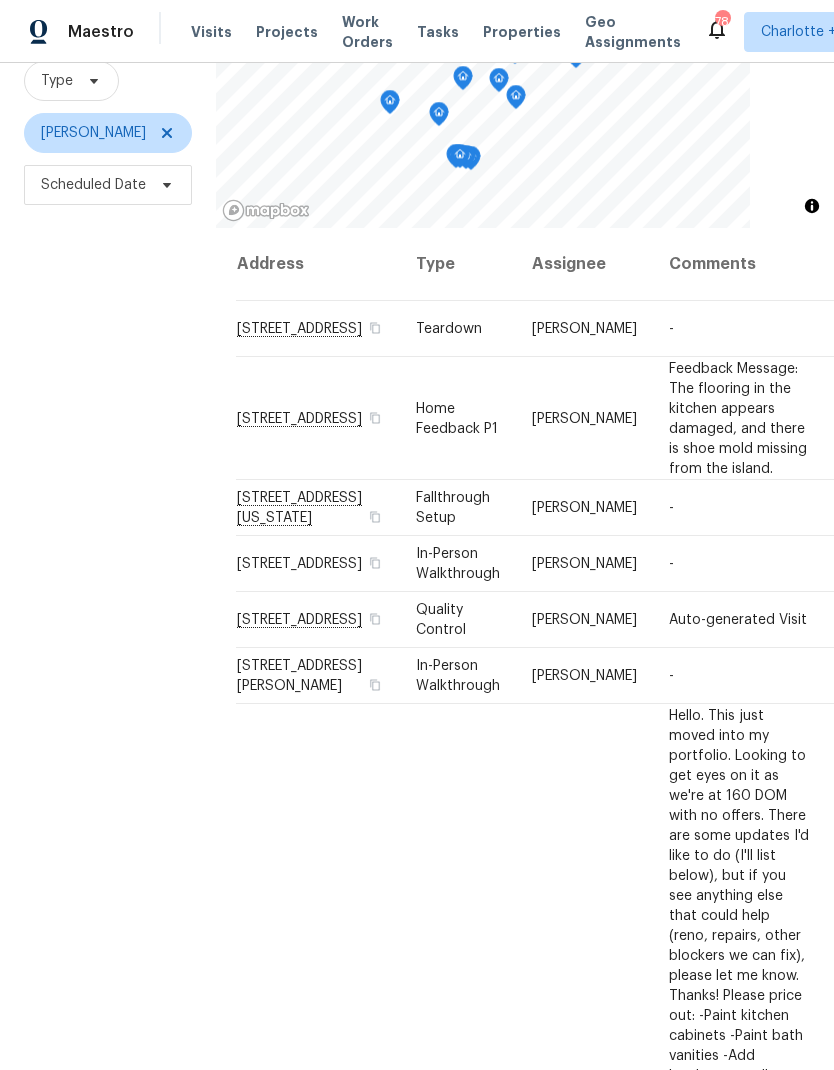 scroll, scrollTop: 193, scrollLeft: 0, axis: vertical 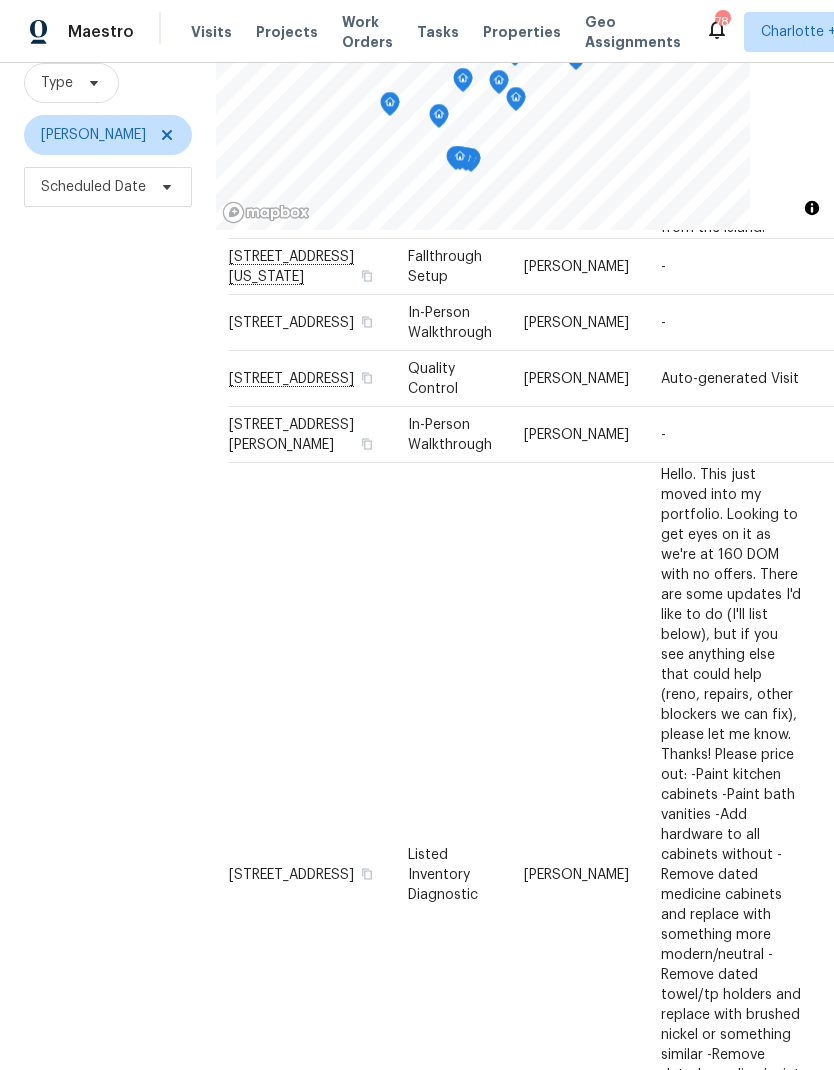 click on "Filters Reset ​ Type Jason Bouque Scheduled Date" at bounding box center [108, 508] 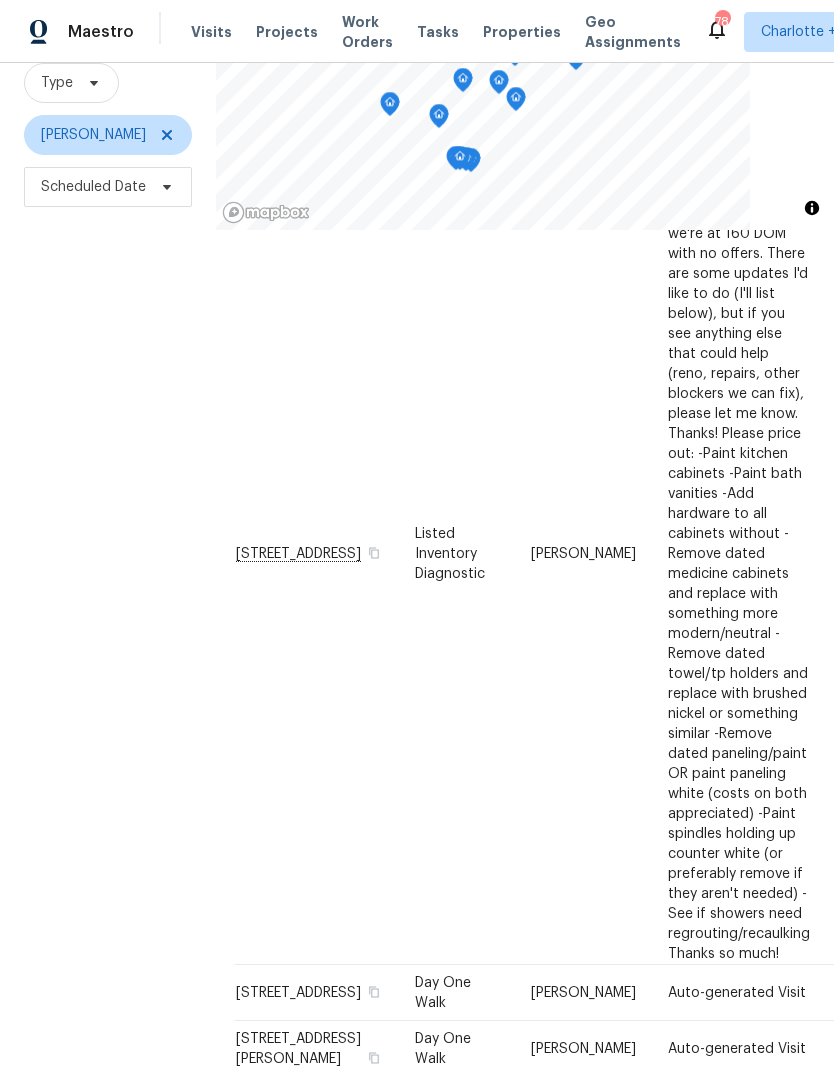 click on "Filters Reset ​ Type Jason Bouque Scheduled Date" at bounding box center (108, 508) 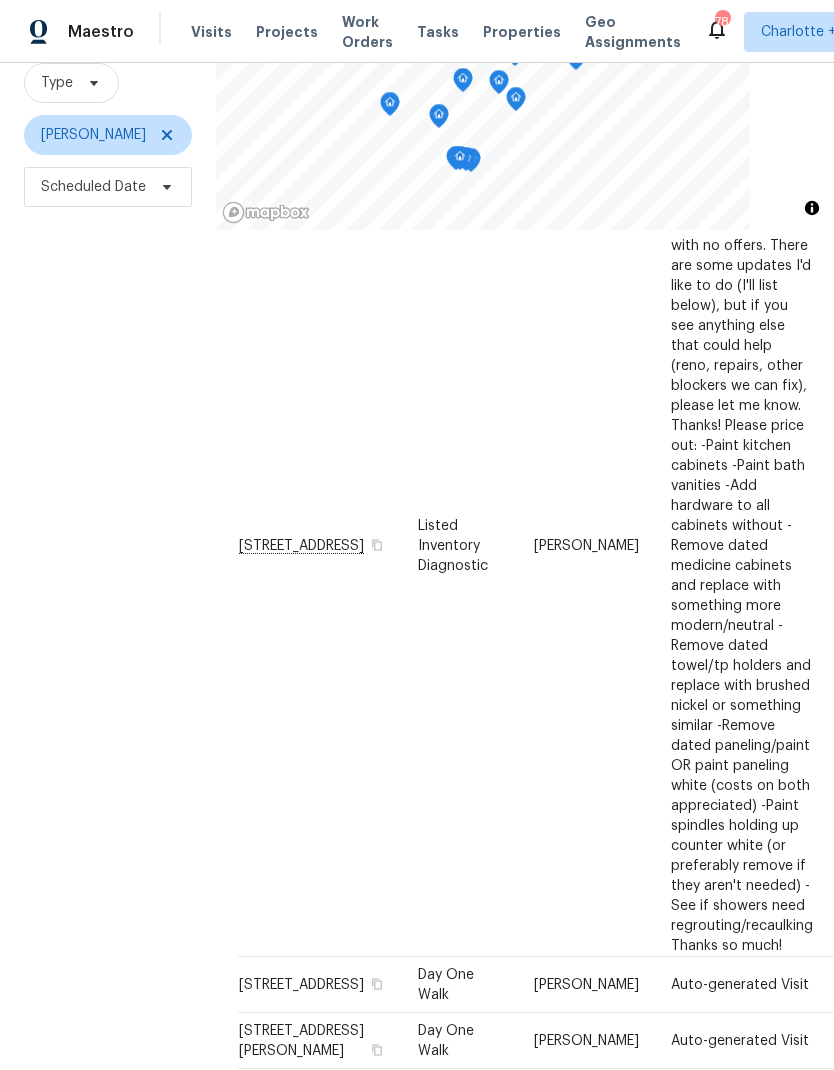 scroll, scrollTop: 575, scrollLeft: 0, axis: vertical 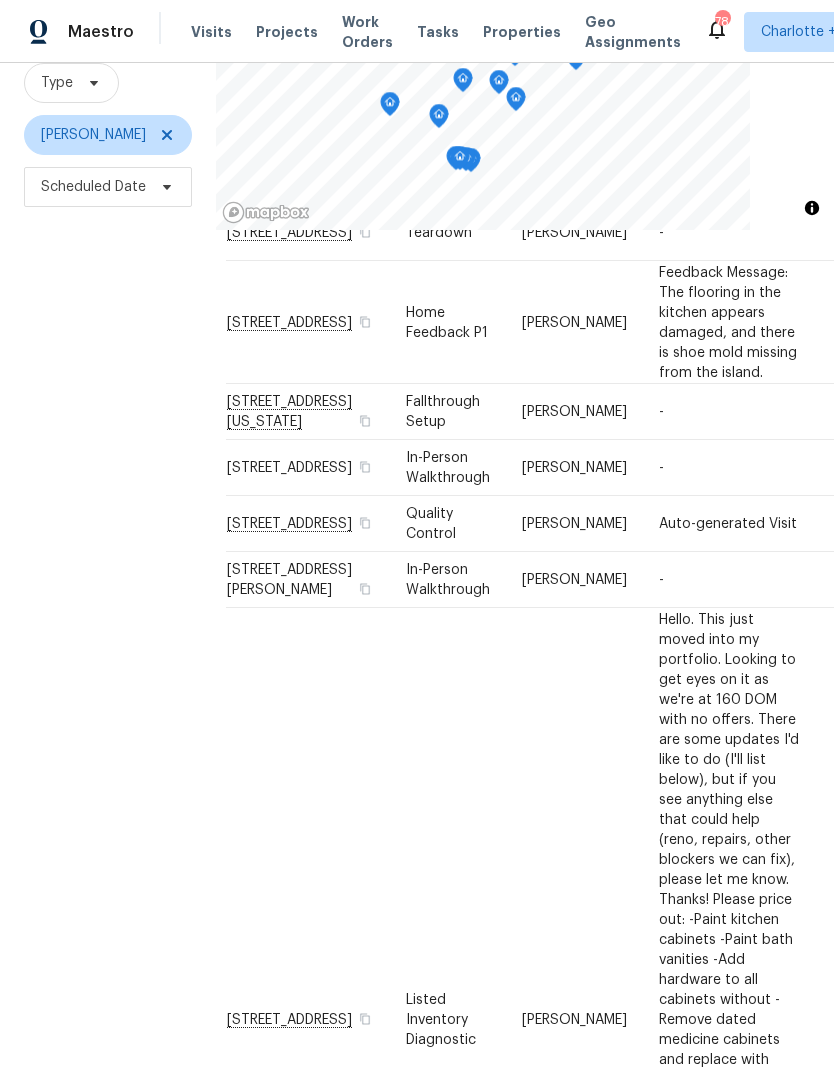 click on "Filters Reset ​ Type Jason Bouque Scheduled Date" at bounding box center (108, 508) 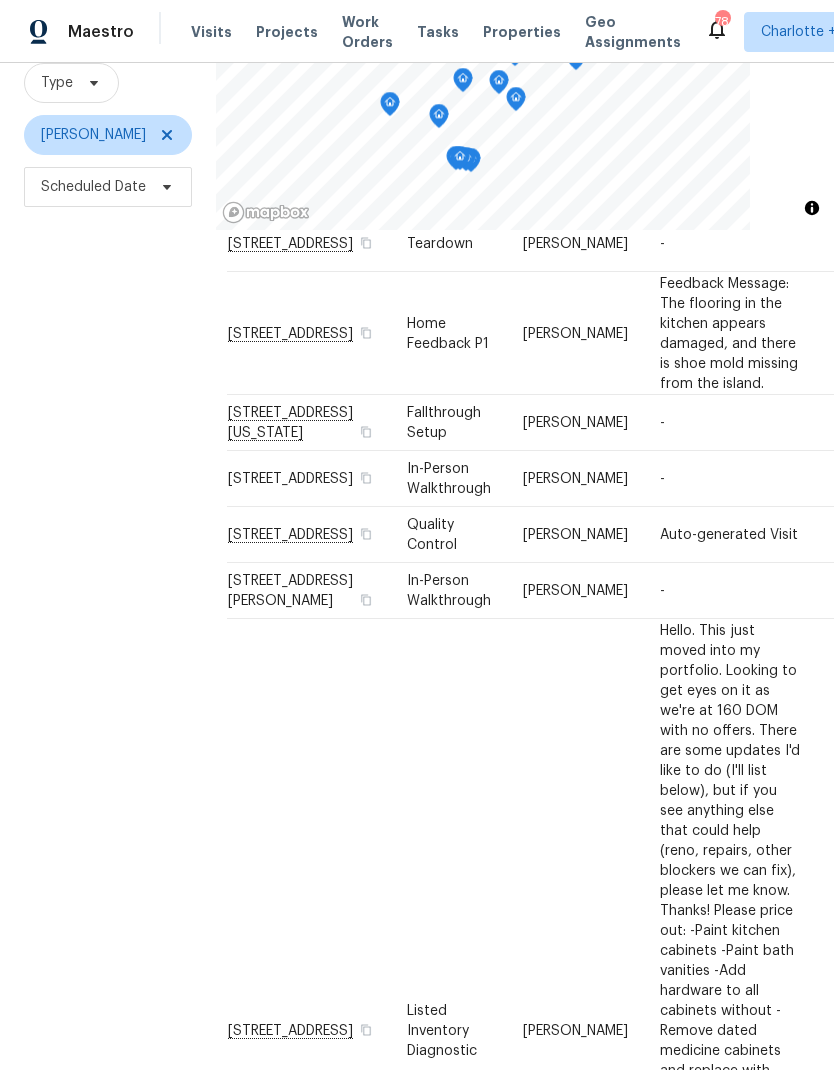 scroll, scrollTop: 86, scrollLeft: 13, axis: both 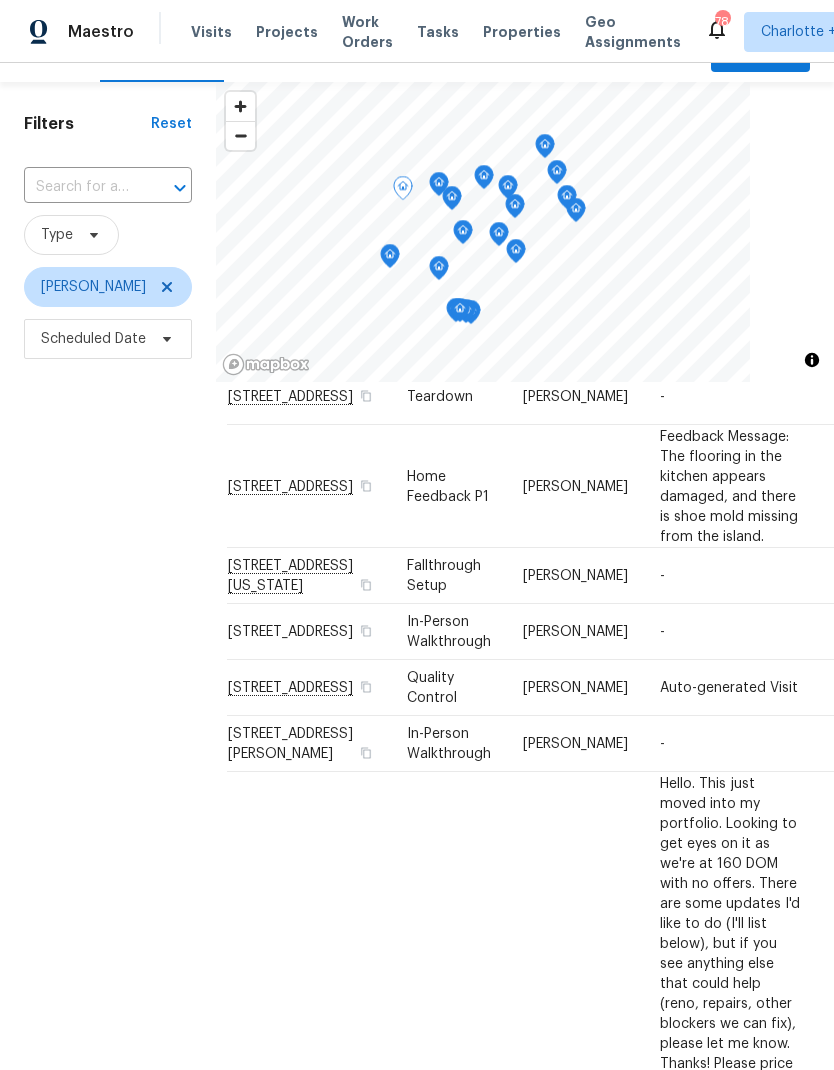 click on "Filters Reset ​ Type Jason Bouque Scheduled Date" at bounding box center (108, 660) 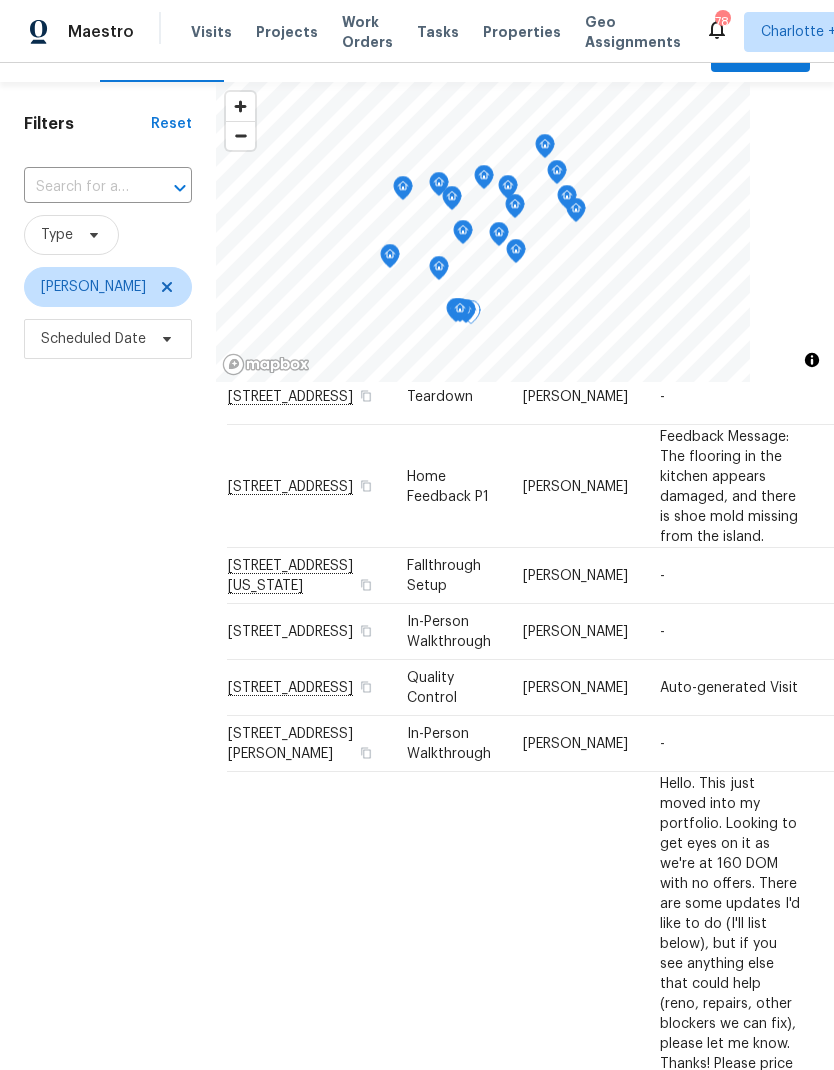 click on "Filters Reset ​ Type Jason Bouque Scheduled Date" at bounding box center [108, 660] 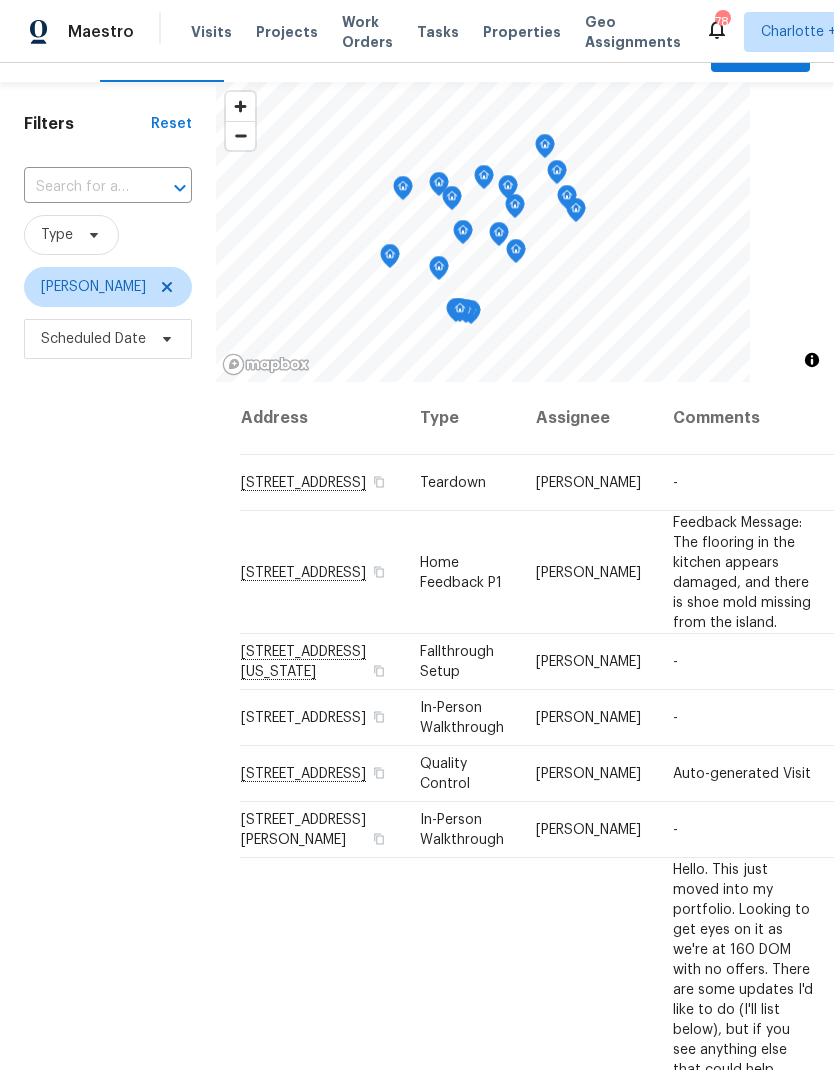 scroll, scrollTop: 0, scrollLeft: 0, axis: both 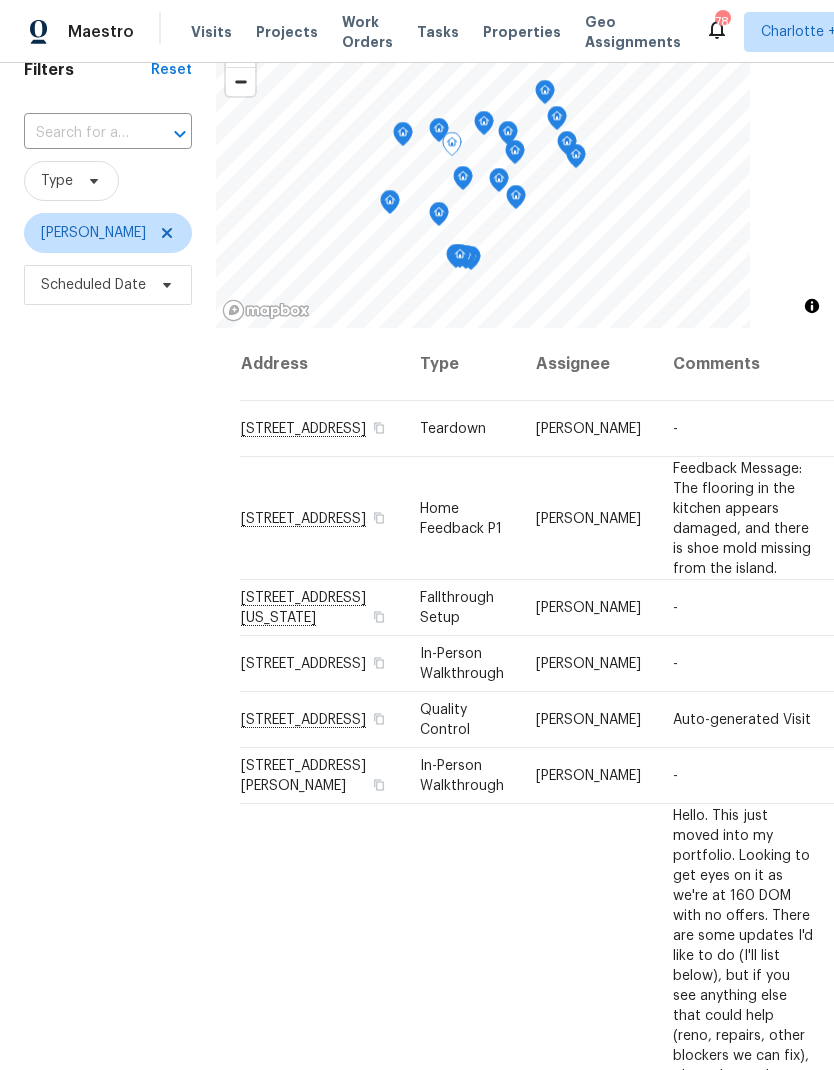 click on "Filters Reset ​ Type Jason Bouque Scheduled Date" at bounding box center (108, 606) 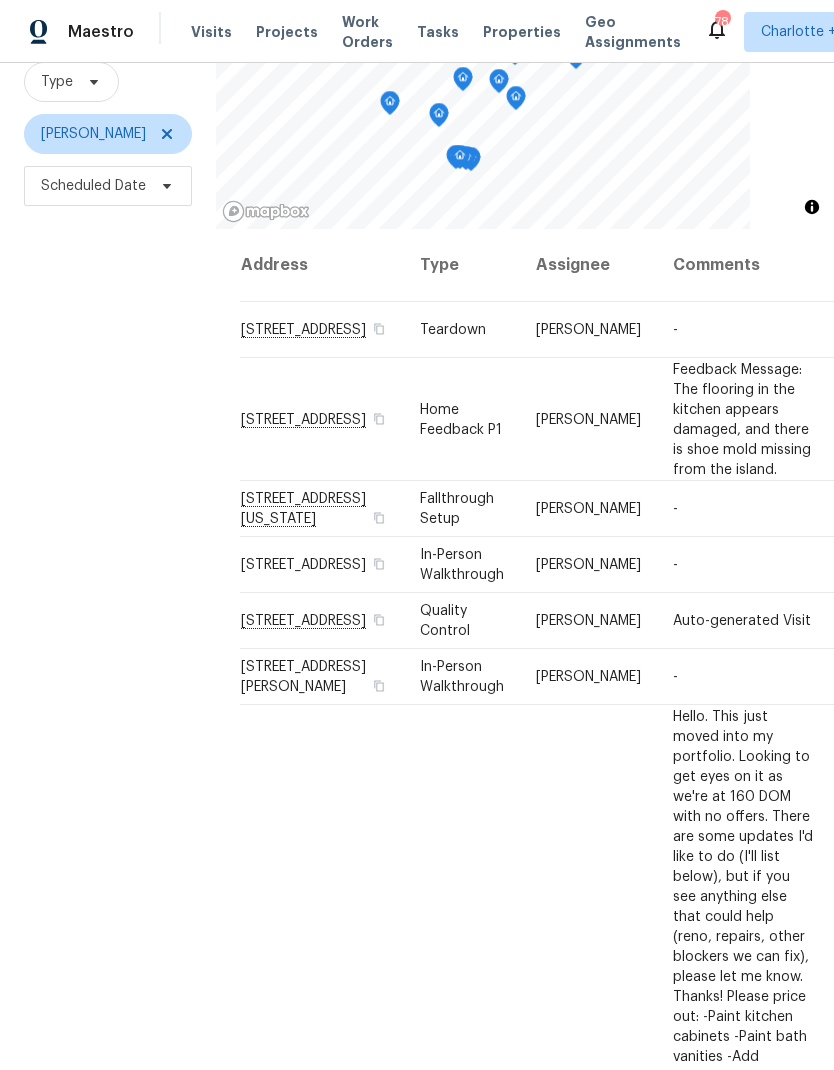 scroll, scrollTop: 193, scrollLeft: 0, axis: vertical 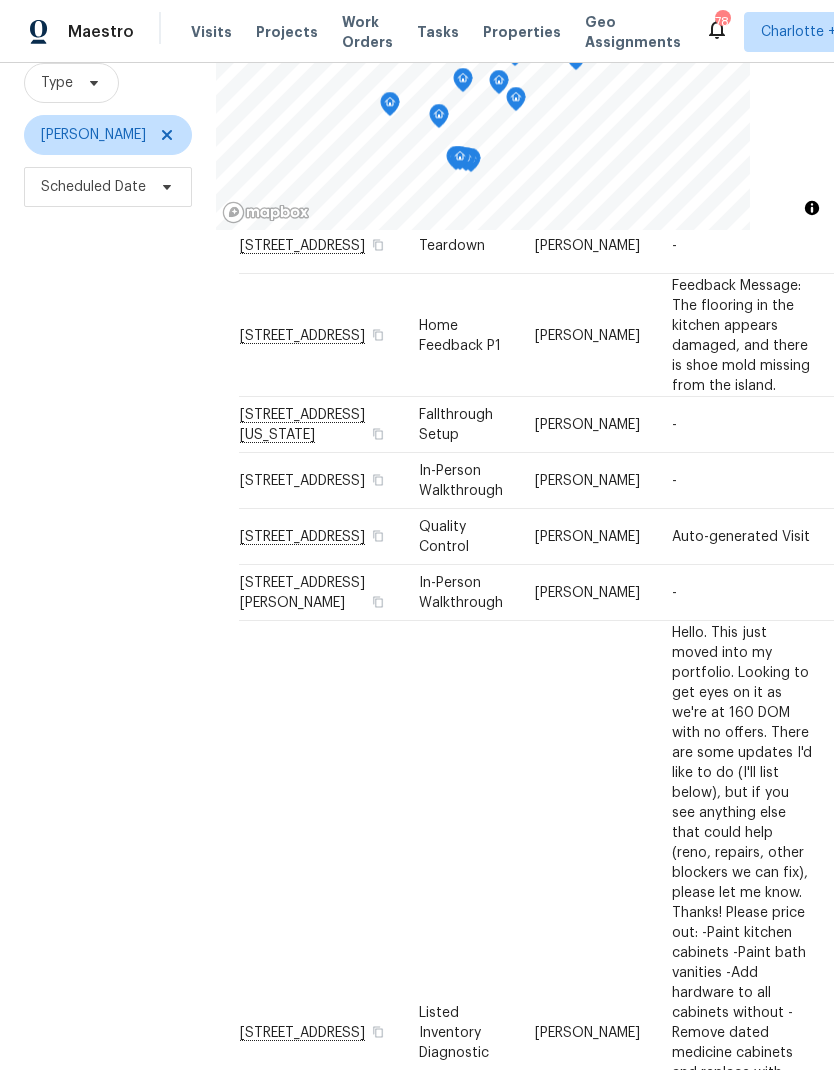 click on "Filters Reset ​ Type Jason Bouque Scheduled Date" at bounding box center [108, 508] 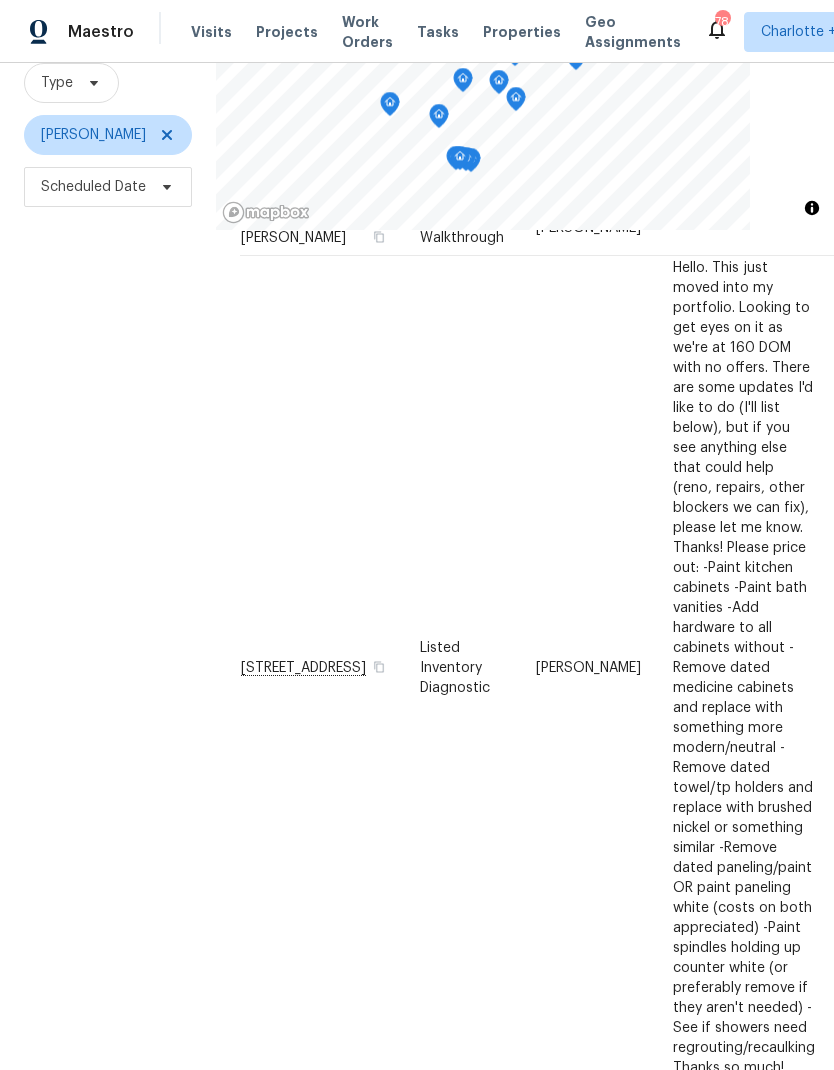 scroll, scrollTop: 472, scrollLeft: -1, axis: both 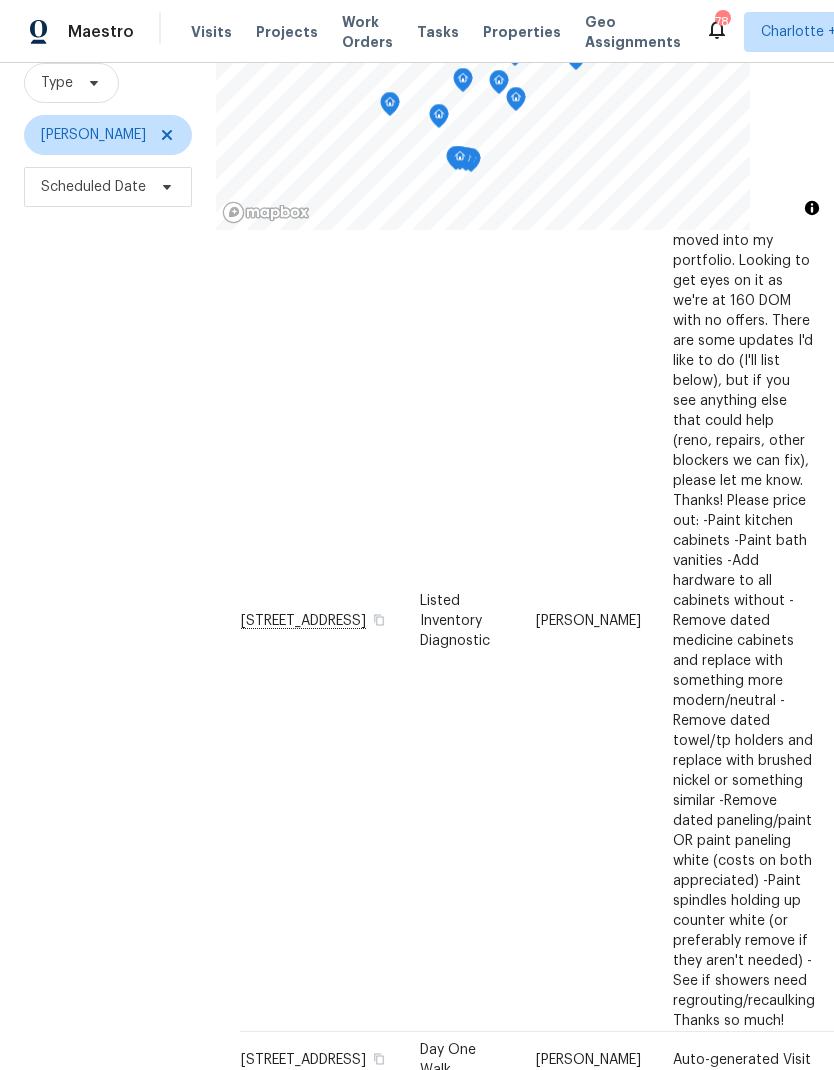 click on "Filters Reset ​ Type Jason Bouque Scheduled Date" at bounding box center [108, 508] 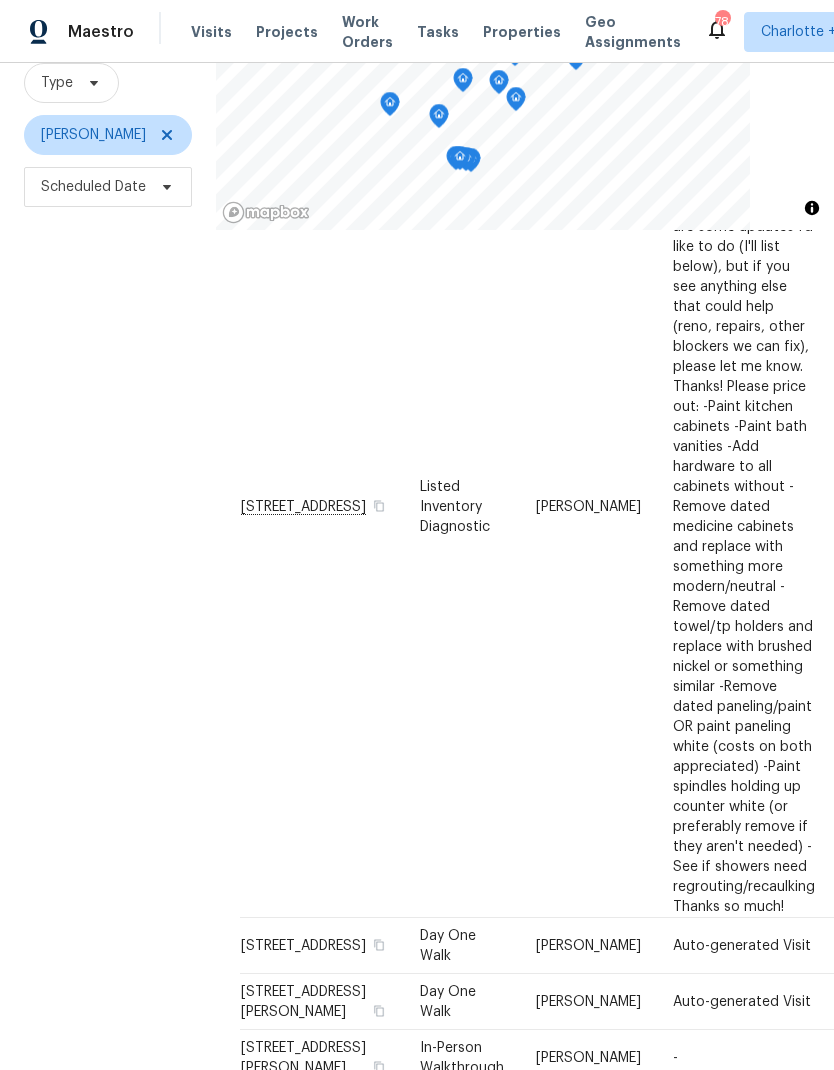 scroll, scrollTop: 626, scrollLeft: -1, axis: both 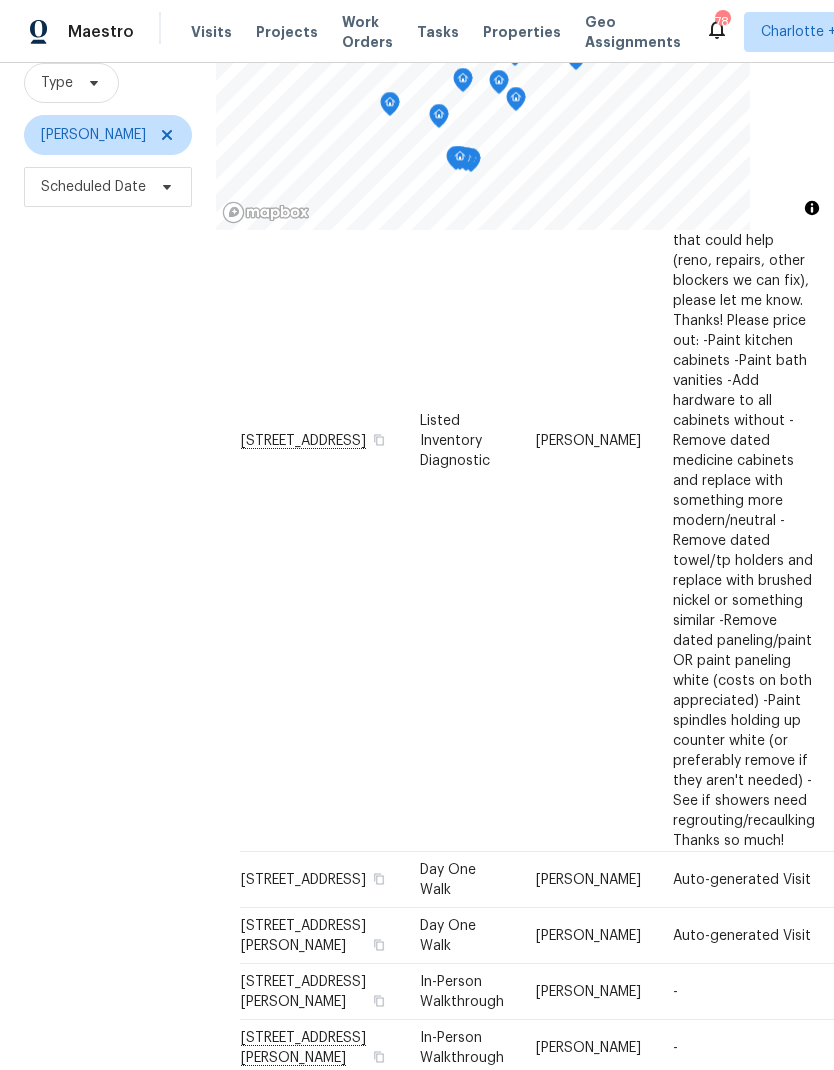 click on "Filters Reset ​ Type Jason Bouque Scheduled Date" at bounding box center [108, 508] 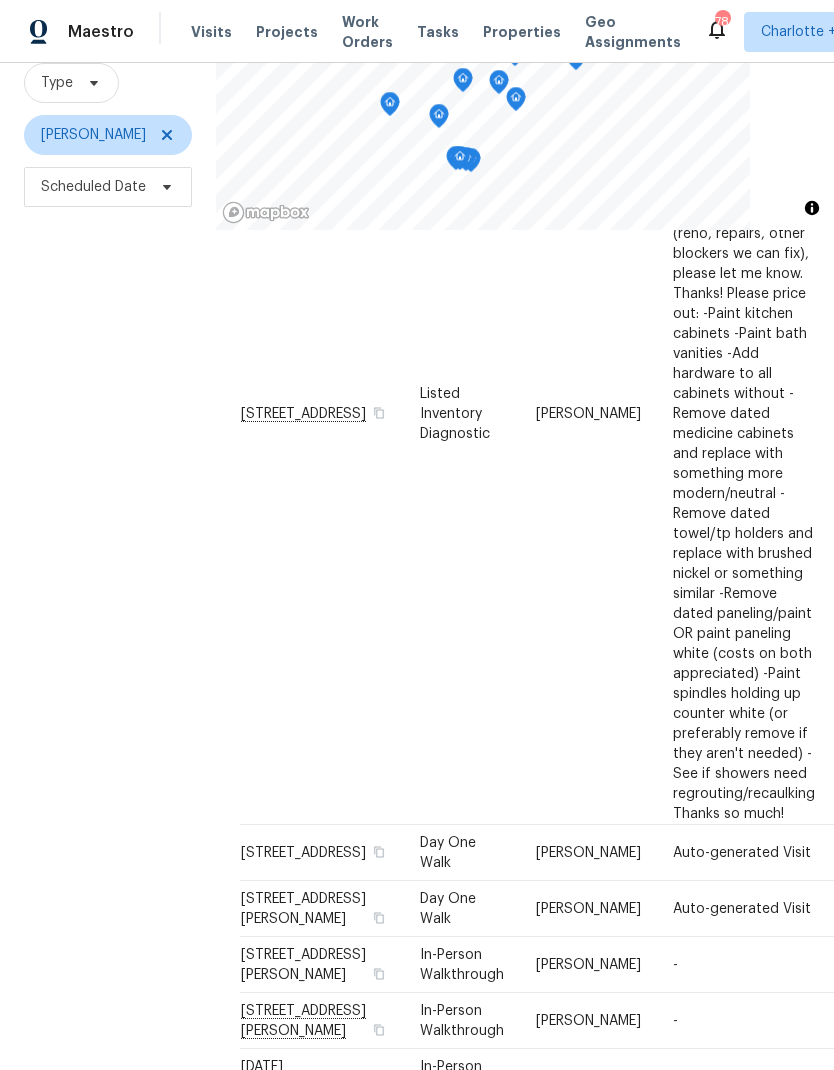 scroll, scrollTop: 704, scrollLeft: 0, axis: vertical 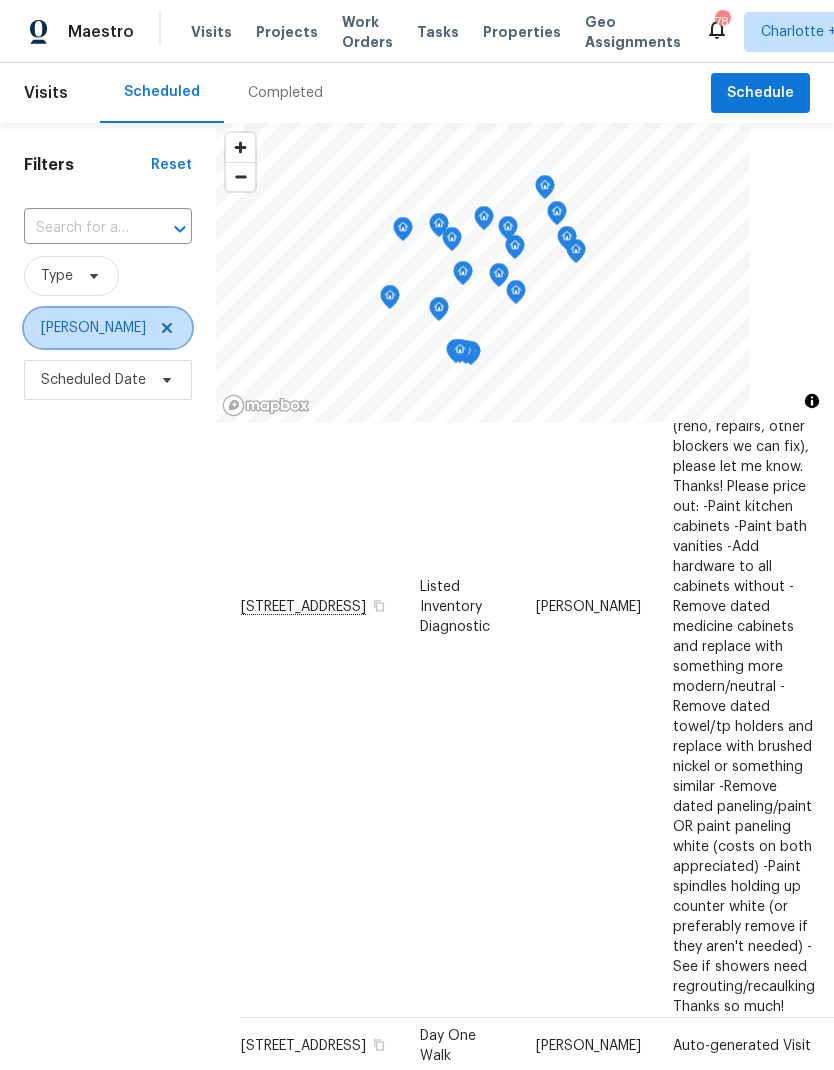 click 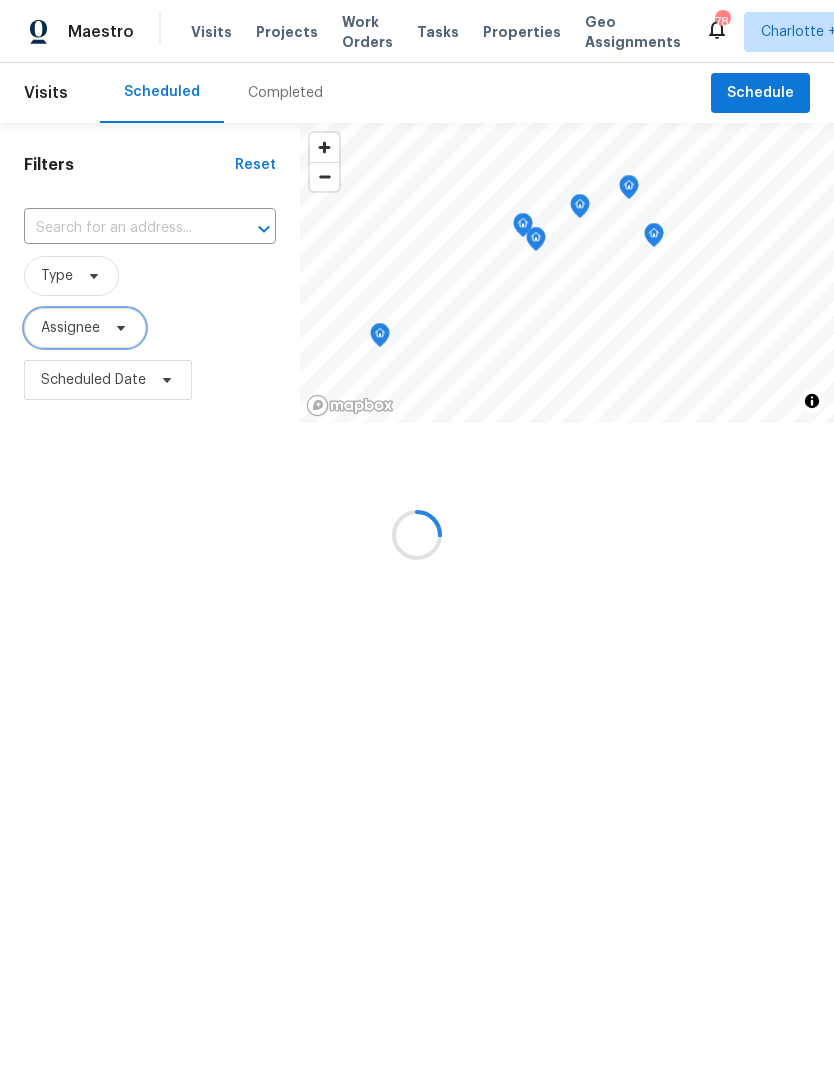 scroll, scrollTop: 0, scrollLeft: 0, axis: both 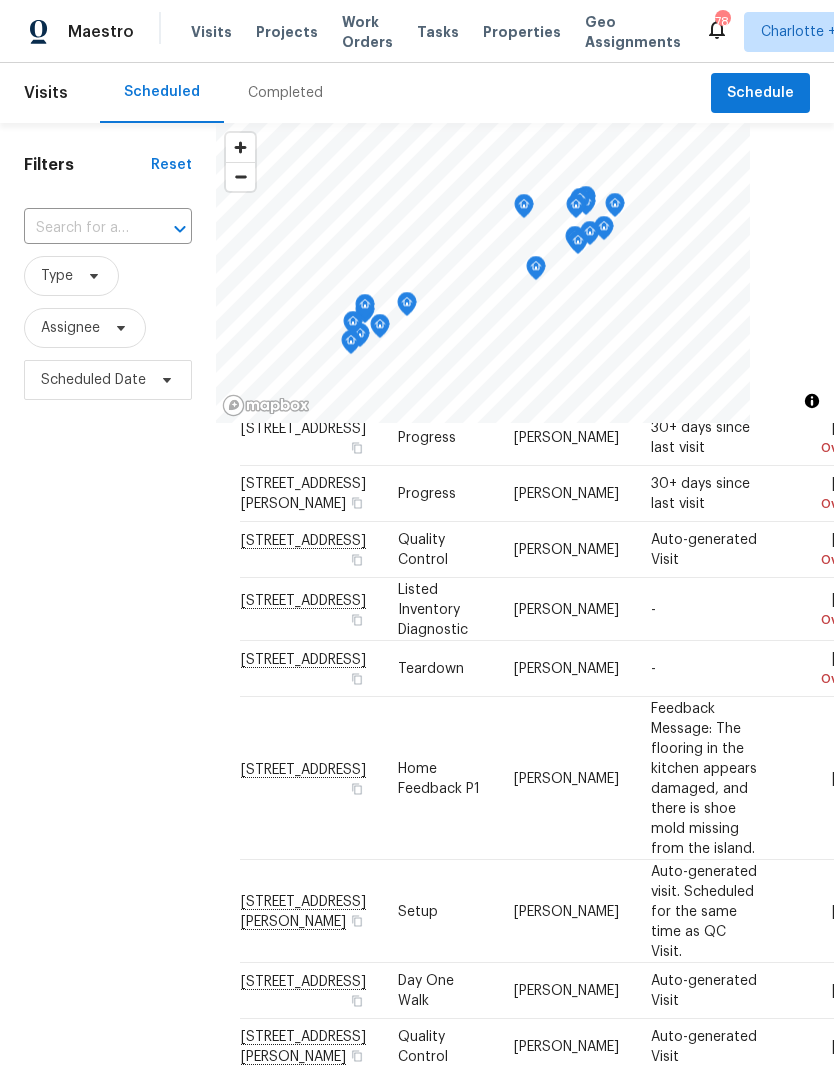 click on "Filters Reset ​ Type Assignee Scheduled Date" at bounding box center [108, 701] 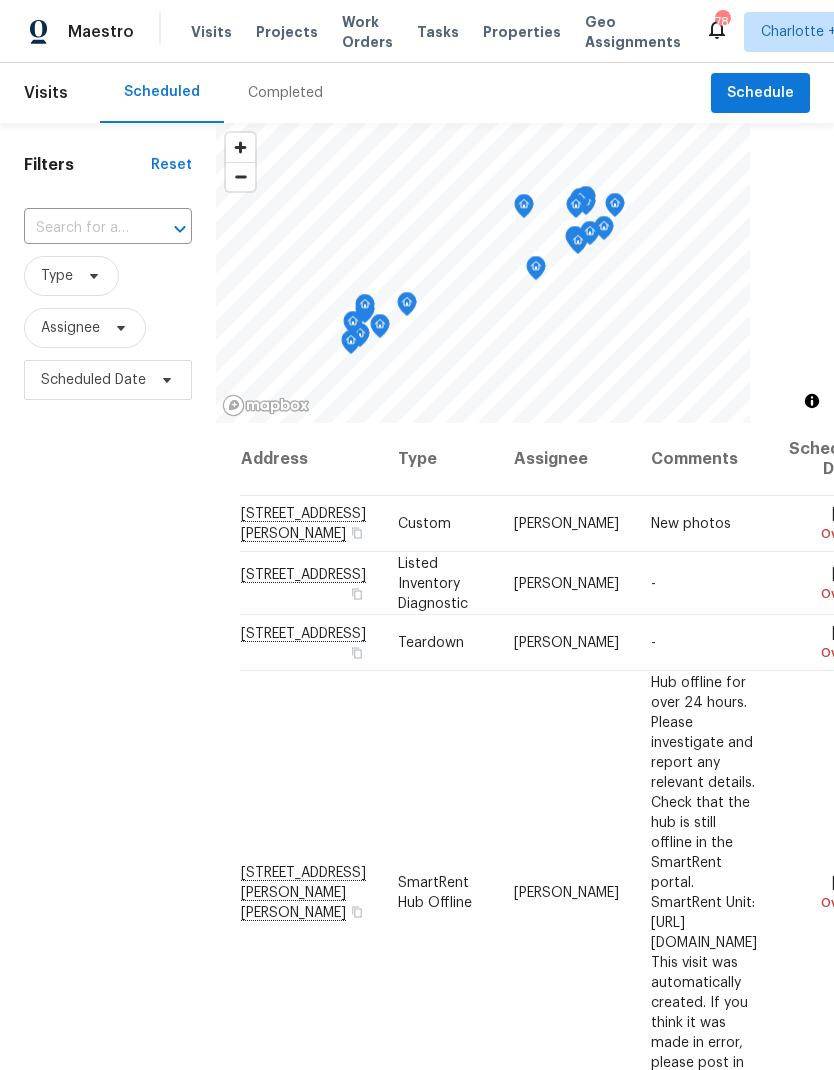 scroll, scrollTop: 0, scrollLeft: 0, axis: both 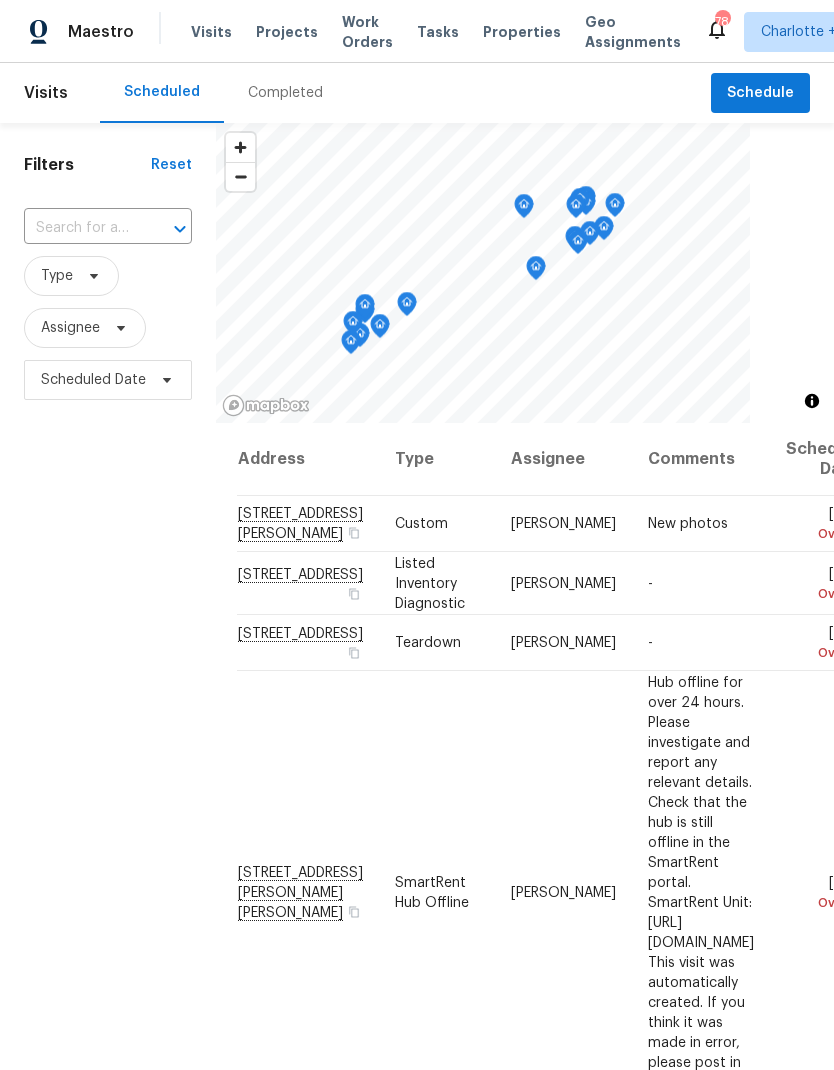 click on "Filters Reset ​ Type Assignee Scheduled Date" at bounding box center (108, 701) 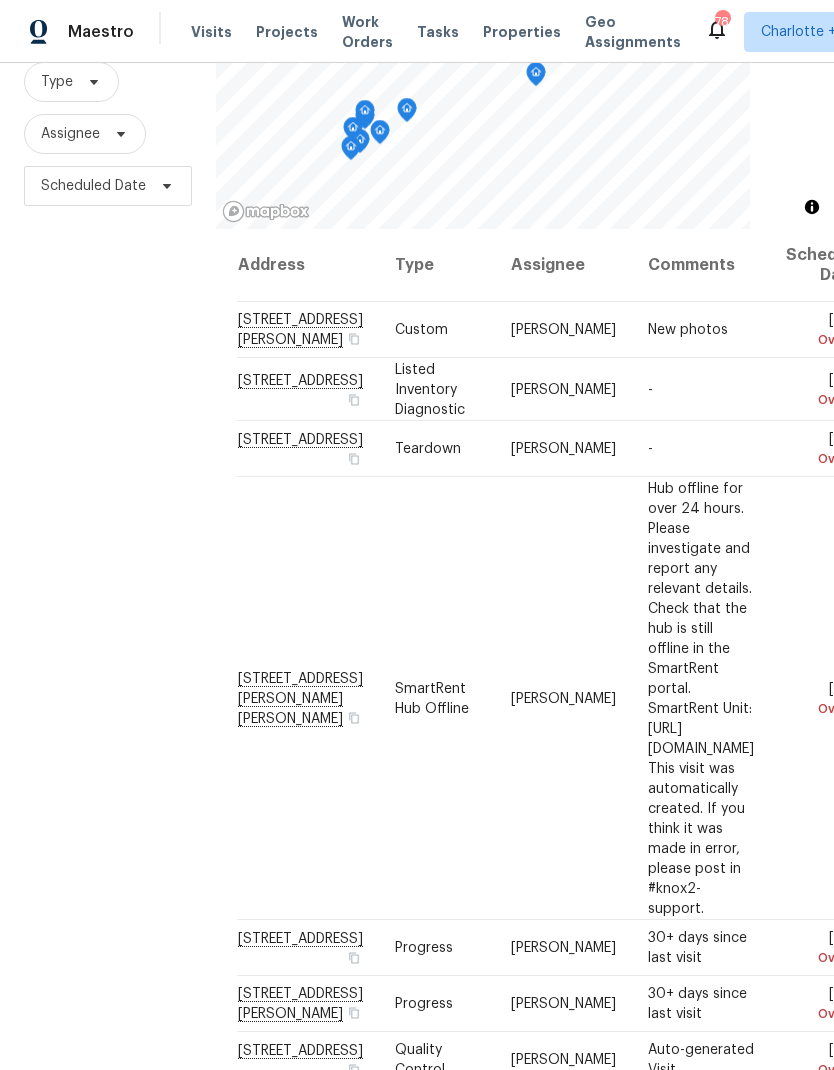 scroll, scrollTop: 193, scrollLeft: 0, axis: vertical 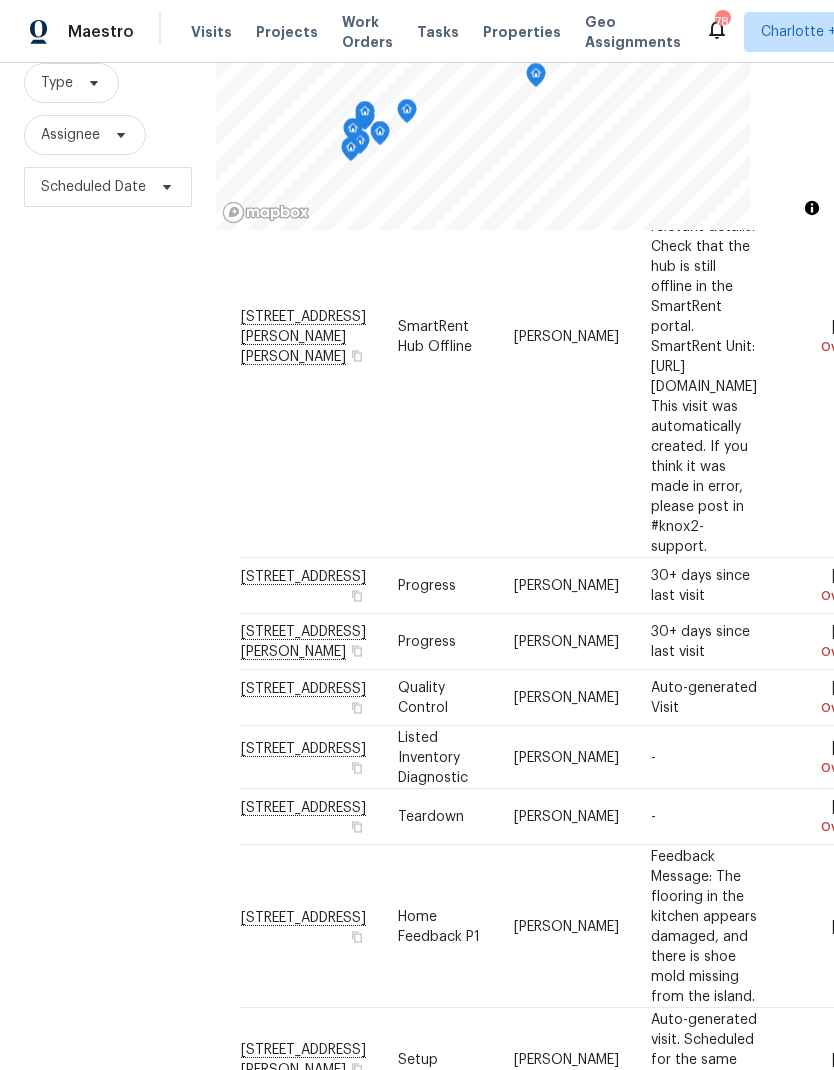 click on "Filters Reset ​ Type Assignee Scheduled Date" at bounding box center (108, 508) 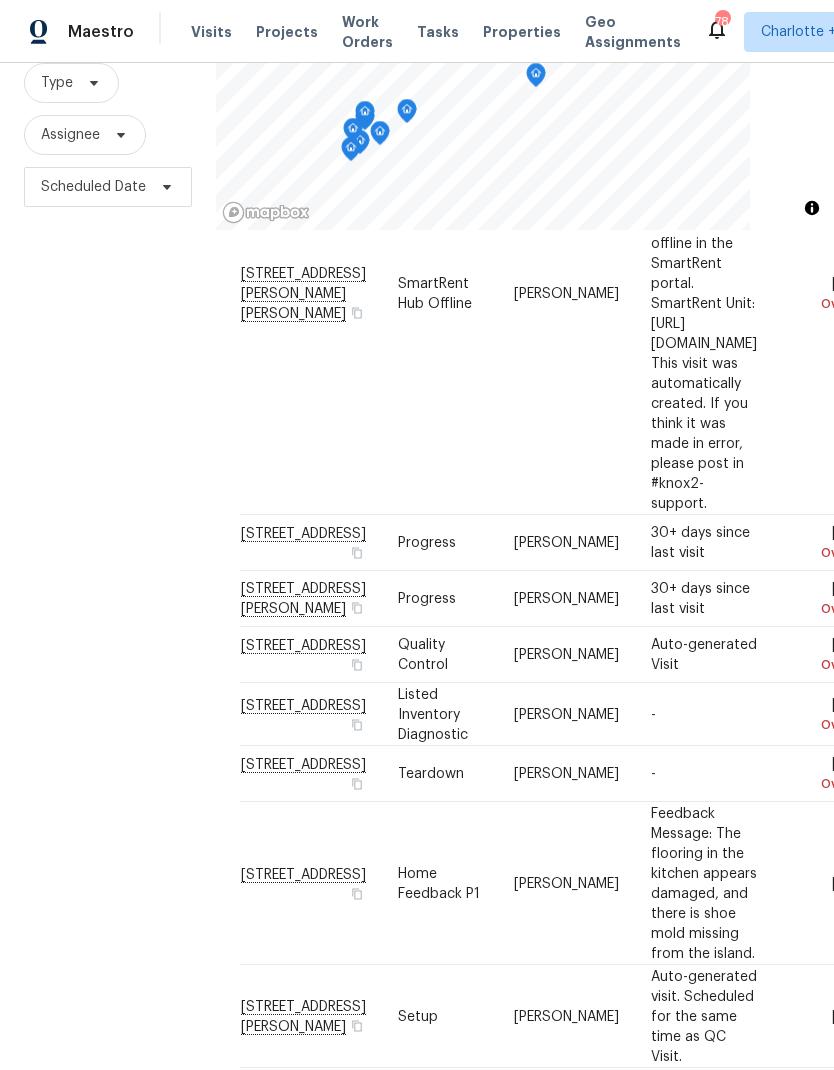 scroll, scrollTop: 407, scrollLeft: 0, axis: vertical 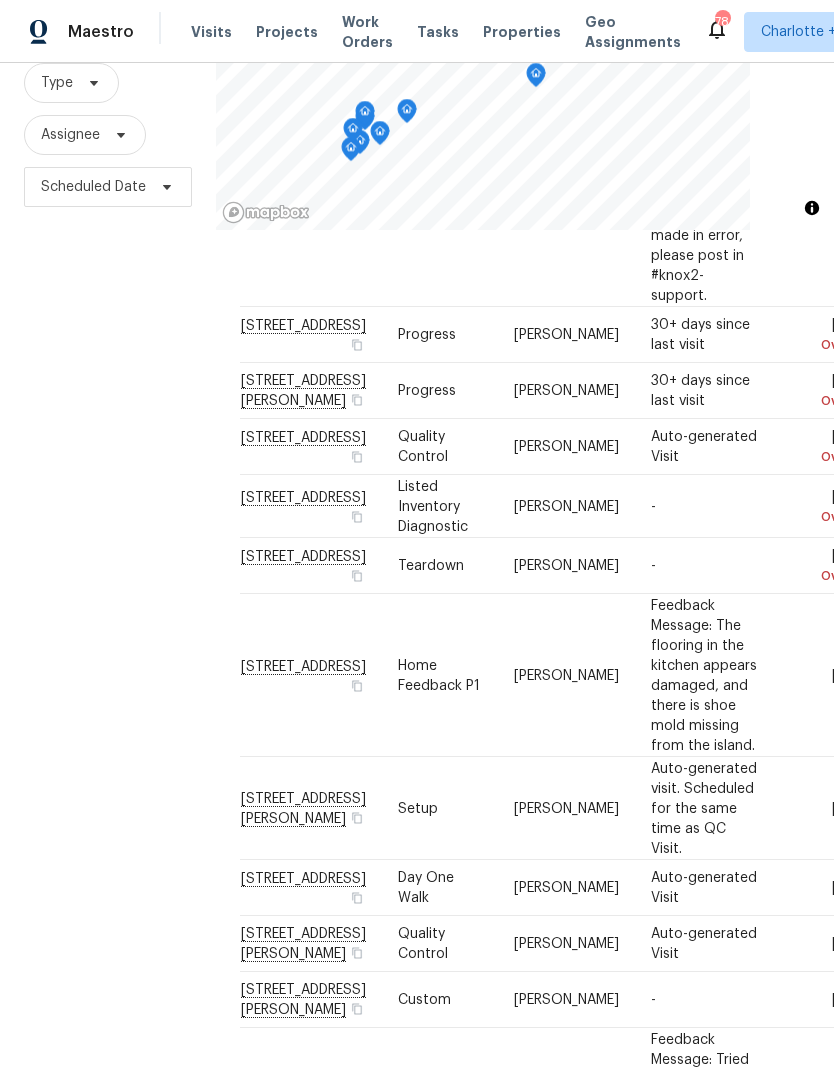 click on "Filters Reset ​ Type Assignee Scheduled Date" at bounding box center [108, 508] 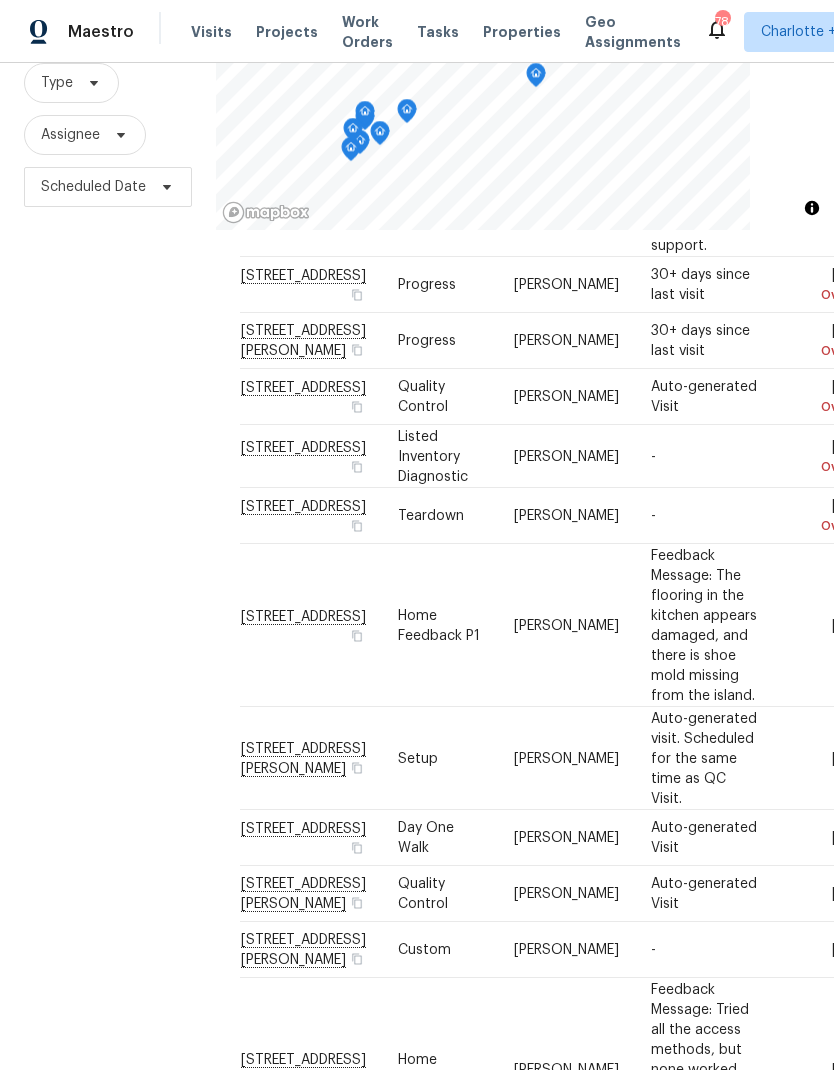 scroll, scrollTop: 666, scrollLeft: 0, axis: vertical 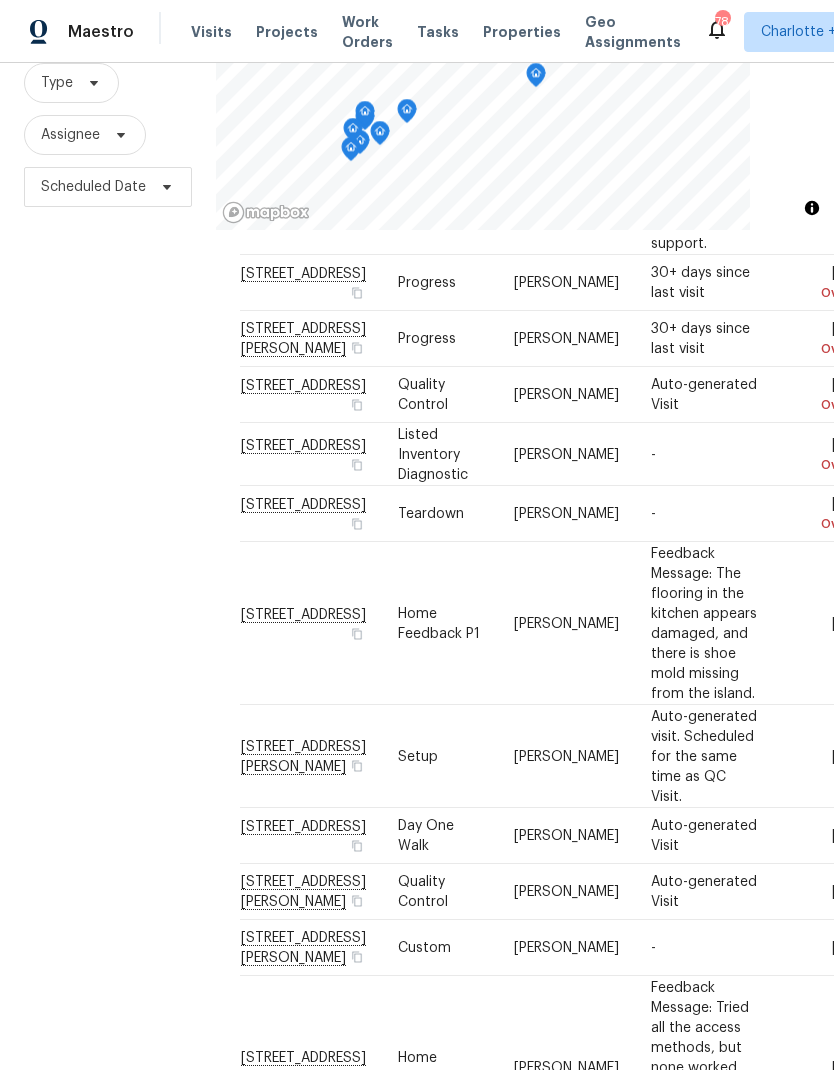 click on "Filters Reset ​ Type Assignee Scheduled Date" at bounding box center [108, 508] 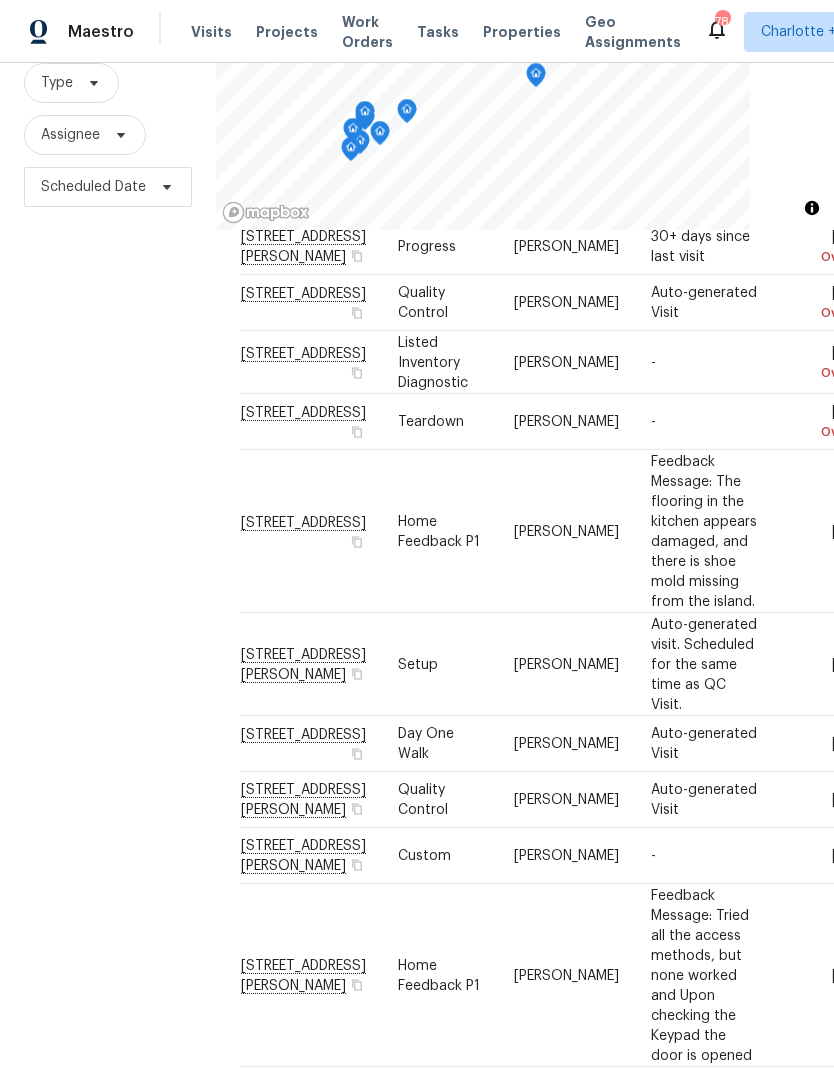 scroll, scrollTop: 781, scrollLeft: 0, axis: vertical 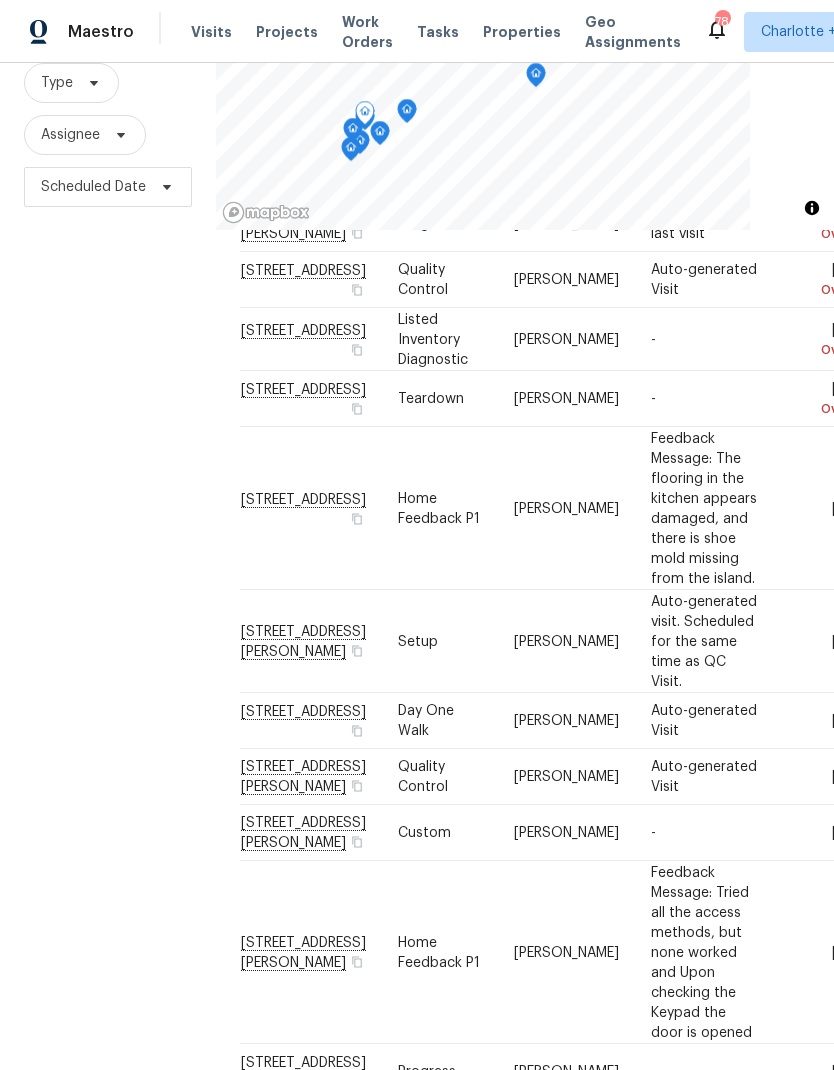 click on "Filters Reset ​ Type Assignee Scheduled Date" at bounding box center [108, 508] 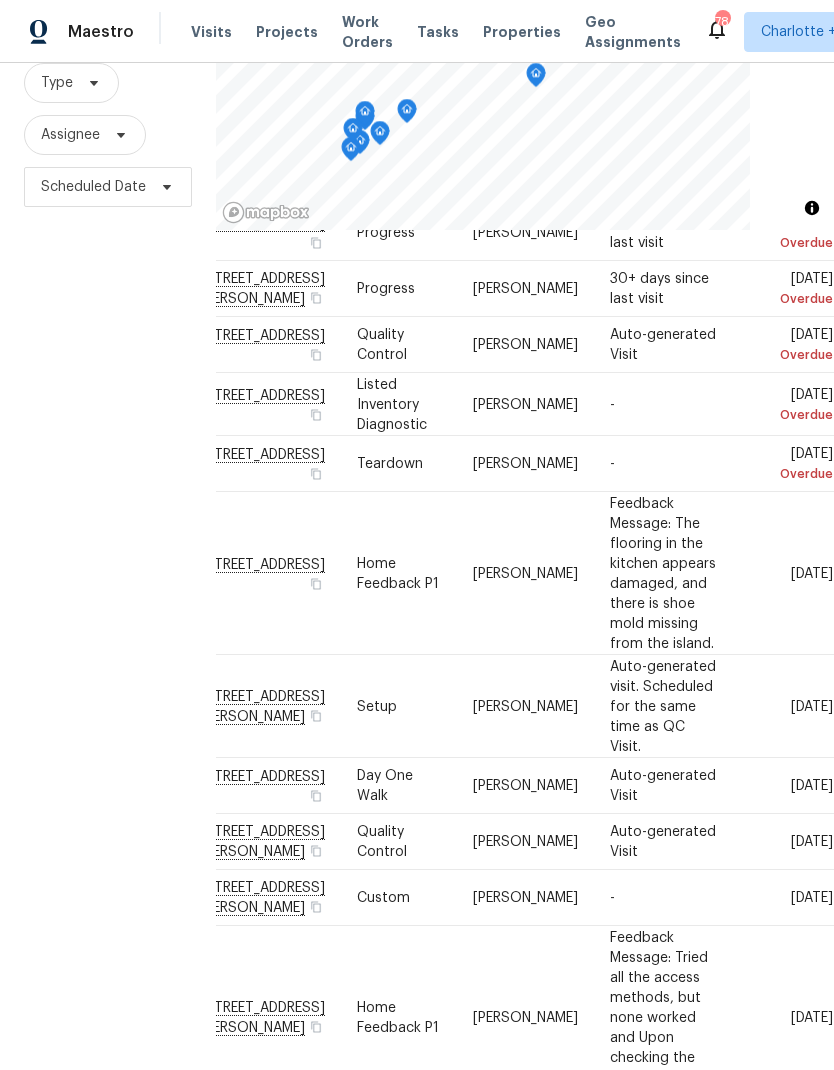 click on "Filters Reset ​ Type Assignee Scheduled Date" at bounding box center [108, 508] 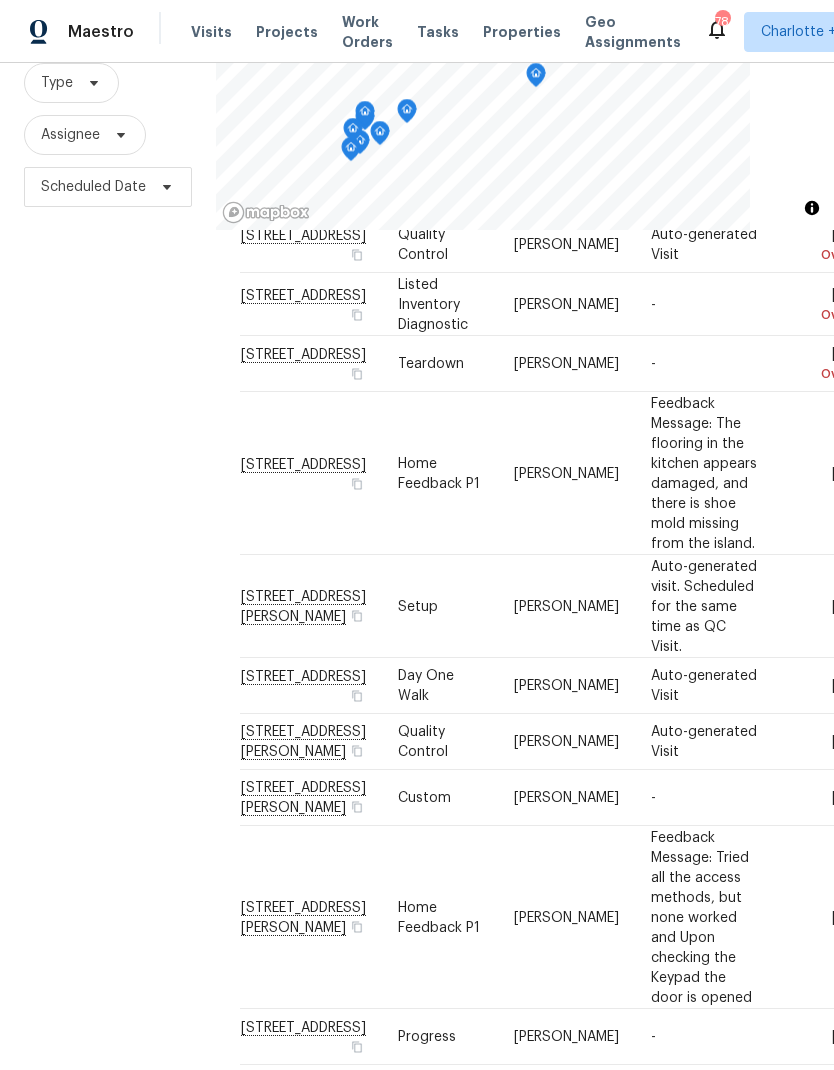 scroll, scrollTop: 819, scrollLeft: -1, axis: both 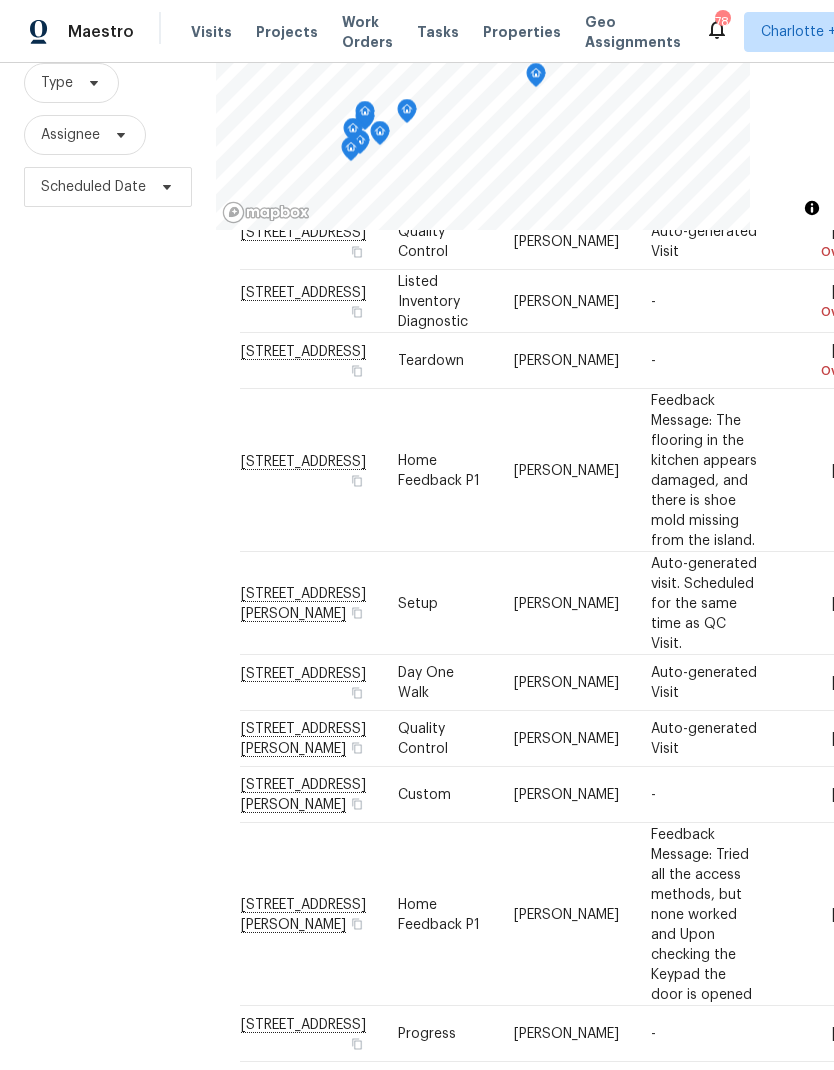 click on "Filters Reset ​ Type Assignee Scheduled Date" at bounding box center [108, 508] 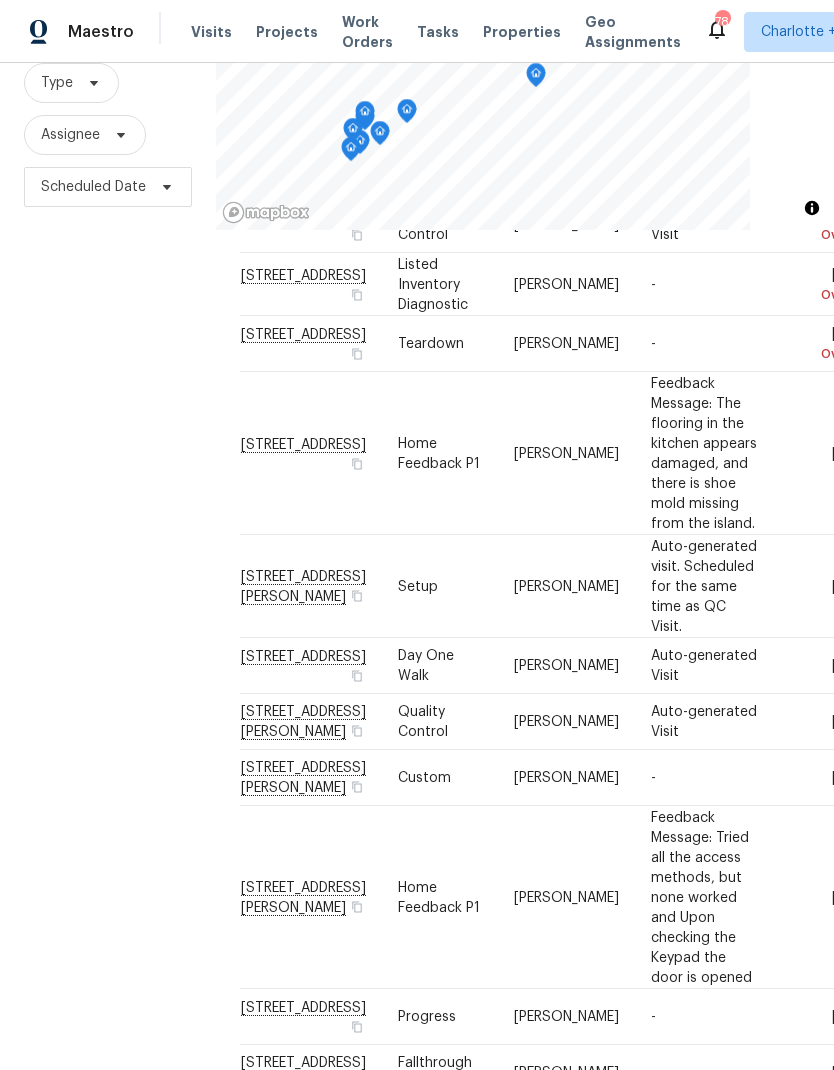 scroll, scrollTop: 837, scrollLeft: 0, axis: vertical 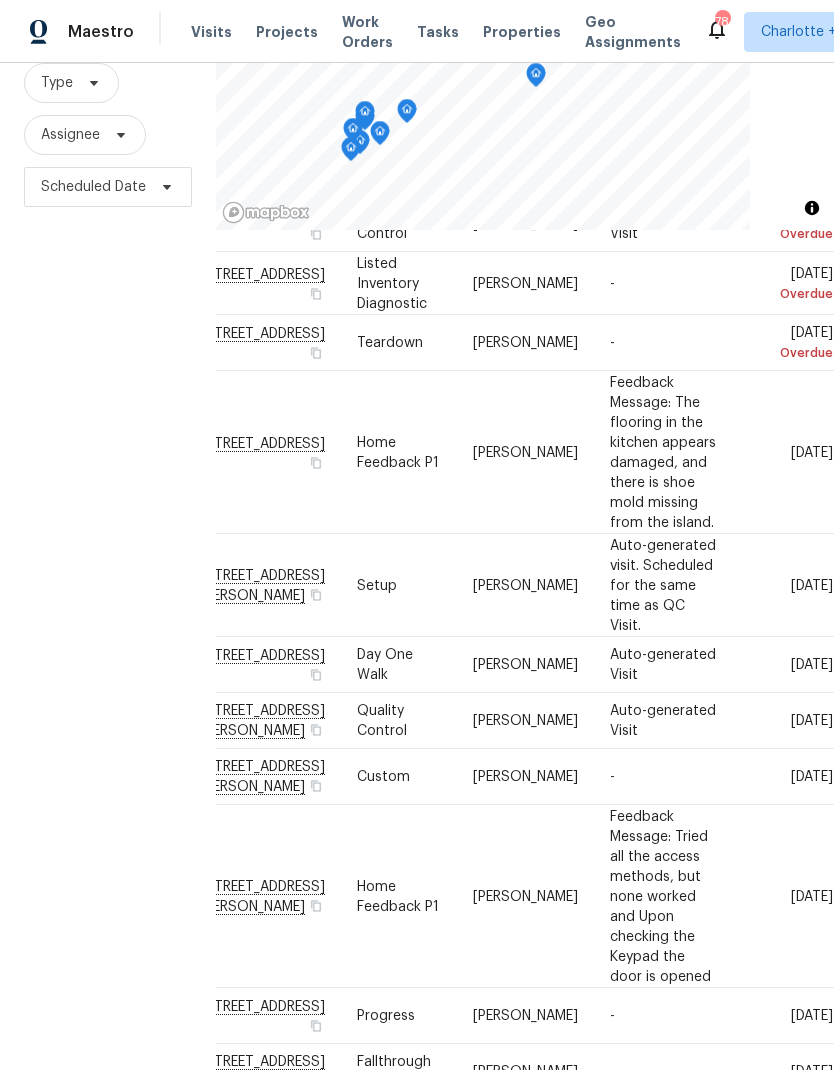 click on "Filters Reset ​ Type Assignee Scheduled Date" at bounding box center (108, 508) 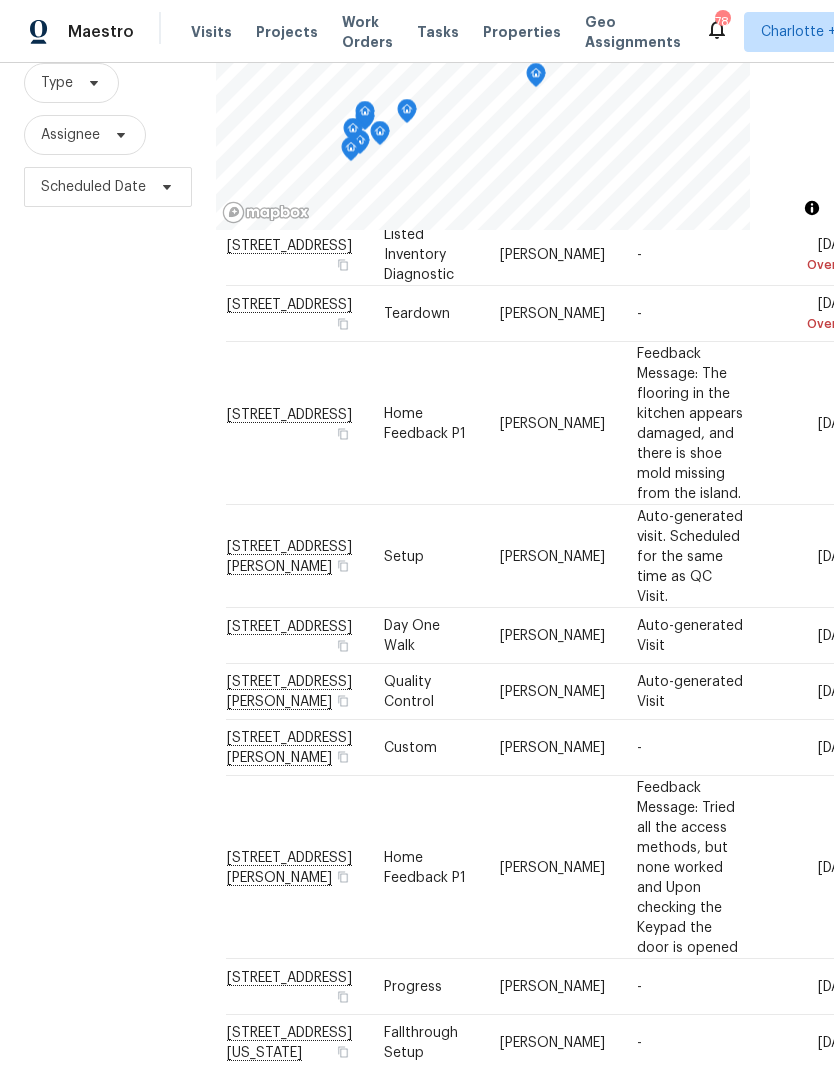 scroll, scrollTop: 866, scrollLeft: 13, axis: both 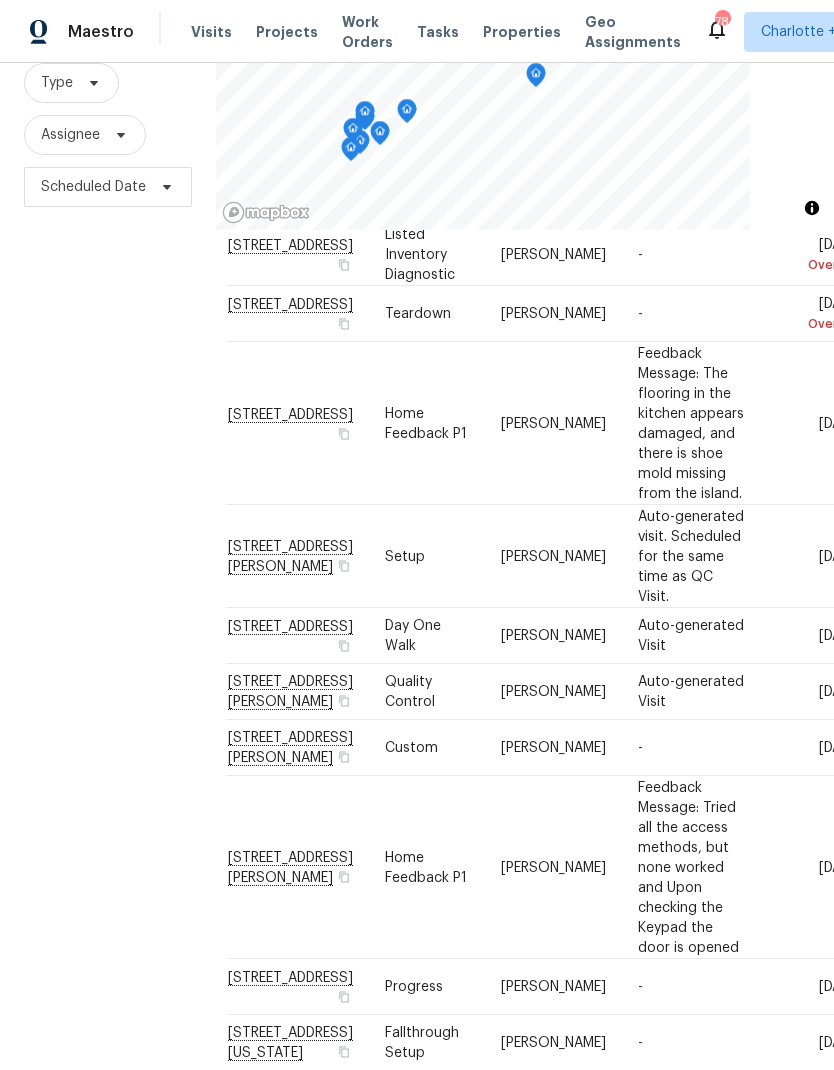 click on "Filters Reset ​ Type Assignee Scheduled Date" at bounding box center (108, 508) 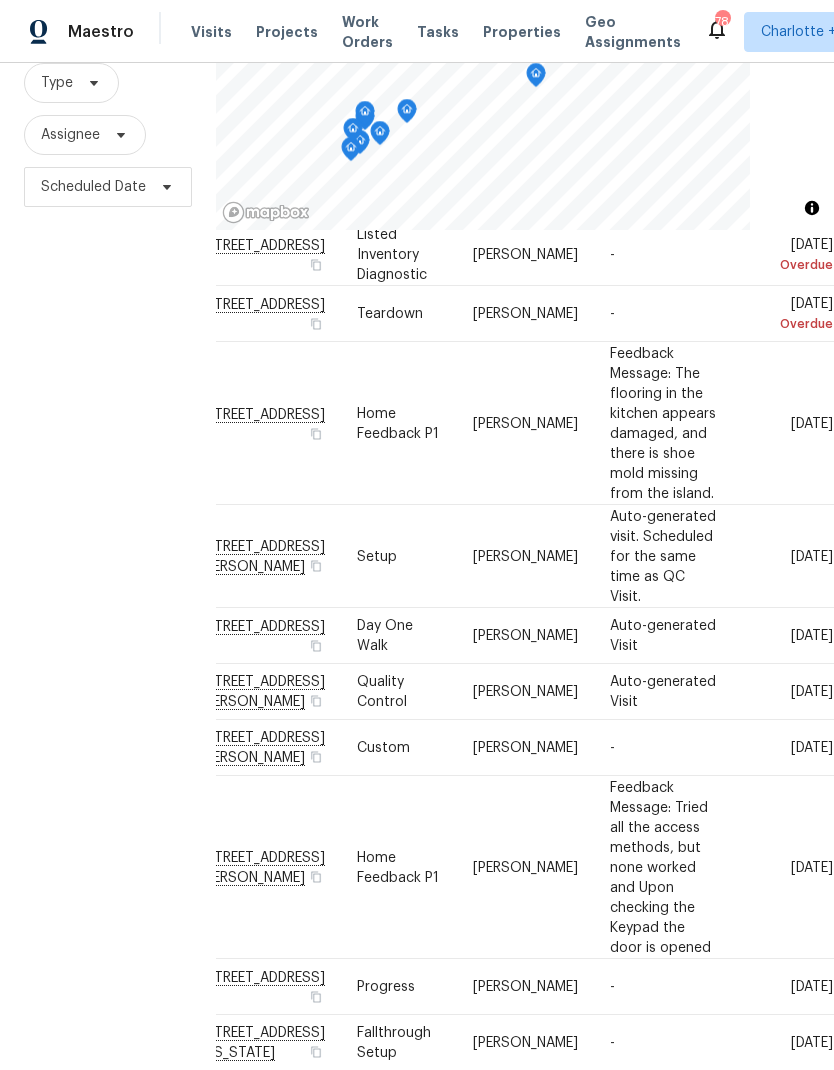 scroll, scrollTop: 866, scrollLeft: 177, axis: both 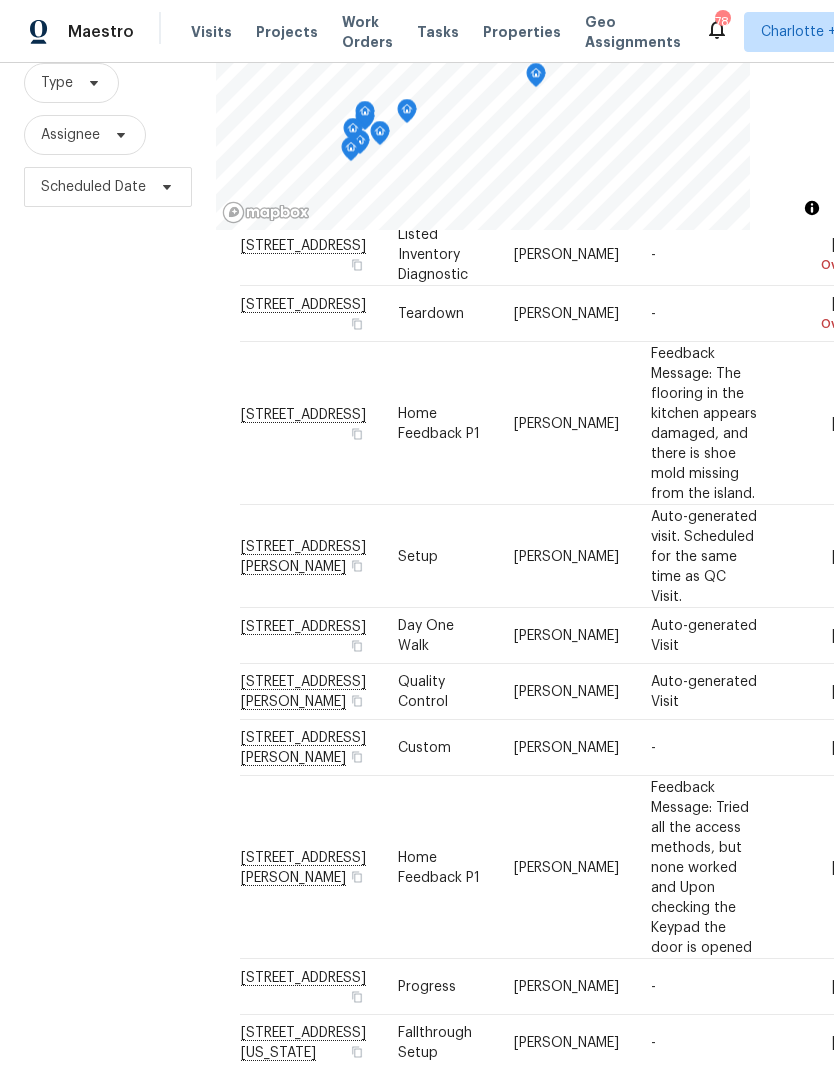 click on "Filters Reset ​ Type Assignee Scheduled Date" at bounding box center [108, 508] 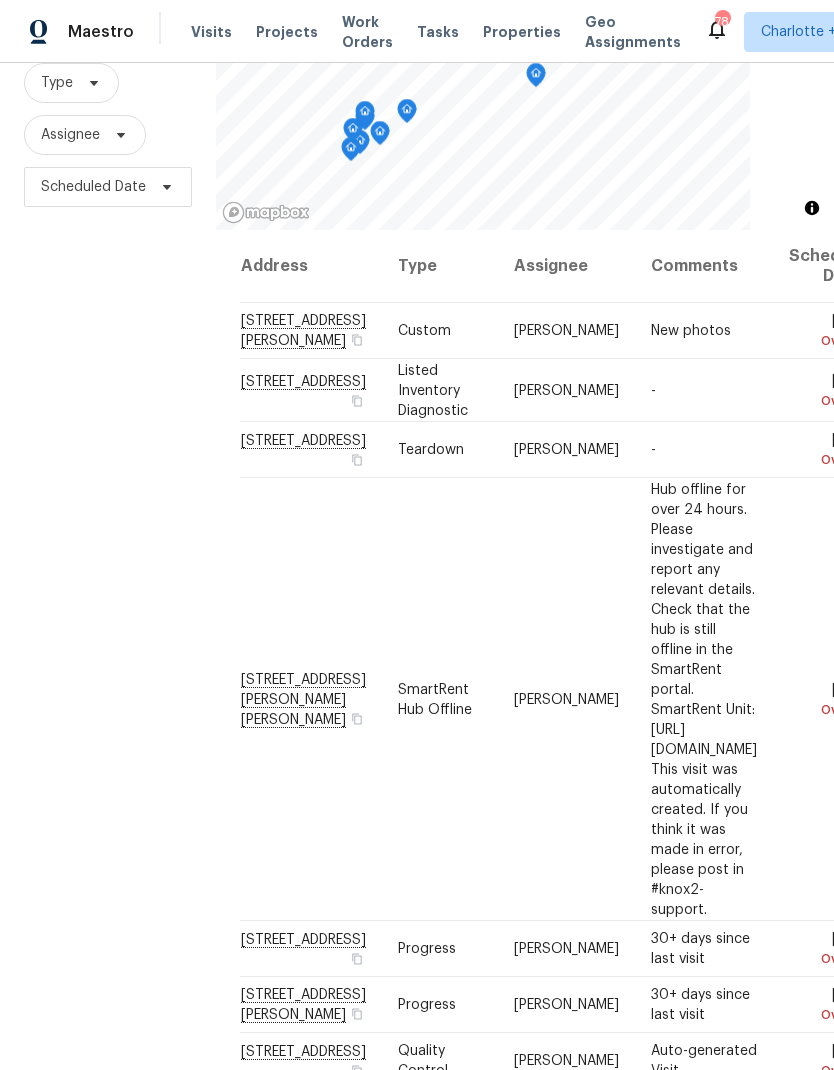scroll, scrollTop: 0, scrollLeft: 0, axis: both 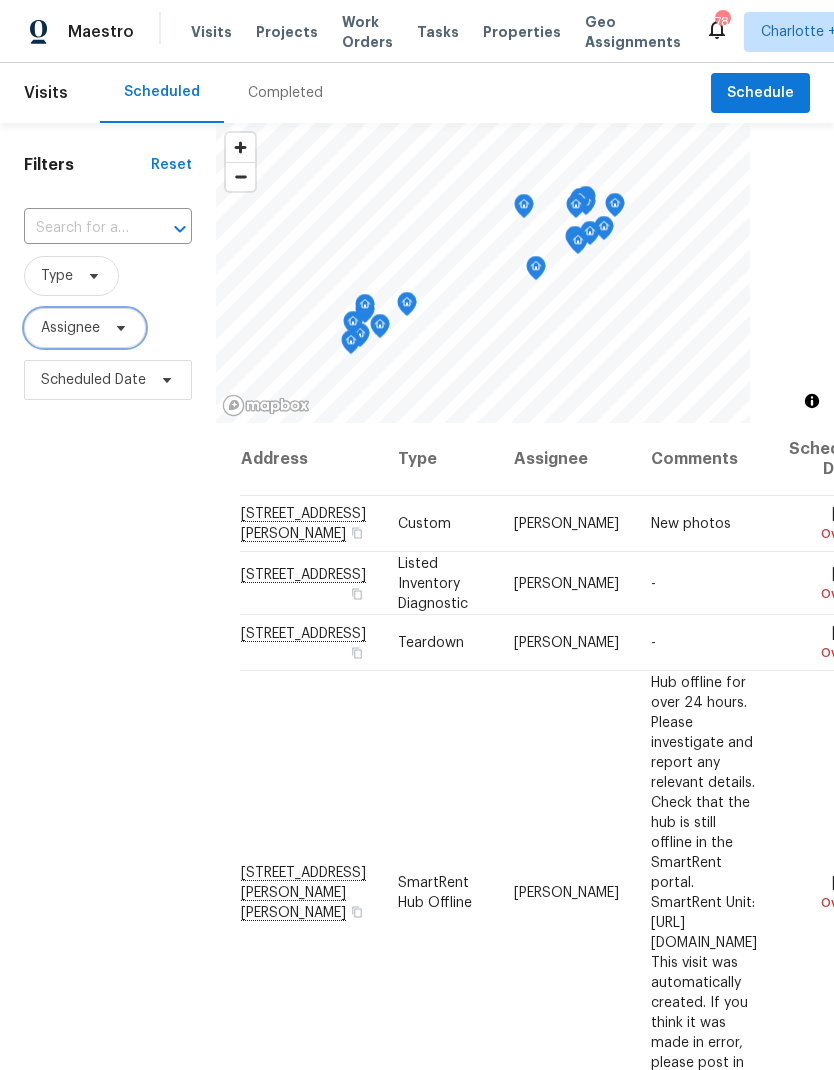 click 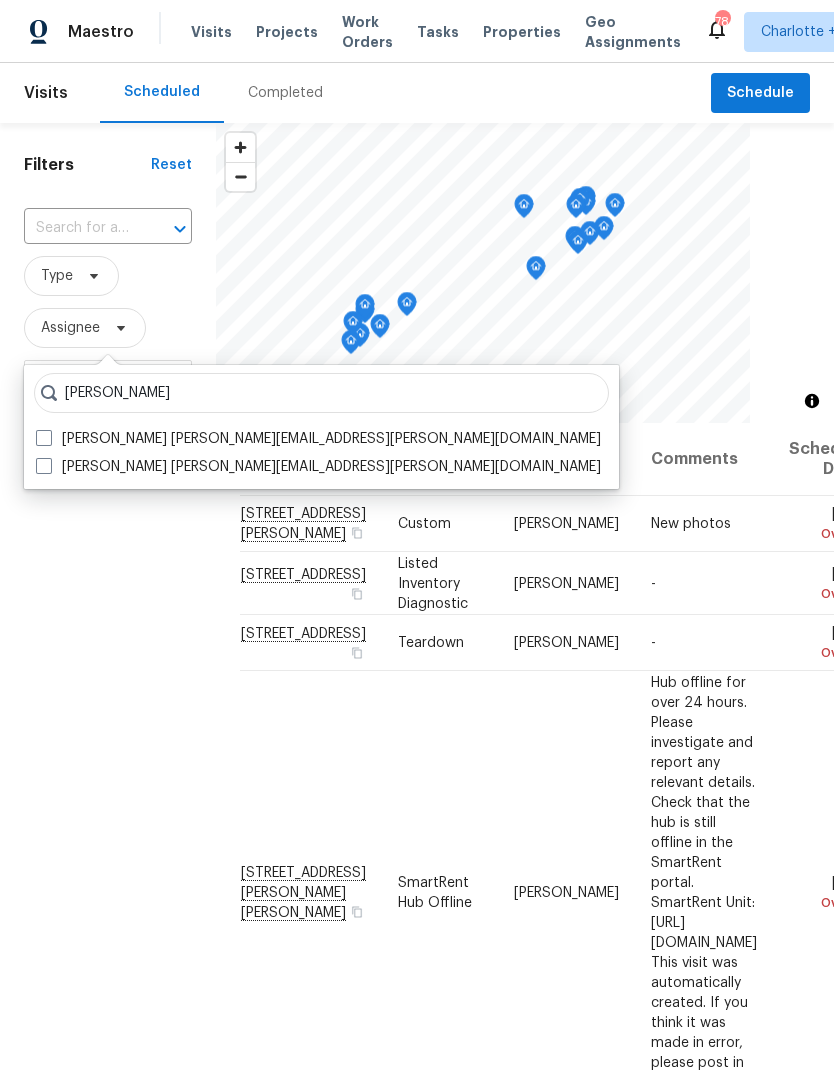type on "Matthew barnhart" 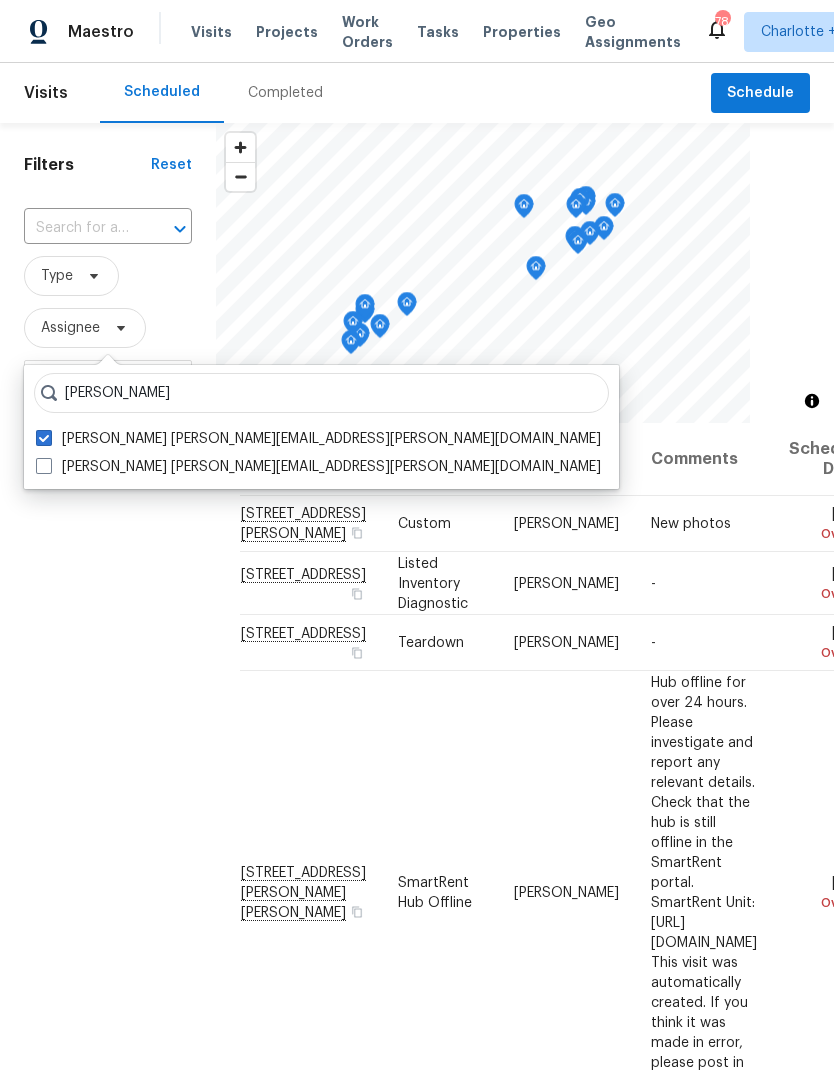 checkbox on "true" 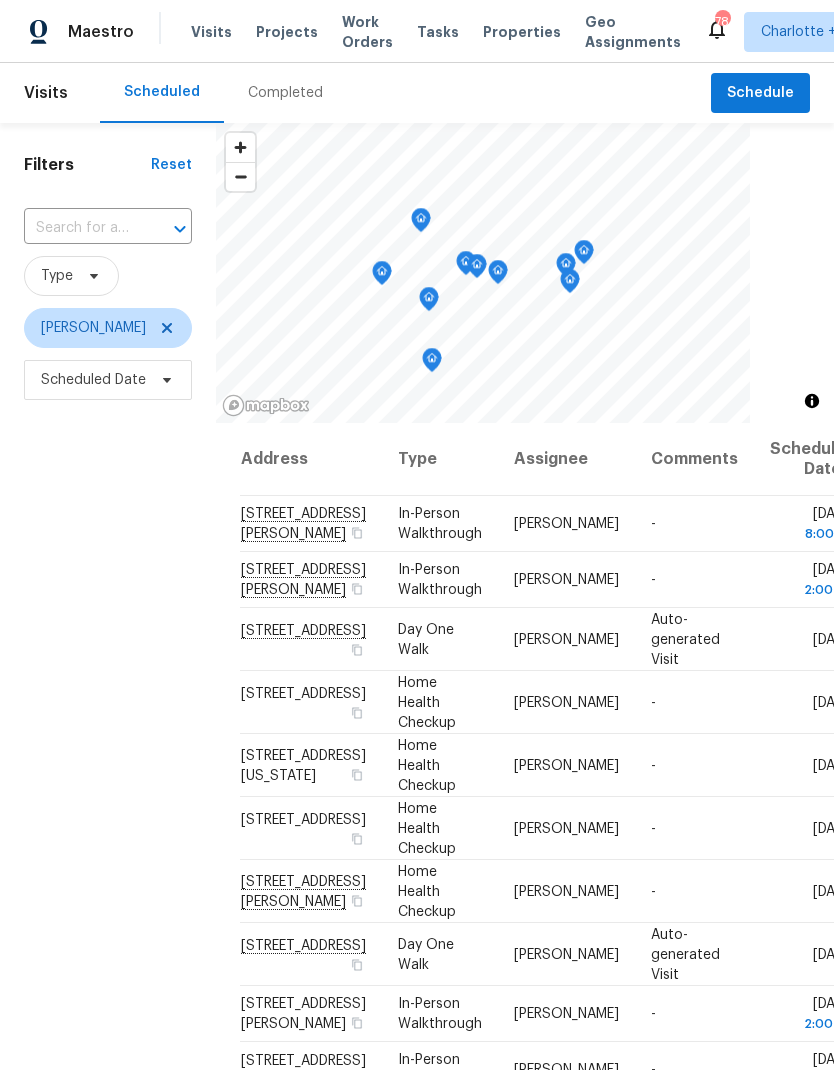 click on "Filters Reset ​ Type Matthew Barnhart Scheduled Date" at bounding box center [108, 701] 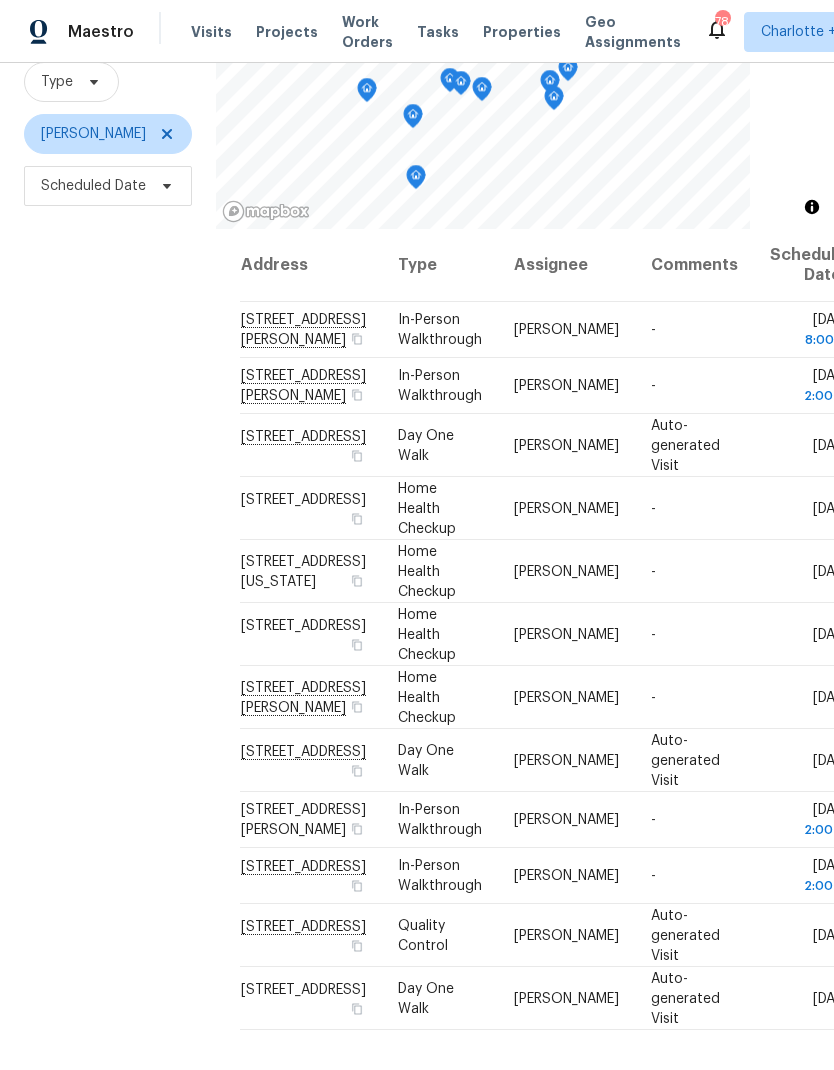 scroll, scrollTop: 193, scrollLeft: 0, axis: vertical 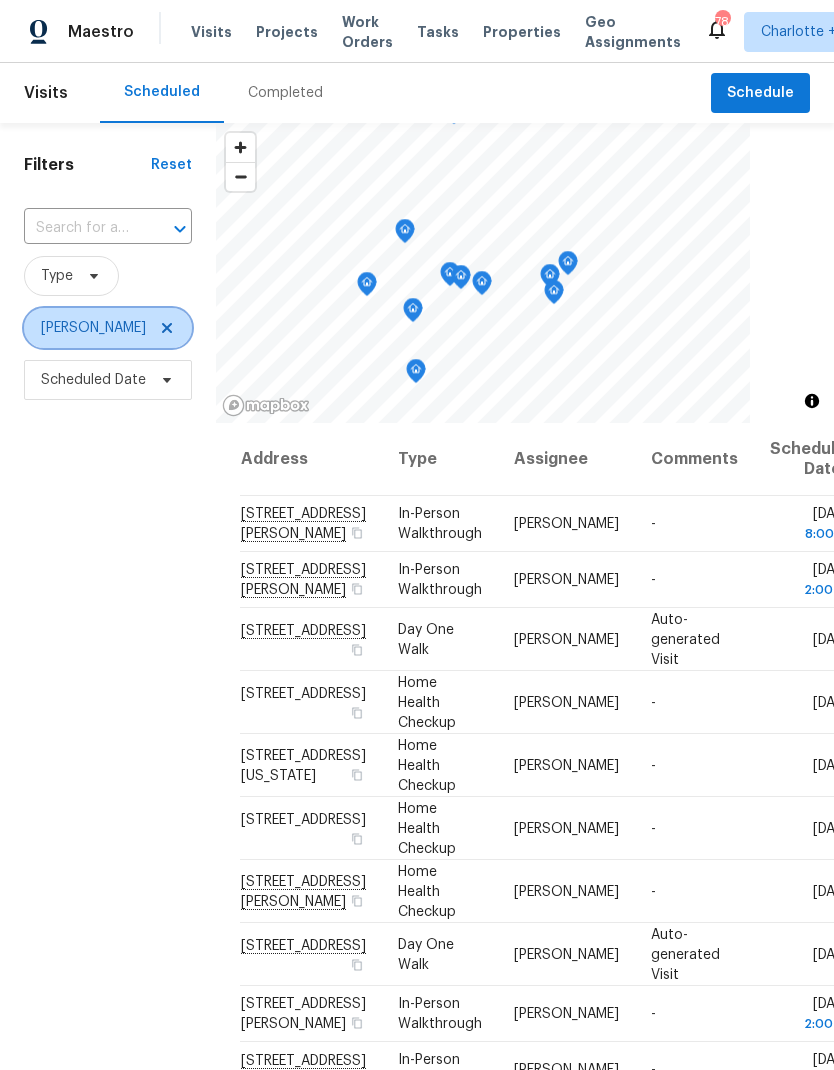 click on "Matthew Barnhart" at bounding box center [108, 328] 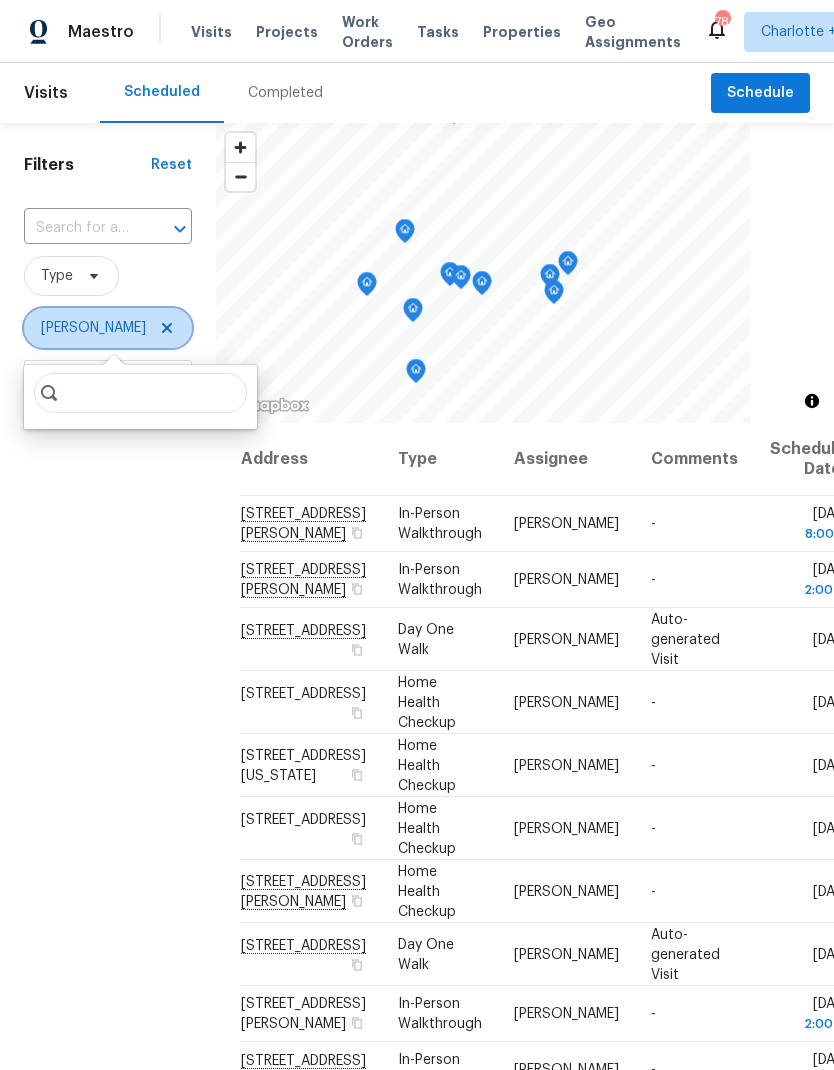 click 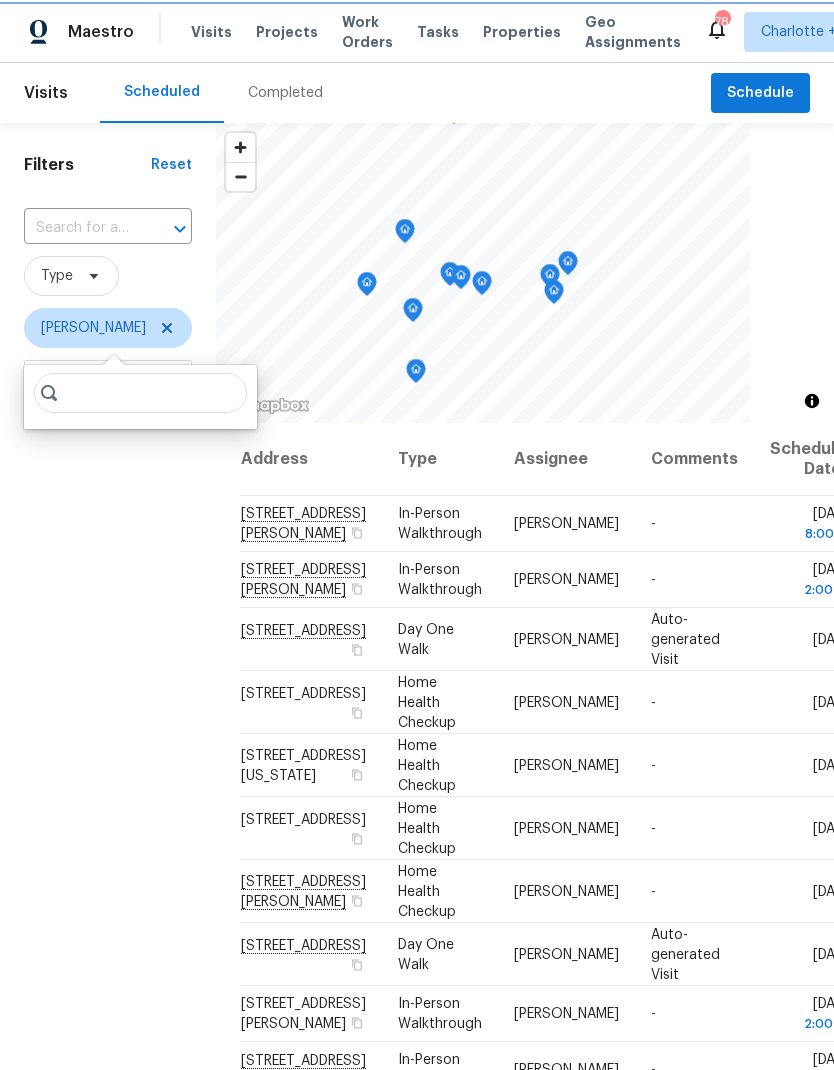 scroll, scrollTop: 0, scrollLeft: 0, axis: both 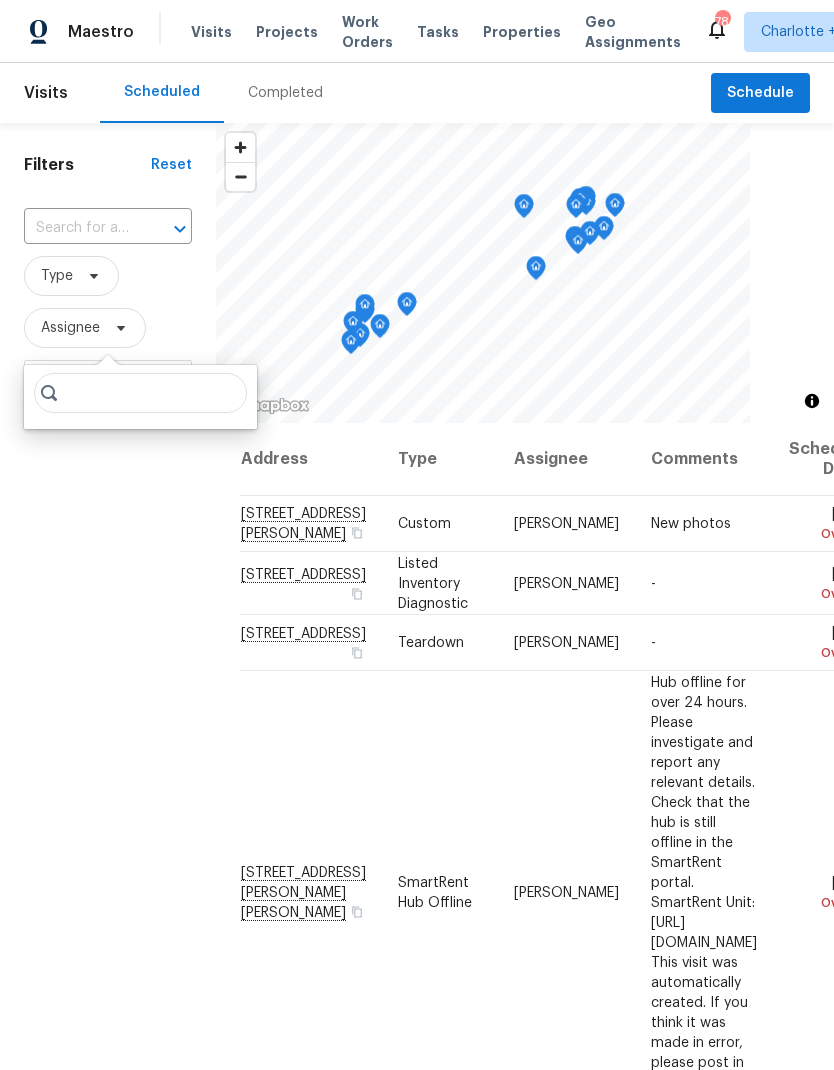 click on "Filters Reset ​ Type Assignee Scheduled Date" at bounding box center (108, 701) 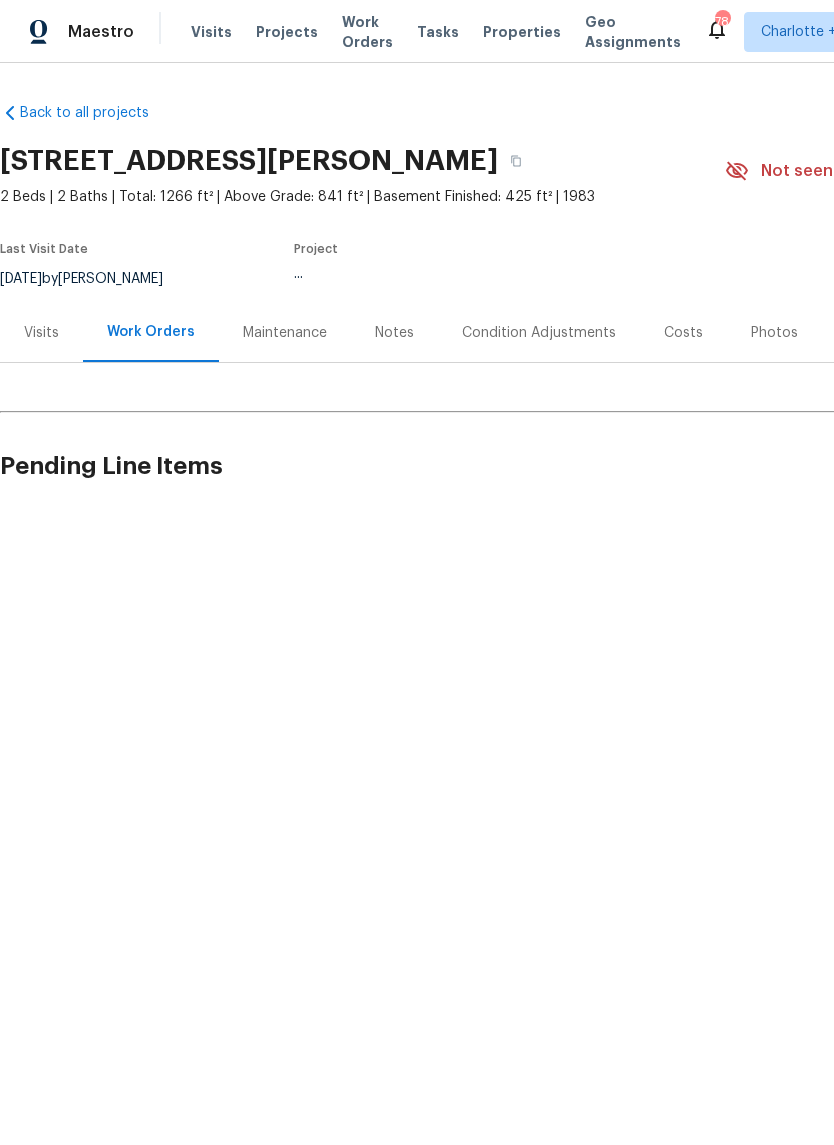 scroll, scrollTop: 0, scrollLeft: 0, axis: both 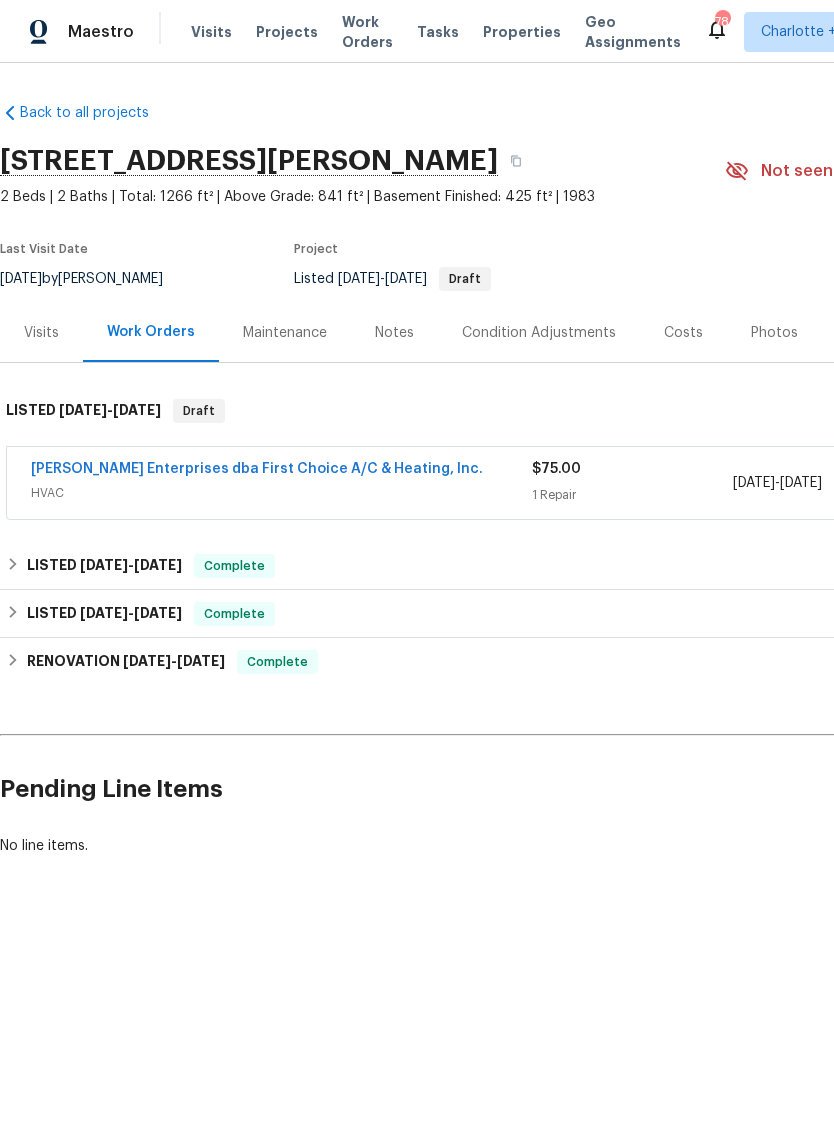 click on "Nordman Enterprises dba First Choice A/C & Heating, Inc." at bounding box center [257, 469] 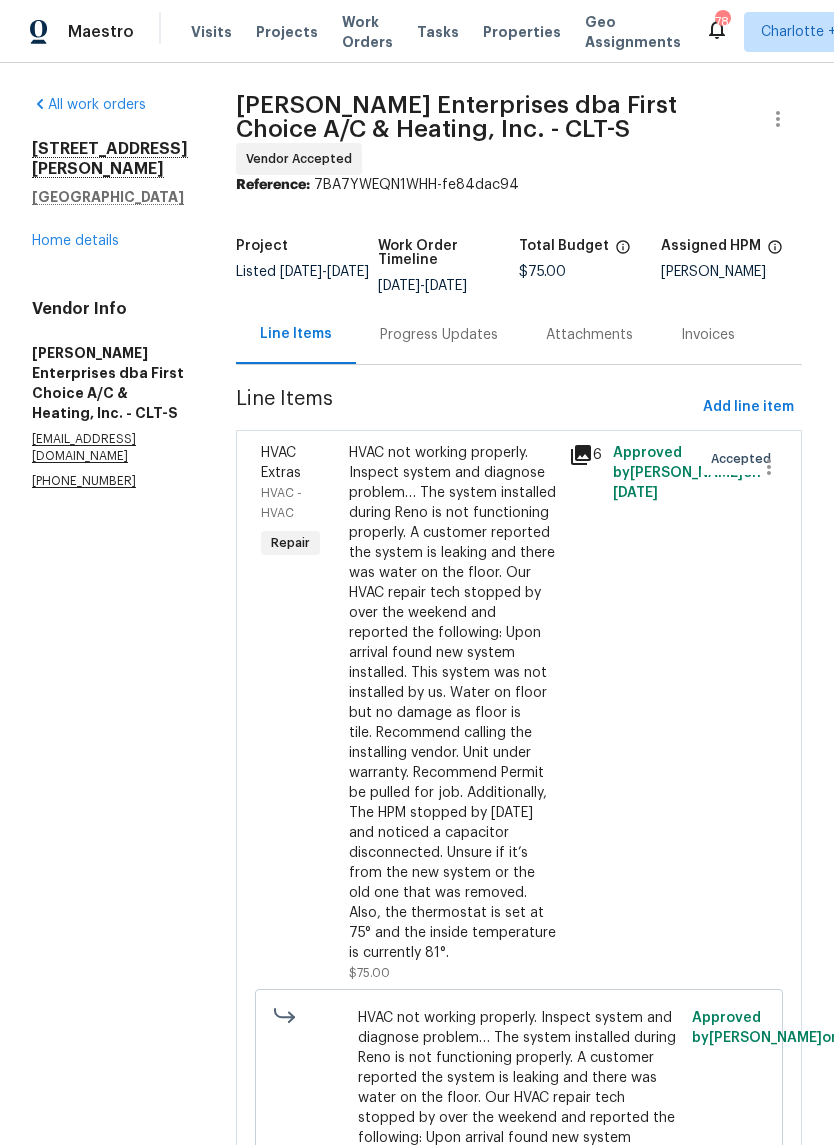 click on "Progress Updates" at bounding box center (439, 335) 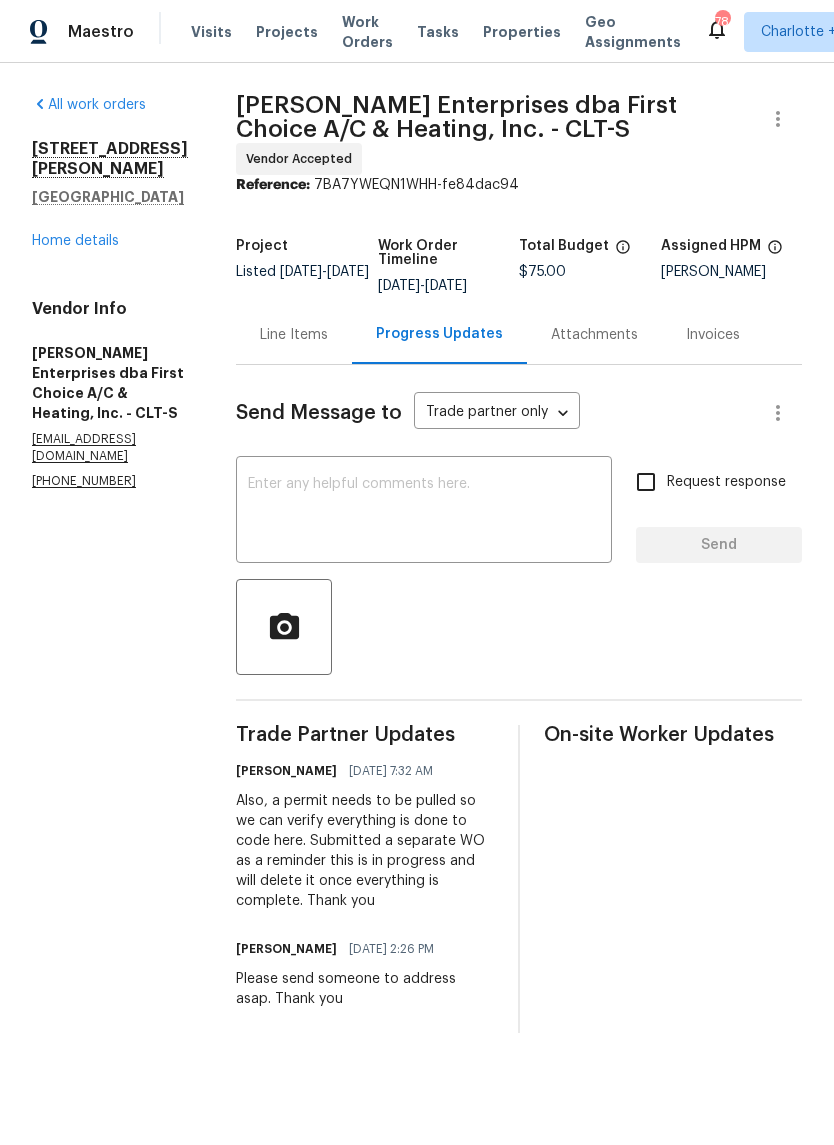 click on "All work orders 7609 Holly Grove Ct Charlotte, NC 28227 Home details Vendor Info Nordman Enterprises dba First Choice A/C & Heating, Inc. - CLT-S caitlin@roofwizard.com (704) 222-5523" at bounding box center [110, 292] 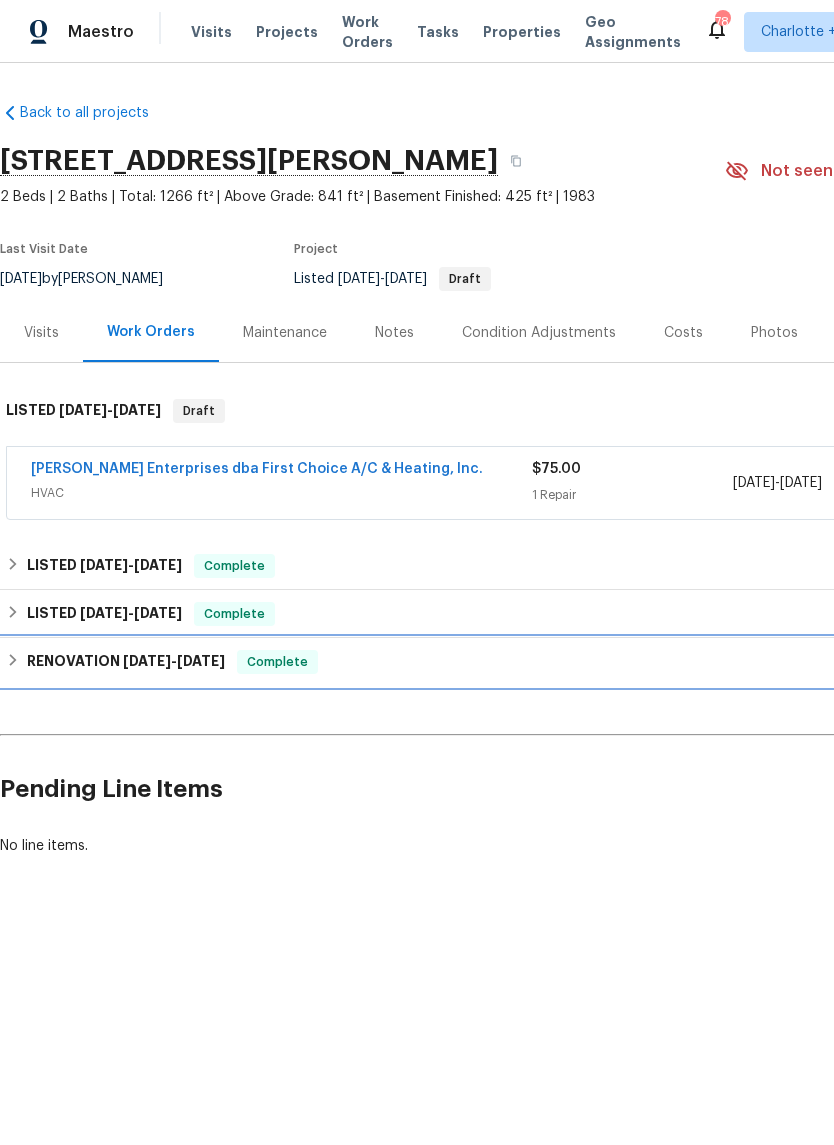 click on "RENOVATION   5/19/25  -  5/29/25 Complete" at bounding box center [565, 662] 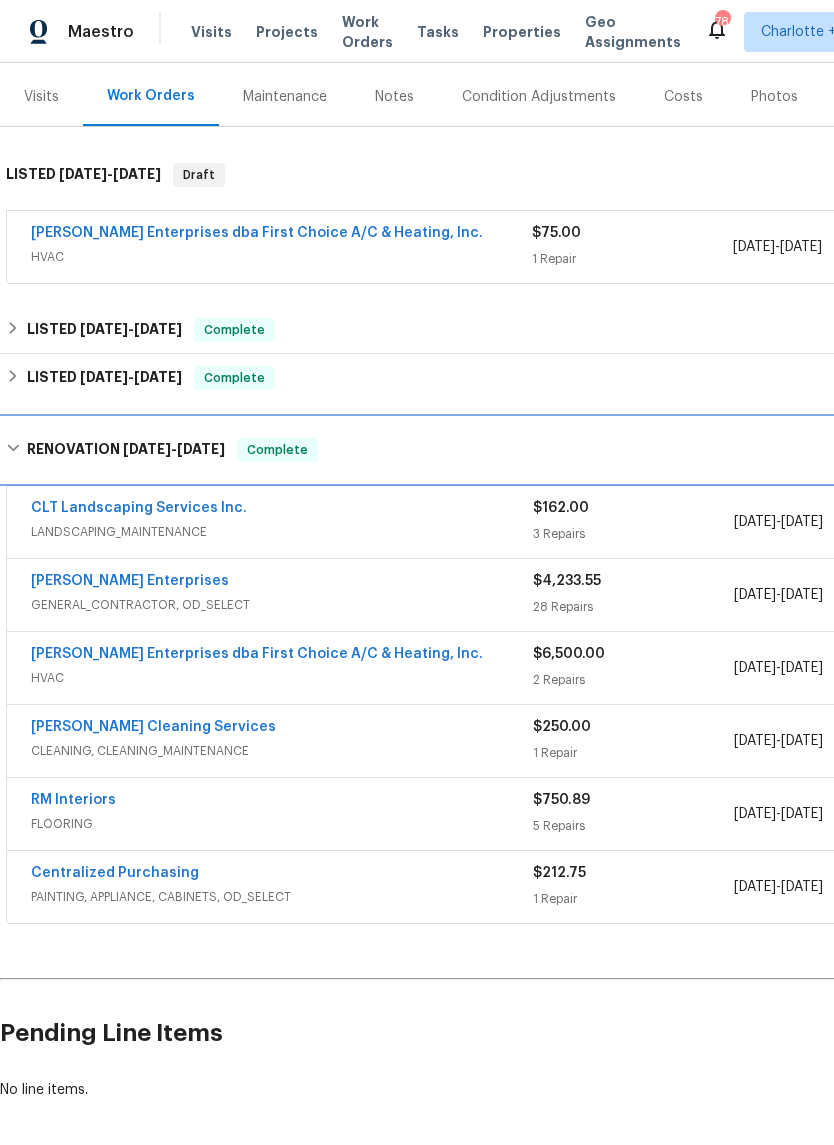 scroll, scrollTop: 265, scrollLeft: 0, axis: vertical 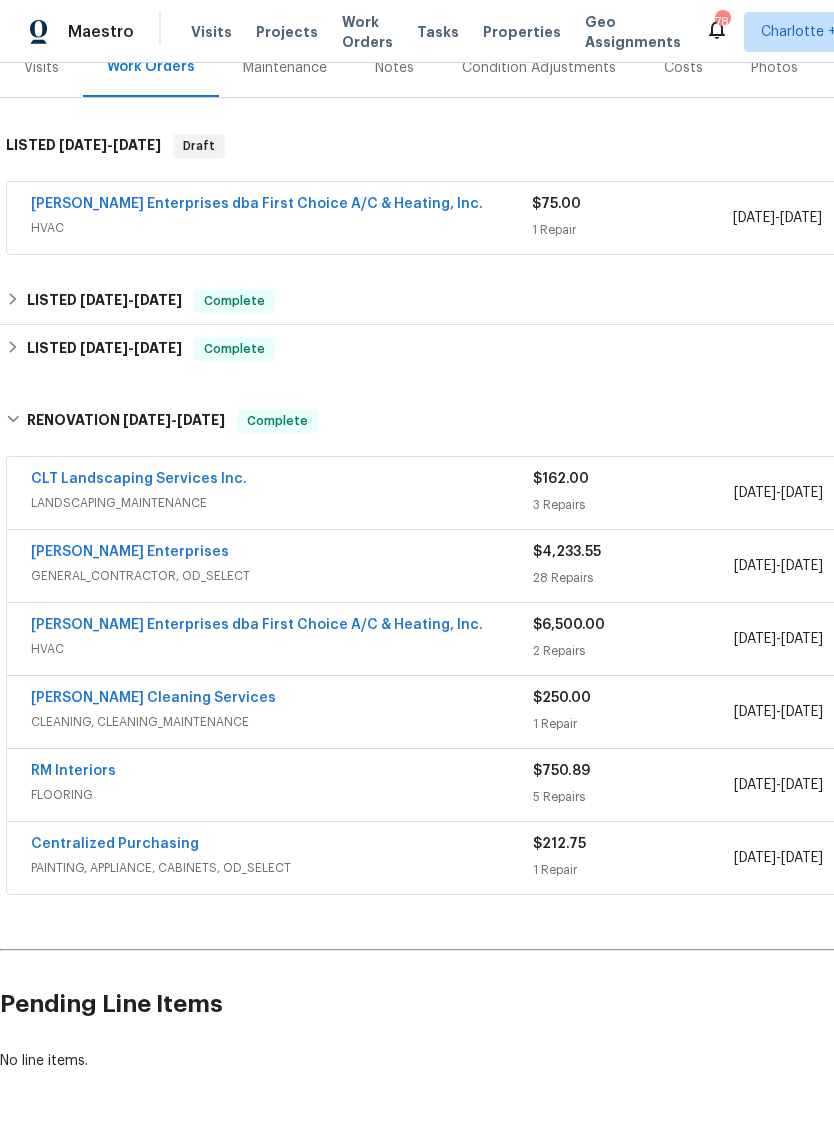 click on "Nordman Enterprises dba First Choice A/C & Heating, Inc." at bounding box center (257, 625) 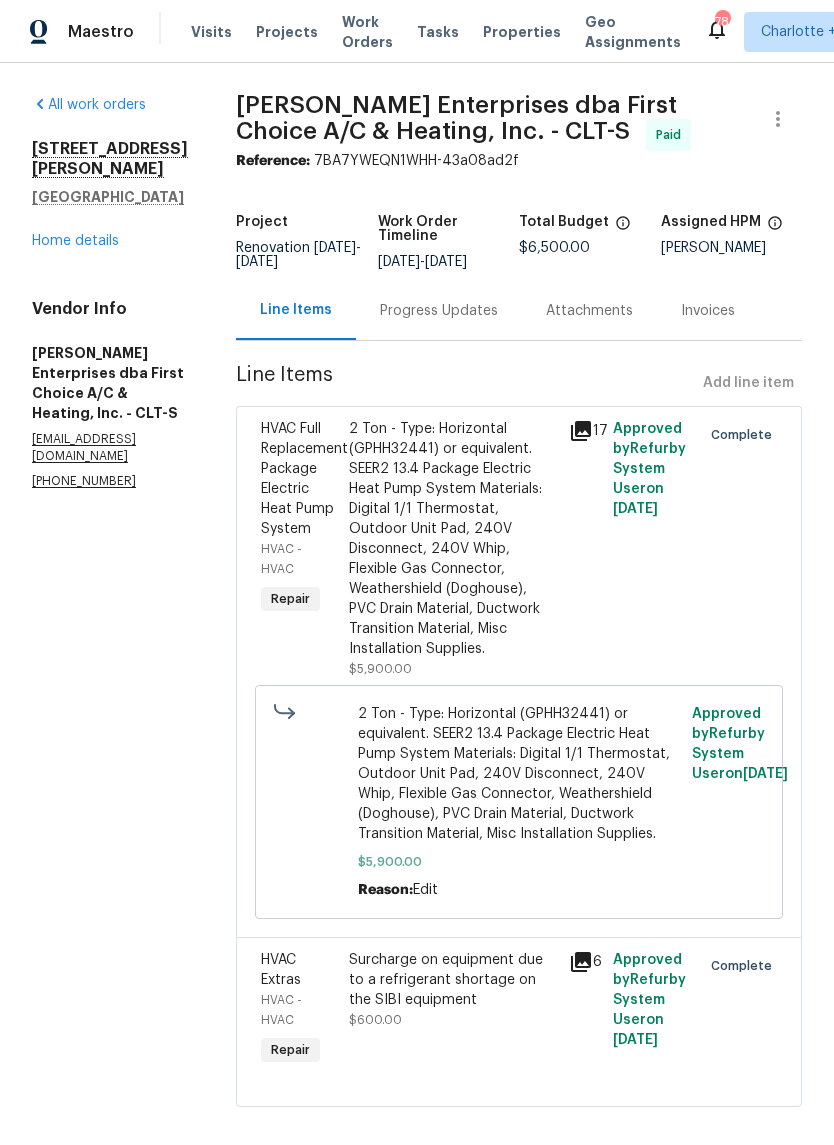 click on "Progress Updates" at bounding box center [439, 311] 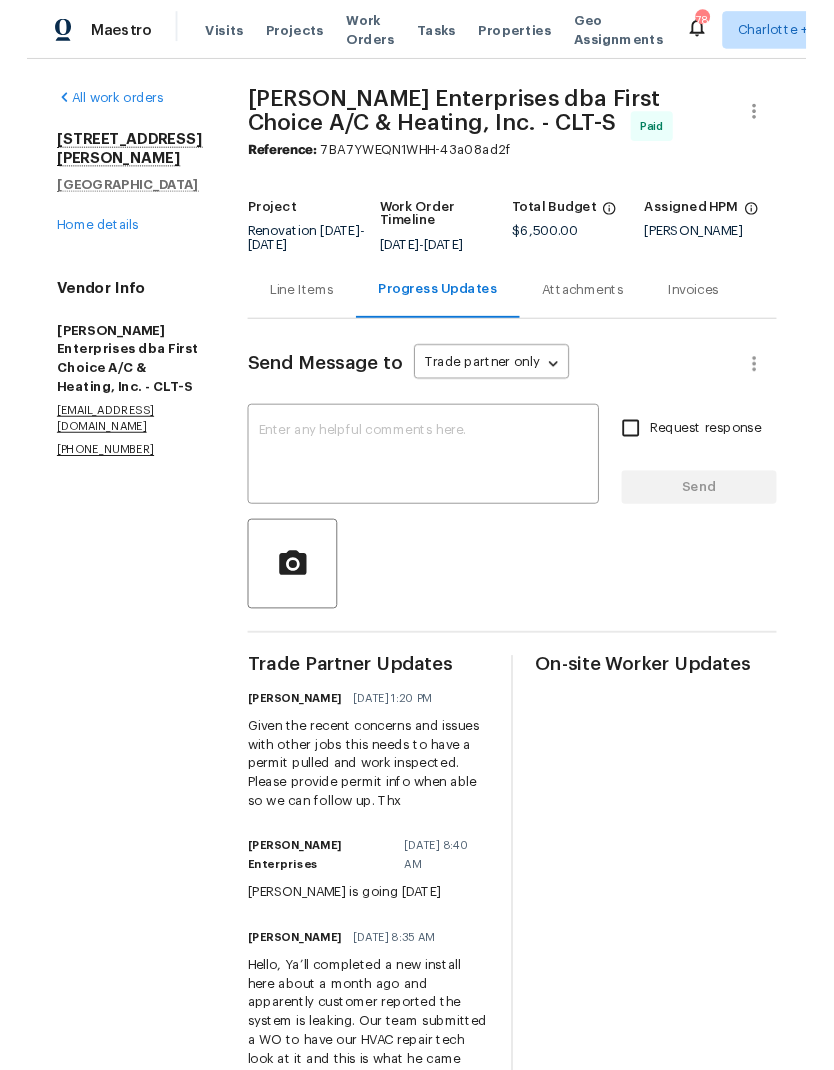 scroll, scrollTop: 0, scrollLeft: 0, axis: both 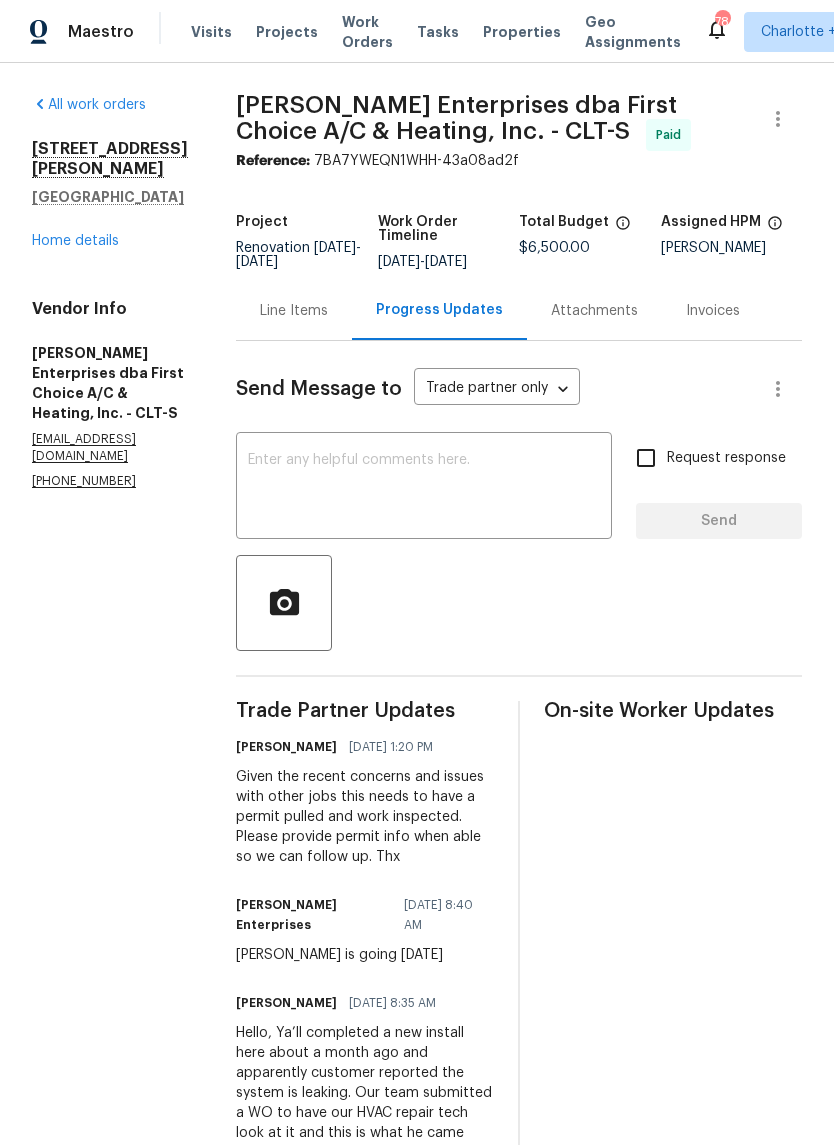 click at bounding box center (424, 488) 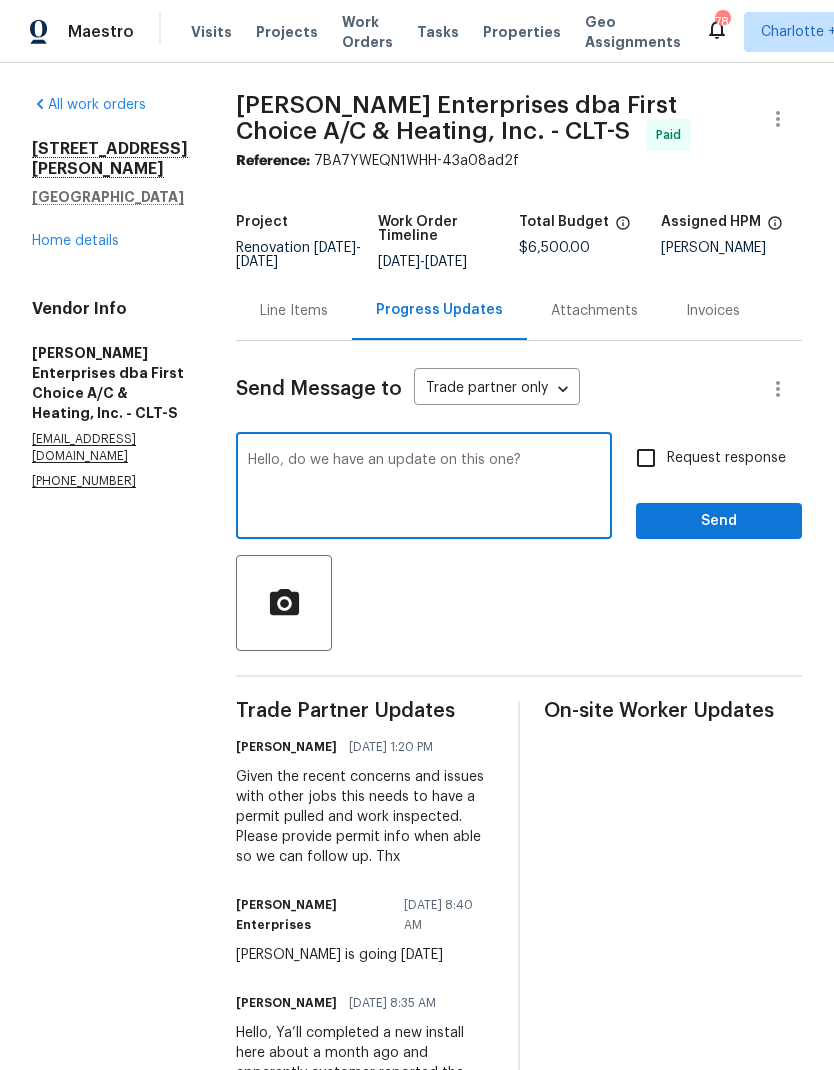click on "Hello, do we have an update on this one?" at bounding box center [424, 488] 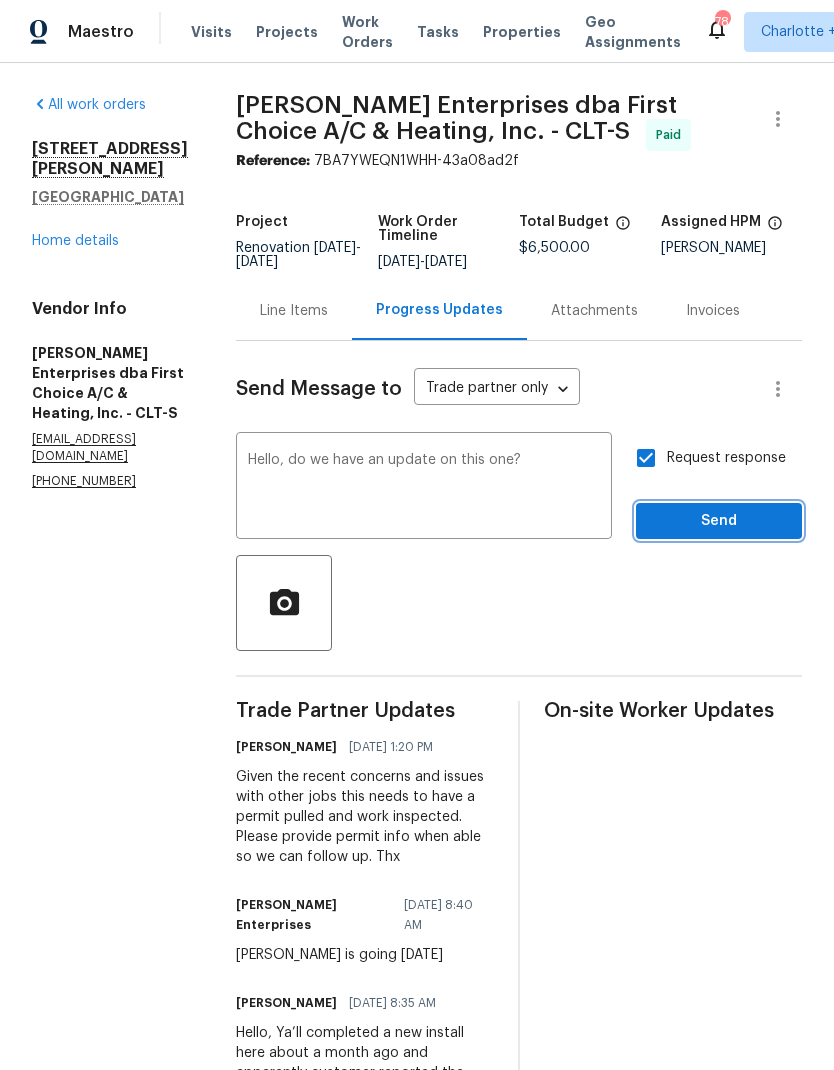 click on "Send" at bounding box center (719, 521) 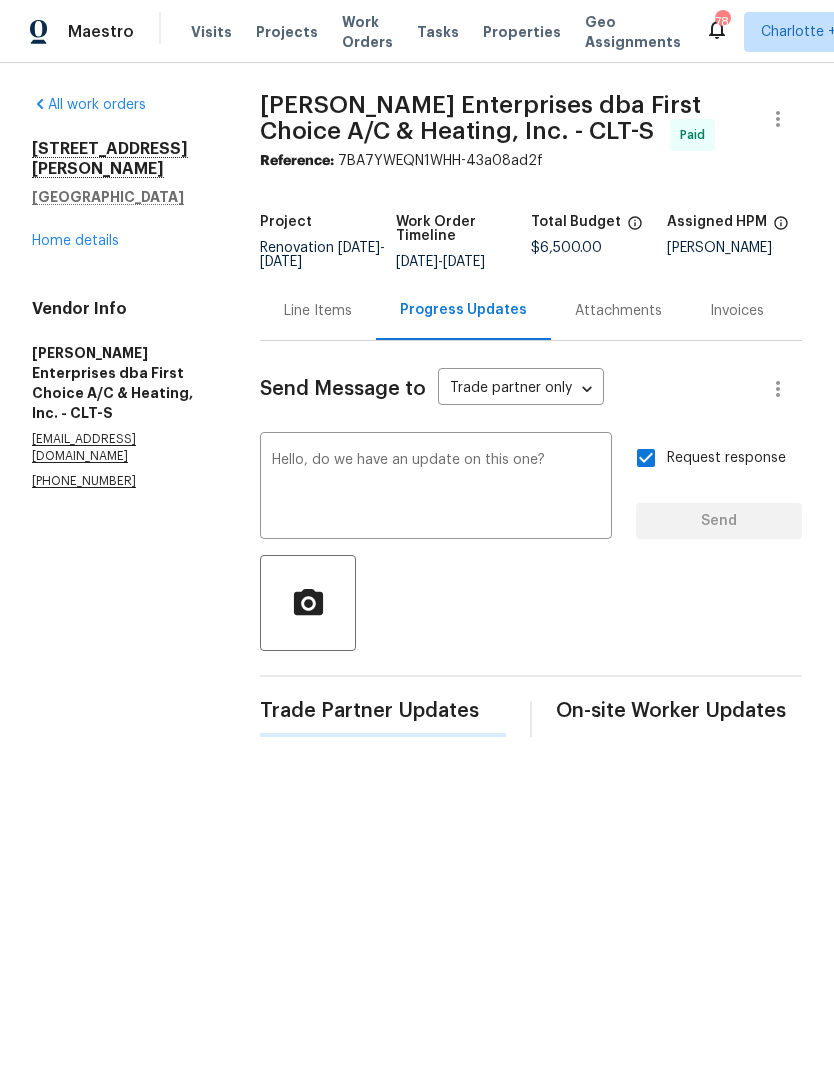 type 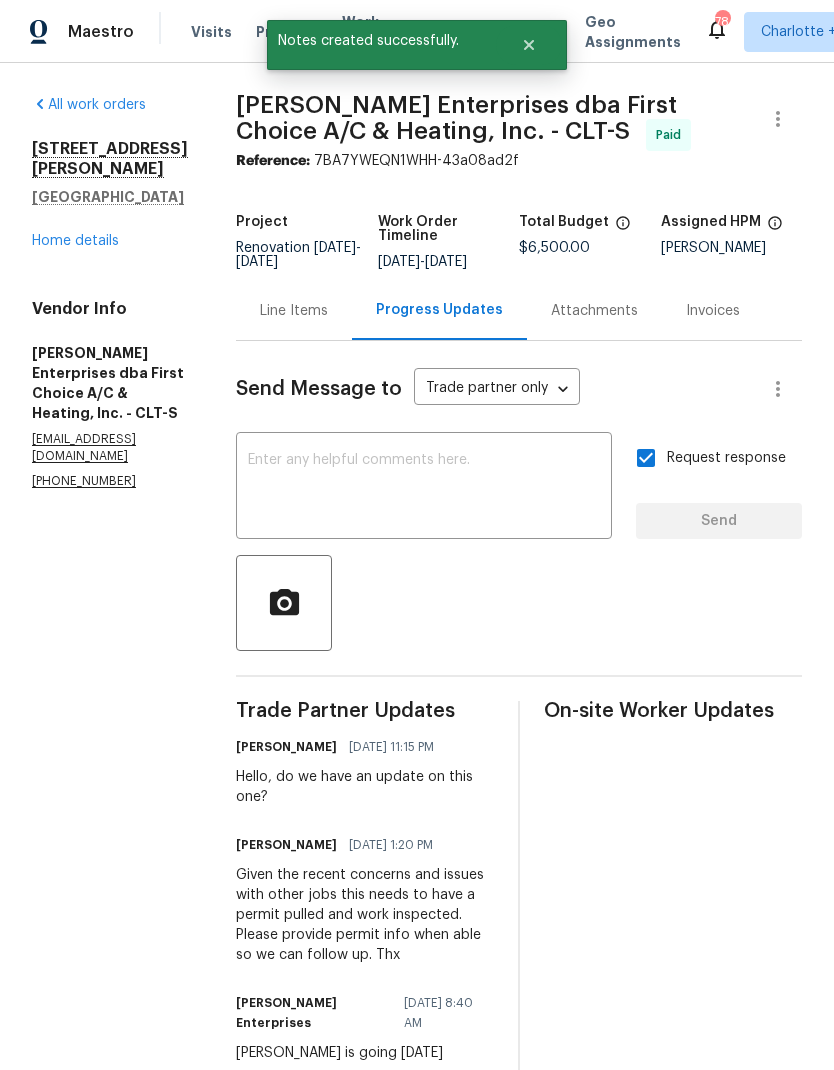 click on "Home details" at bounding box center [75, 241] 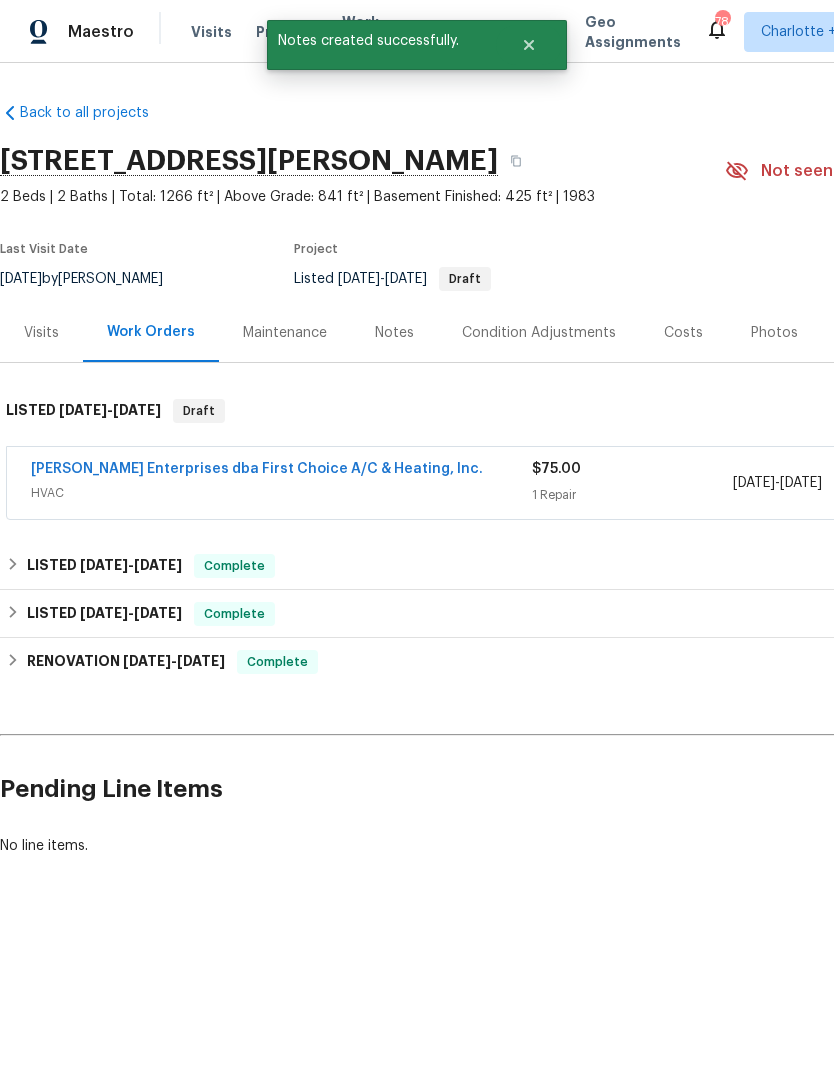 click on "Nordman Enterprises dba First Choice A/C & Heating, Inc." at bounding box center (257, 469) 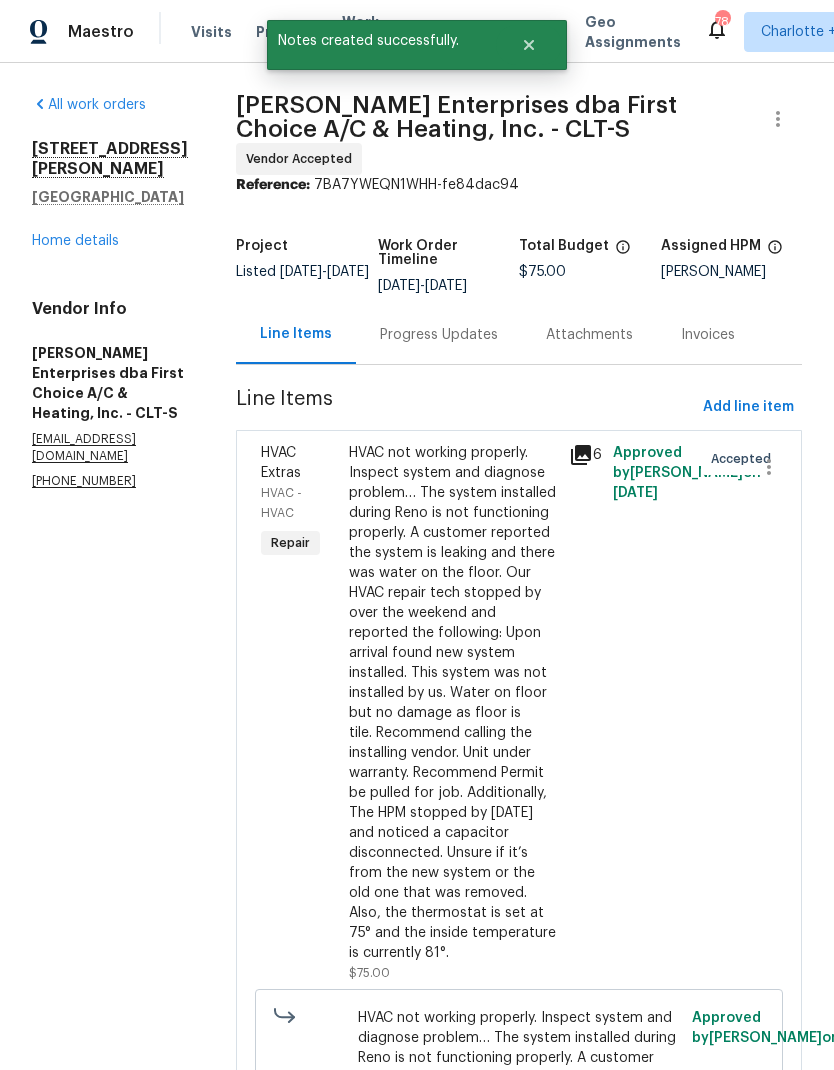 click on "Progress Updates" at bounding box center [439, 335] 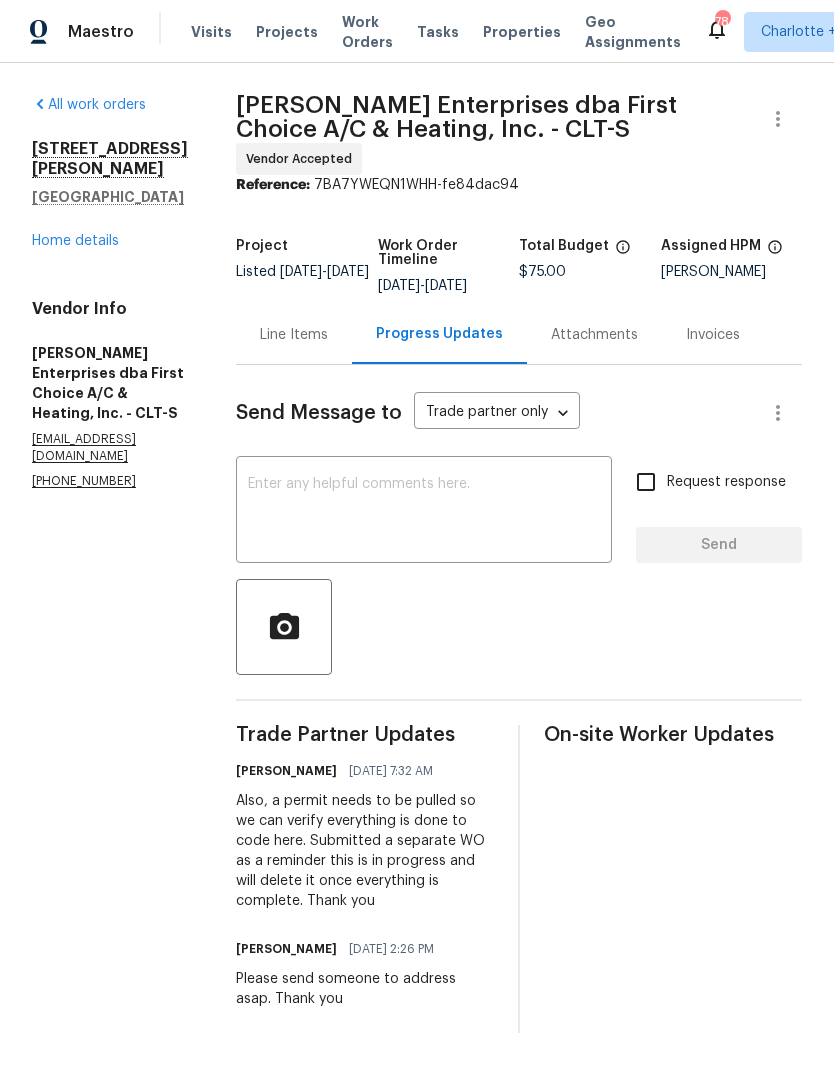 click at bounding box center [424, 512] 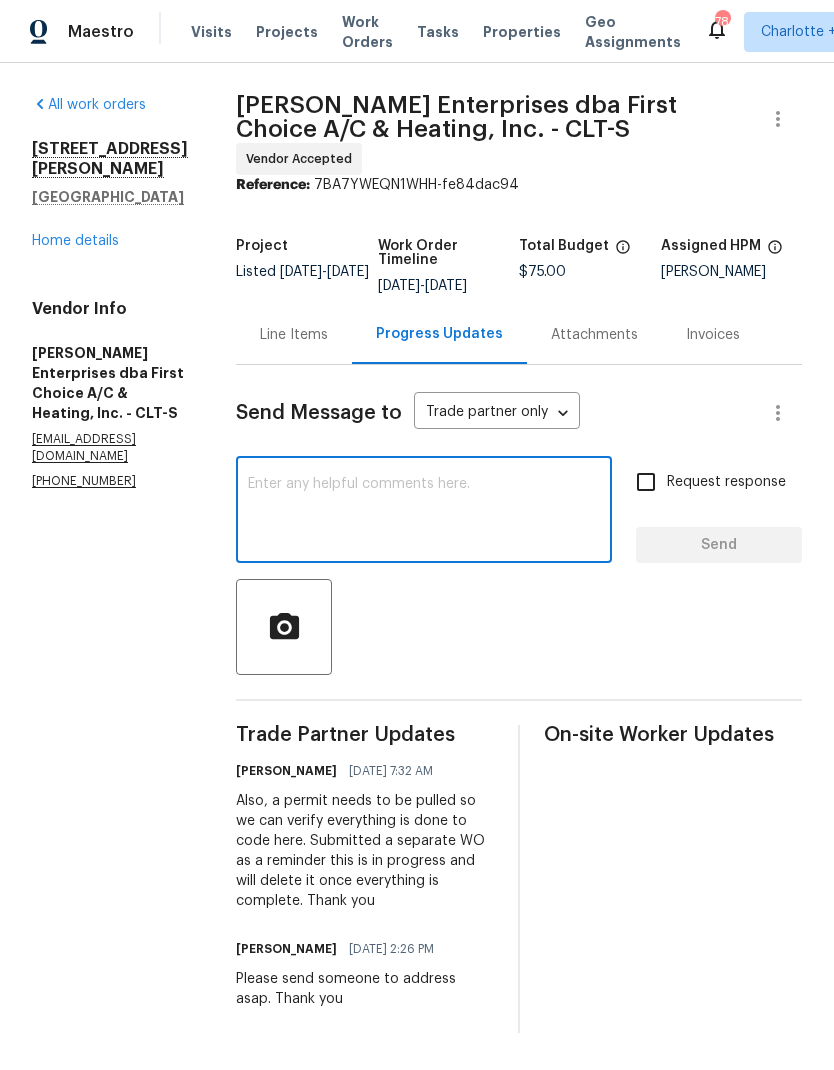click at bounding box center [424, 512] 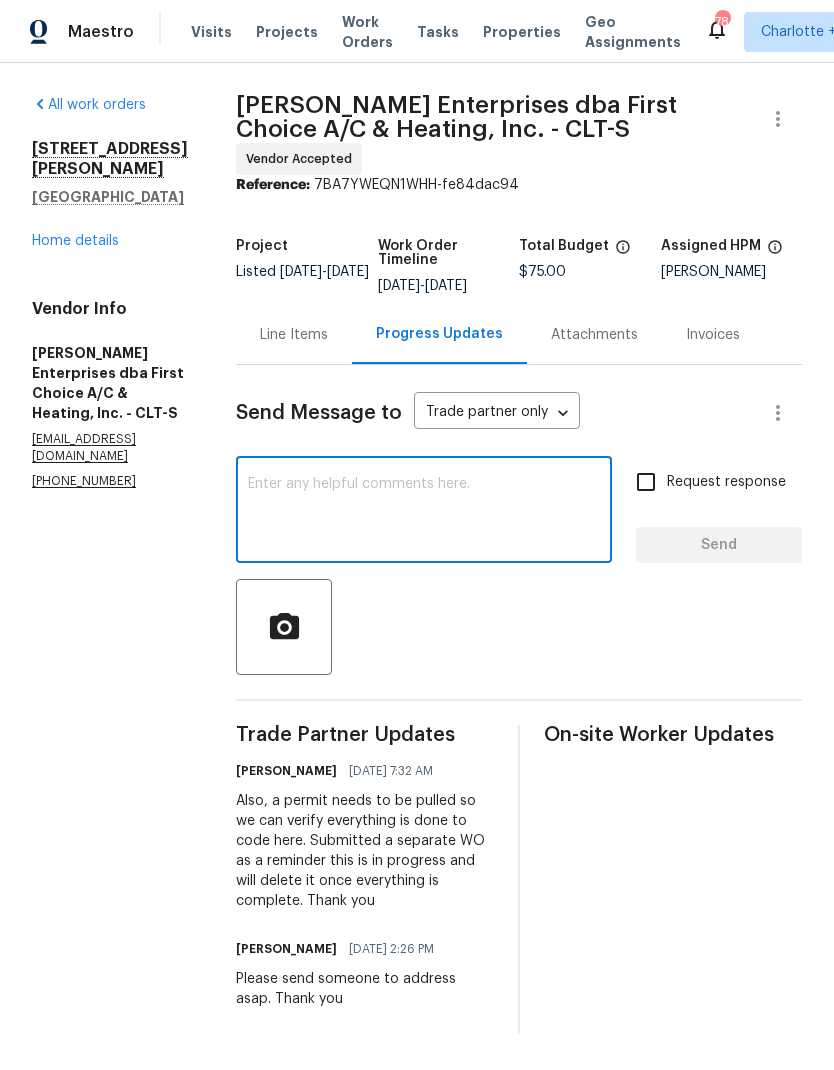 paste on "Hello, do we have an update on this one?" 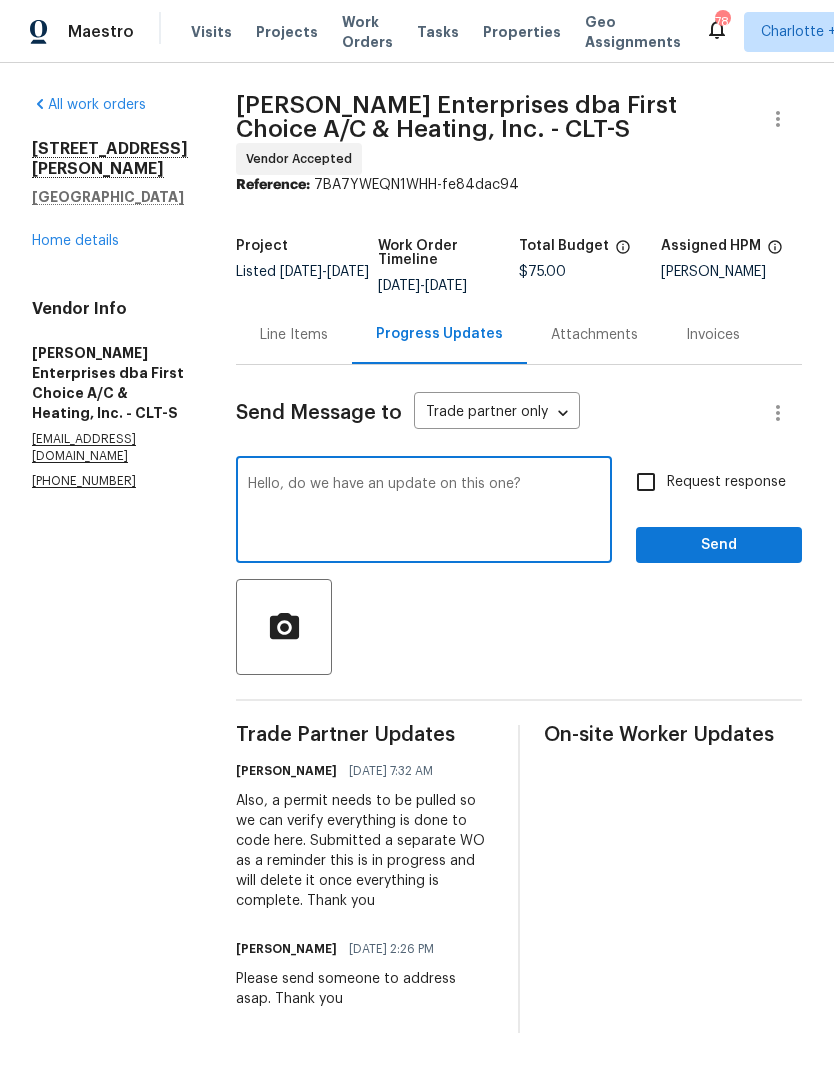 type on "Hello, do we have an update on this one?" 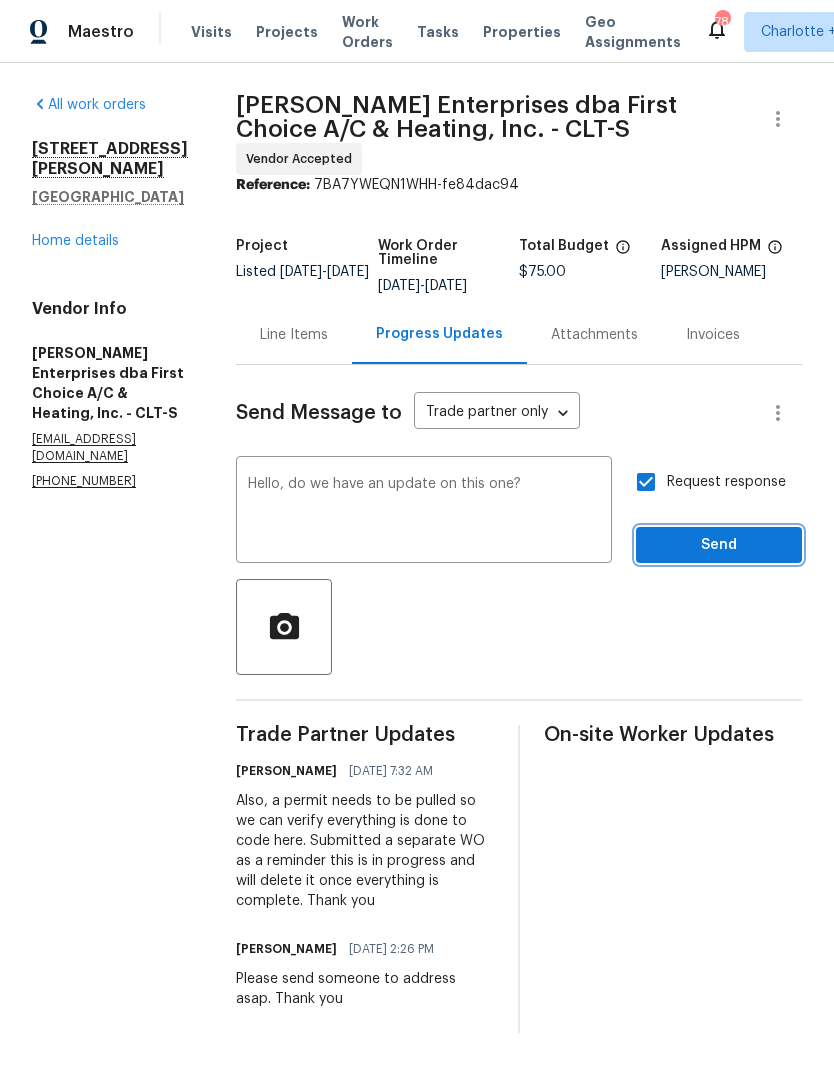 click on "Send" at bounding box center (719, 545) 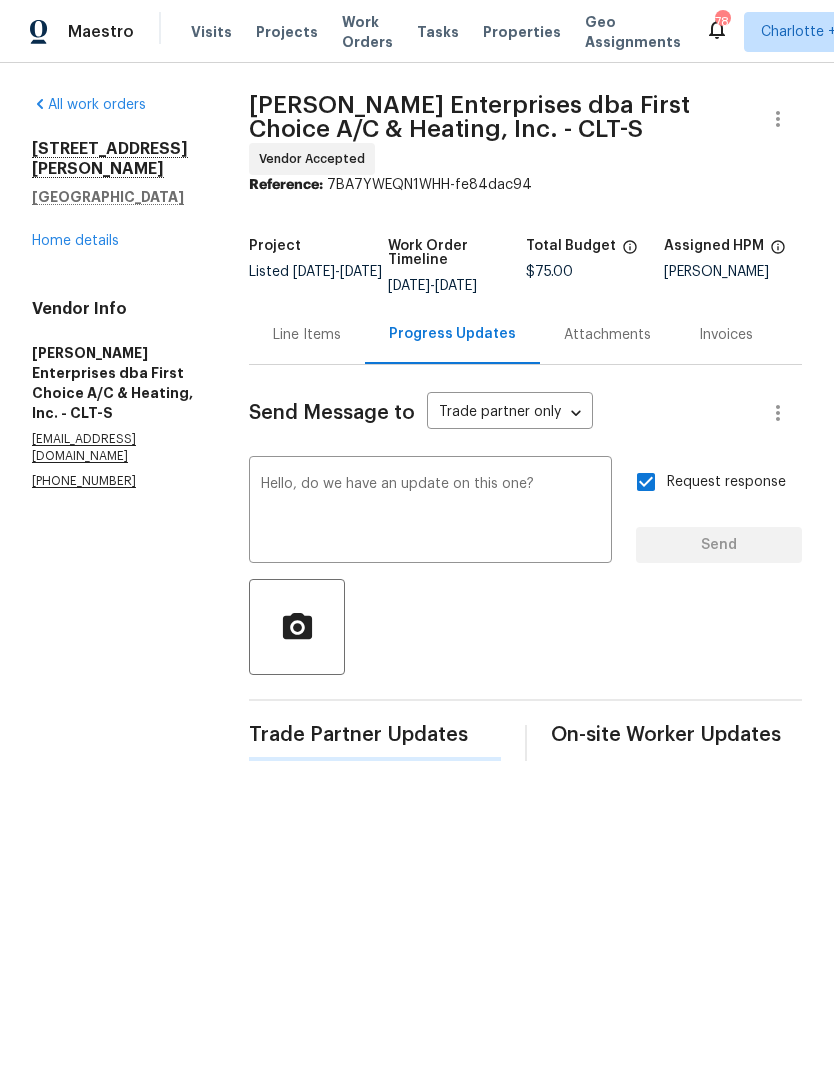 type 